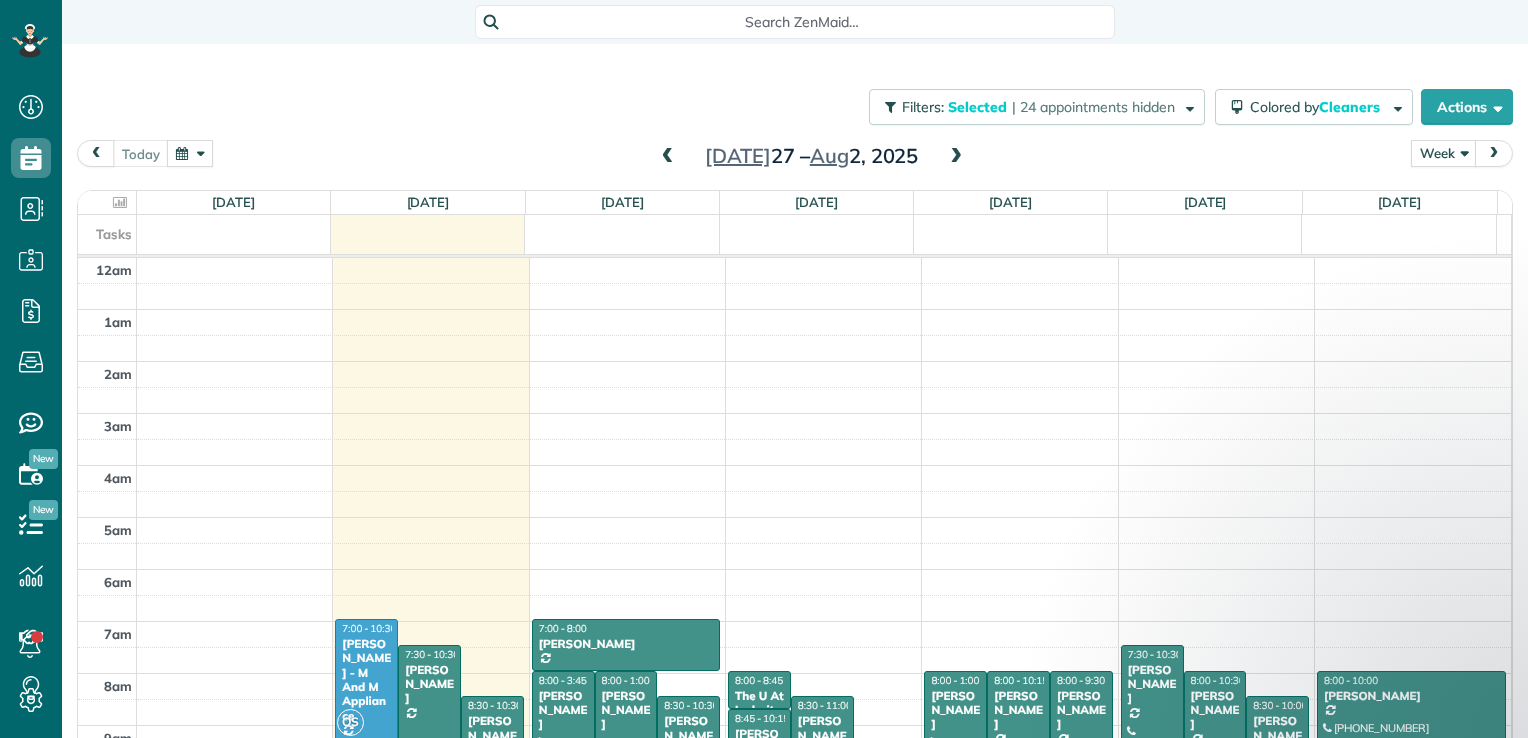 scroll, scrollTop: 0, scrollLeft: 0, axis: both 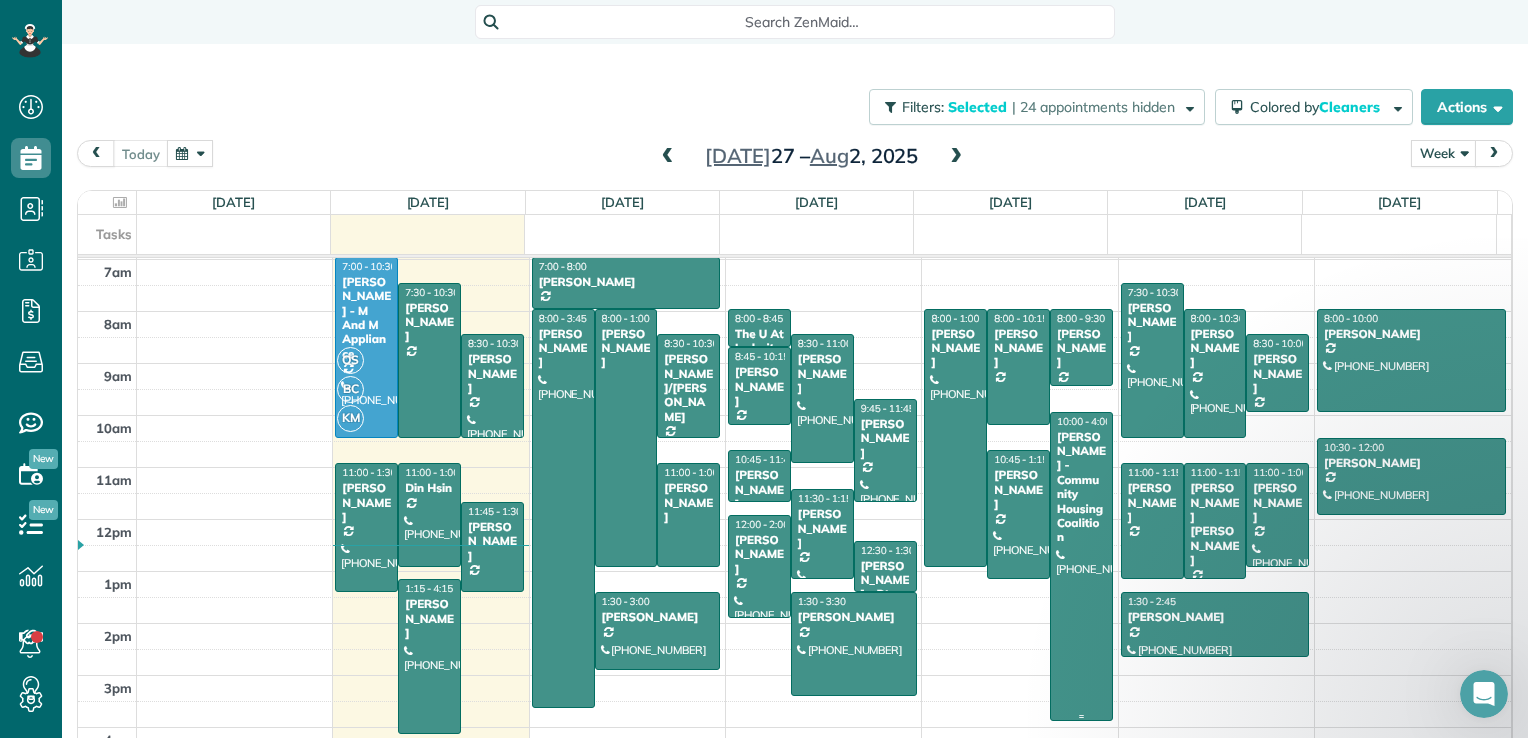 click on "James Stokes - Community Housing Coalition" at bounding box center (1081, 487) 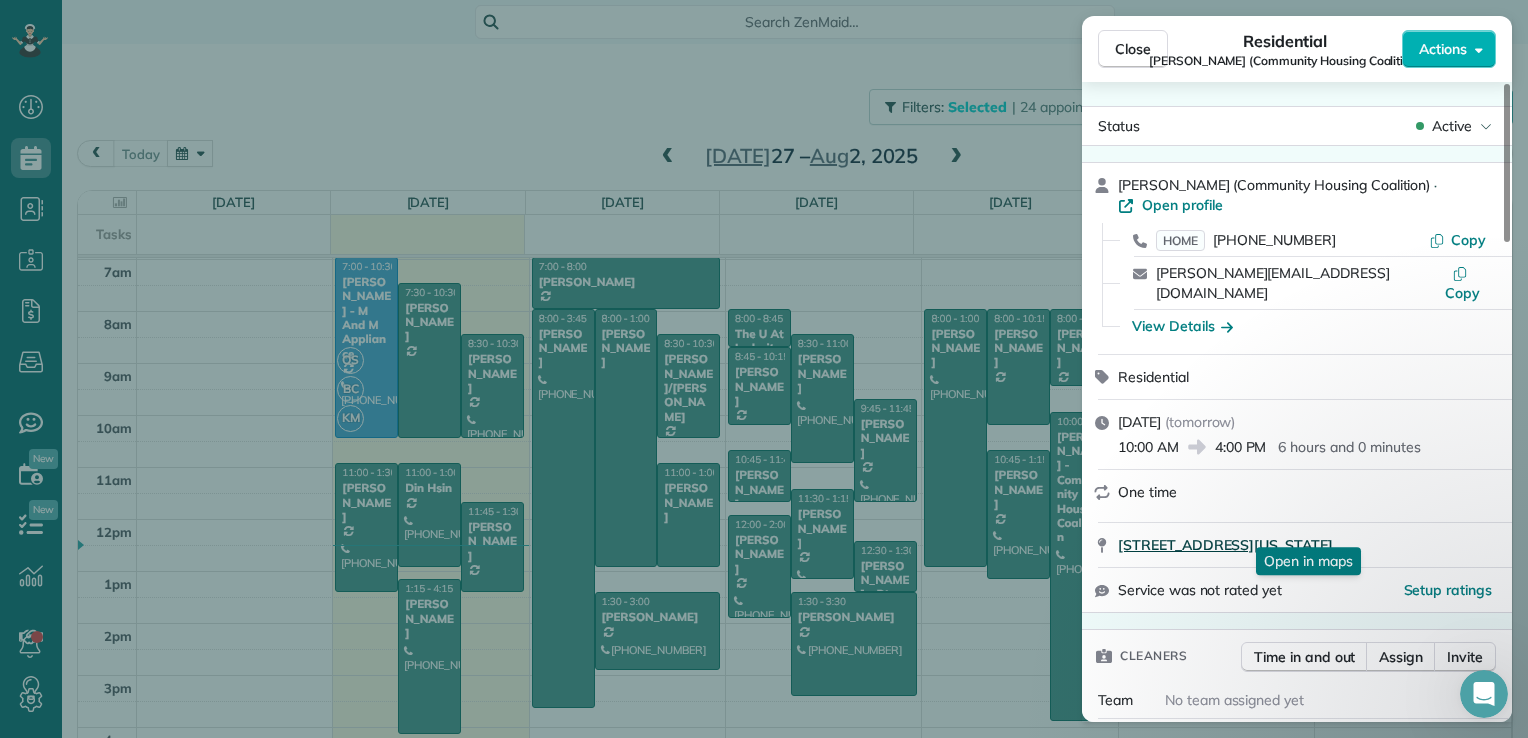 drag, startPoint x: 1109, startPoint y: 531, endPoint x: 1464, endPoint y: 538, distance: 355.069 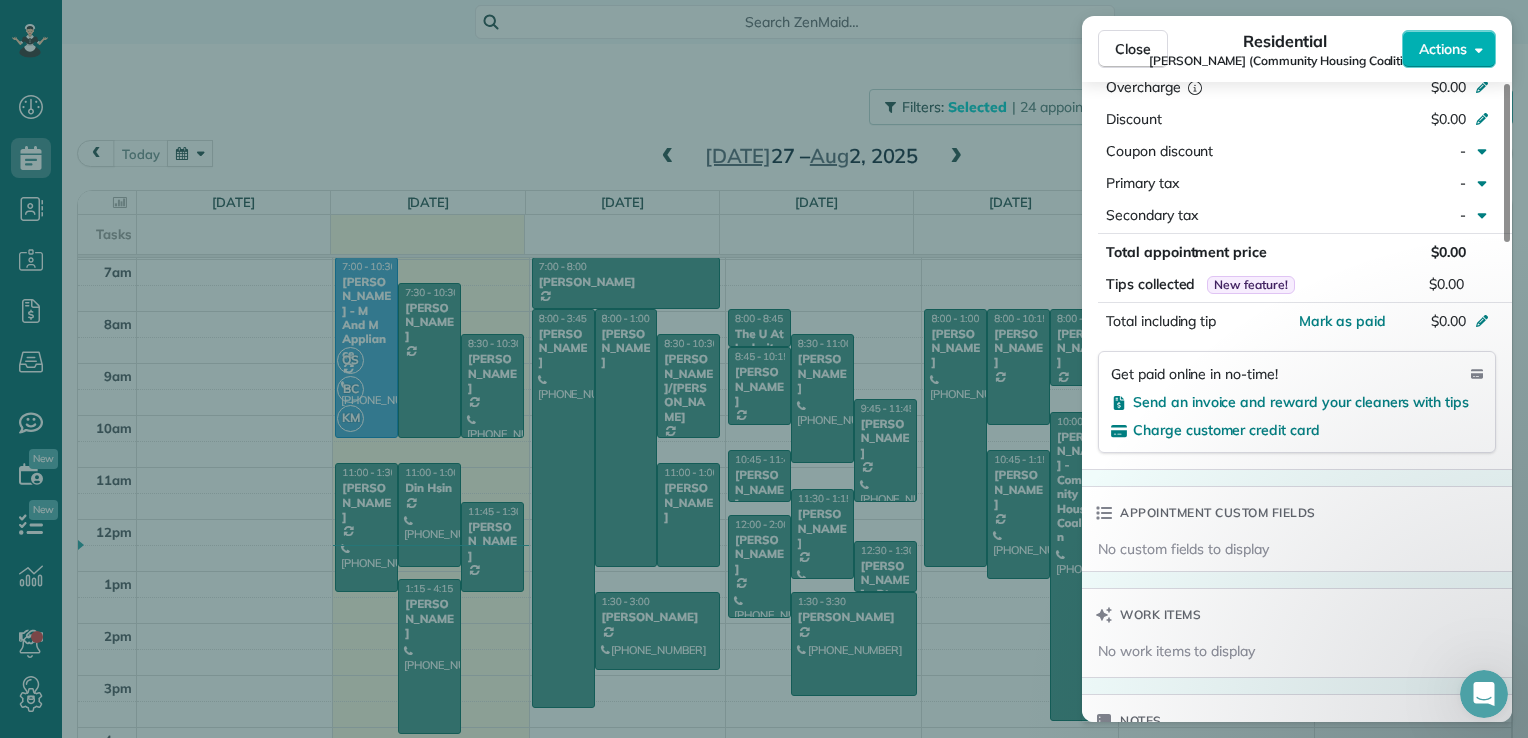 scroll, scrollTop: 1400, scrollLeft: 0, axis: vertical 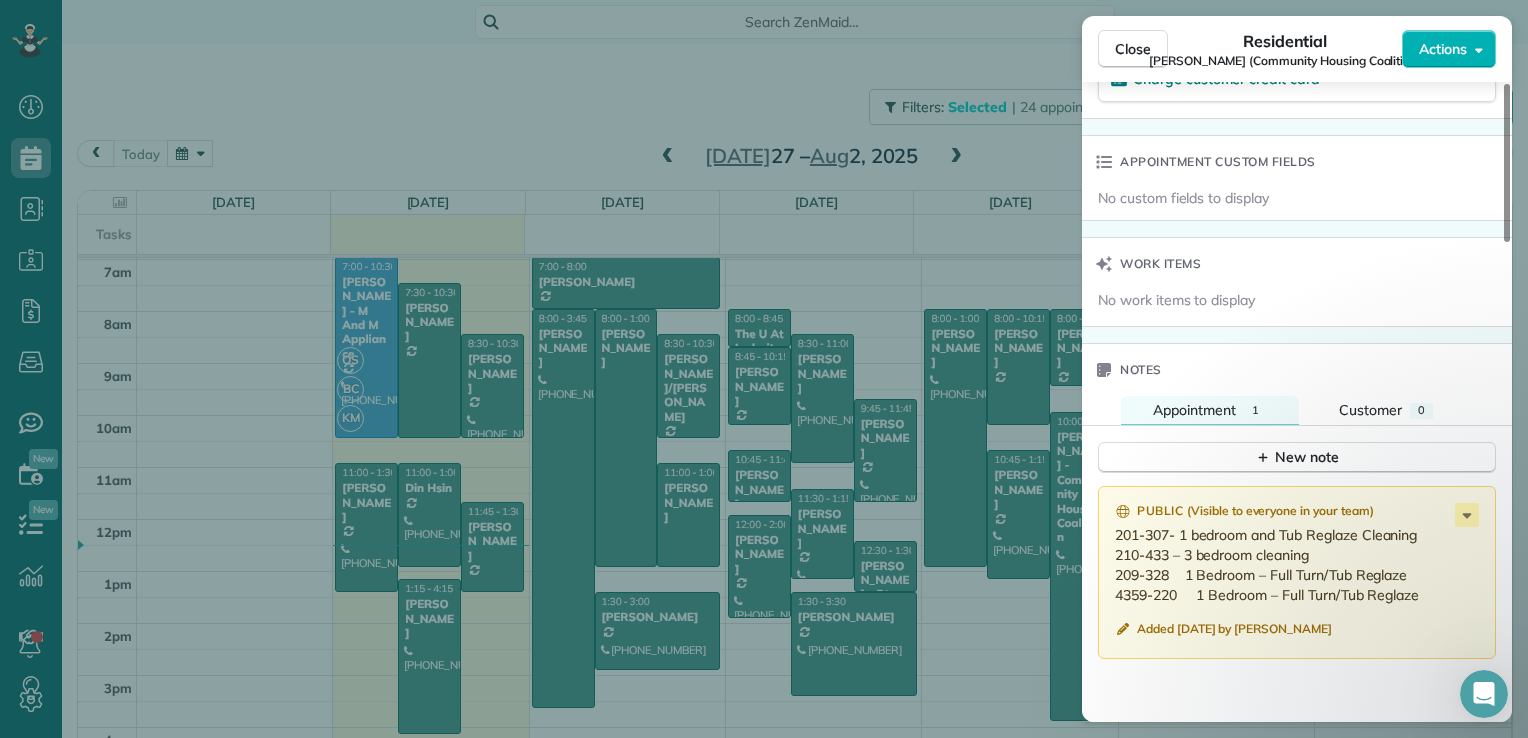 drag, startPoint x: 1115, startPoint y: 524, endPoint x: 1473, endPoint y: 586, distance: 363.32904 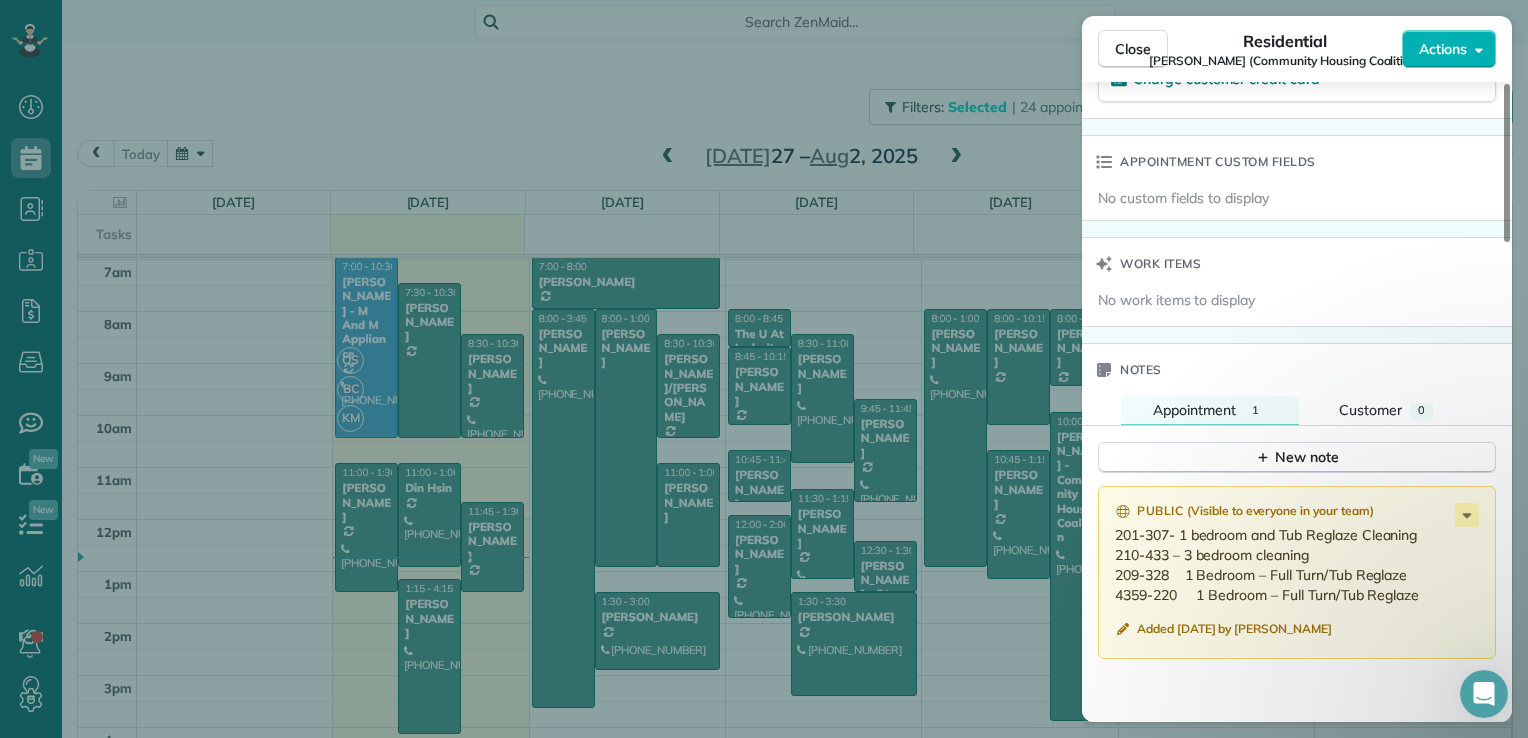 click on "James Stokes (Community Housing Coalition)" at bounding box center (1285, 61) 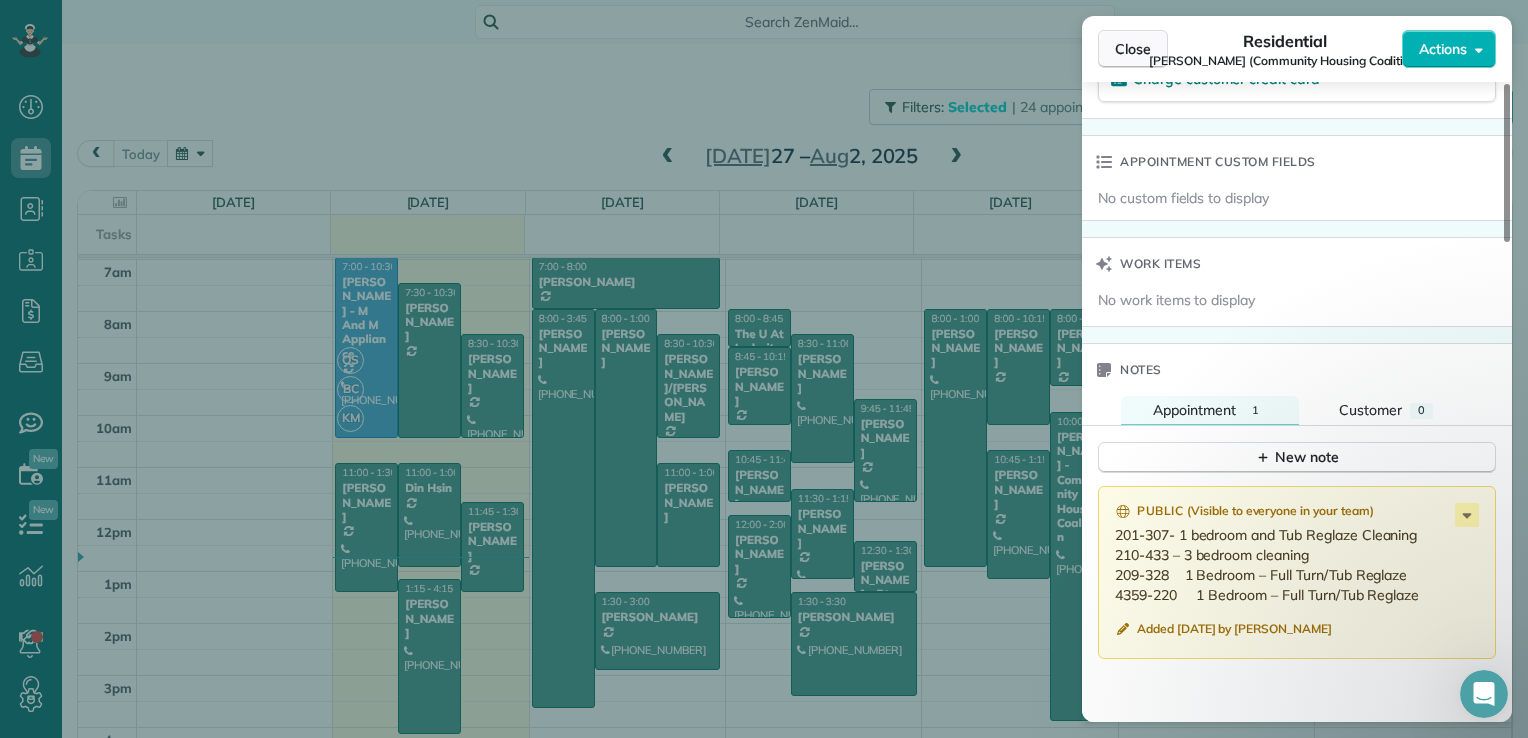 click on "Close" at bounding box center (1133, 49) 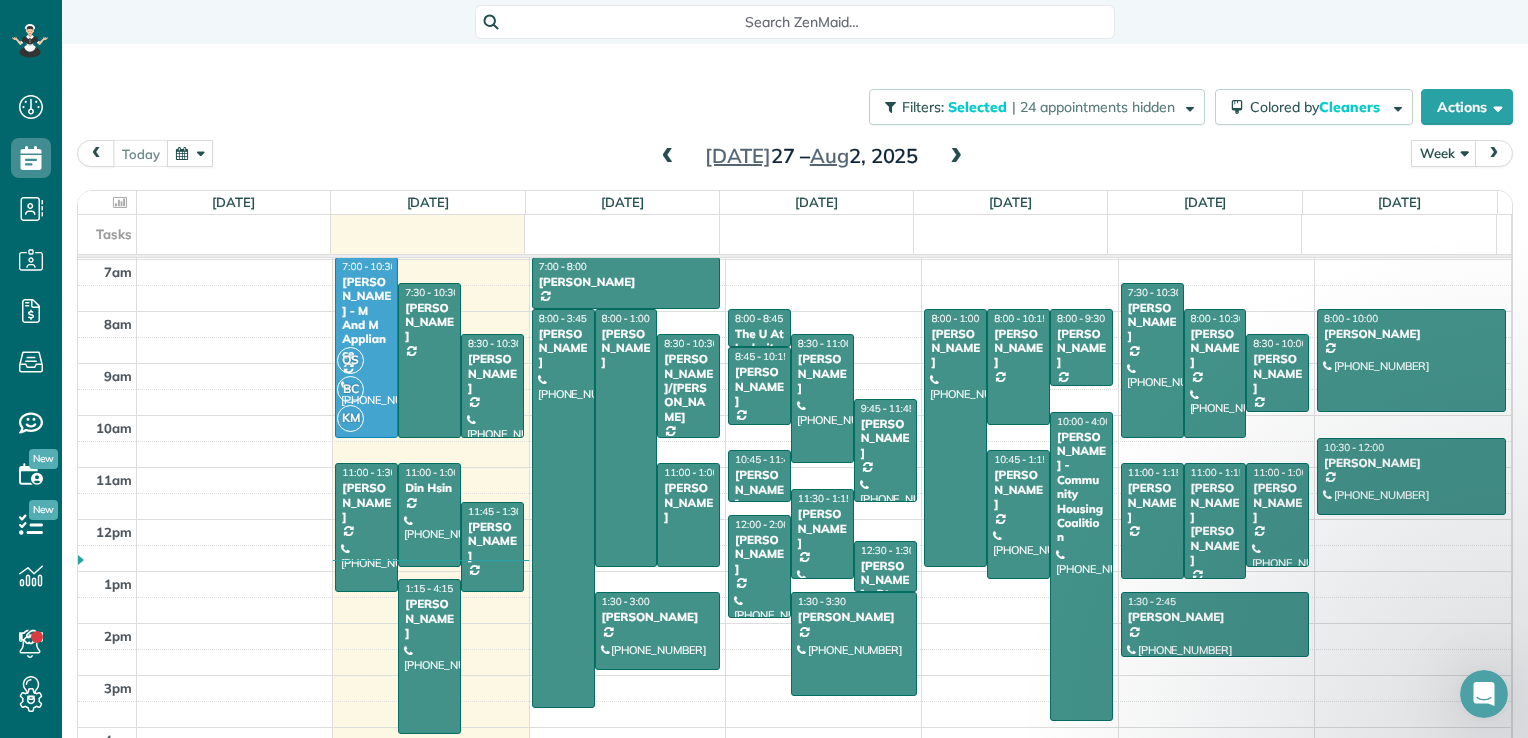 click at bounding box center [956, 157] 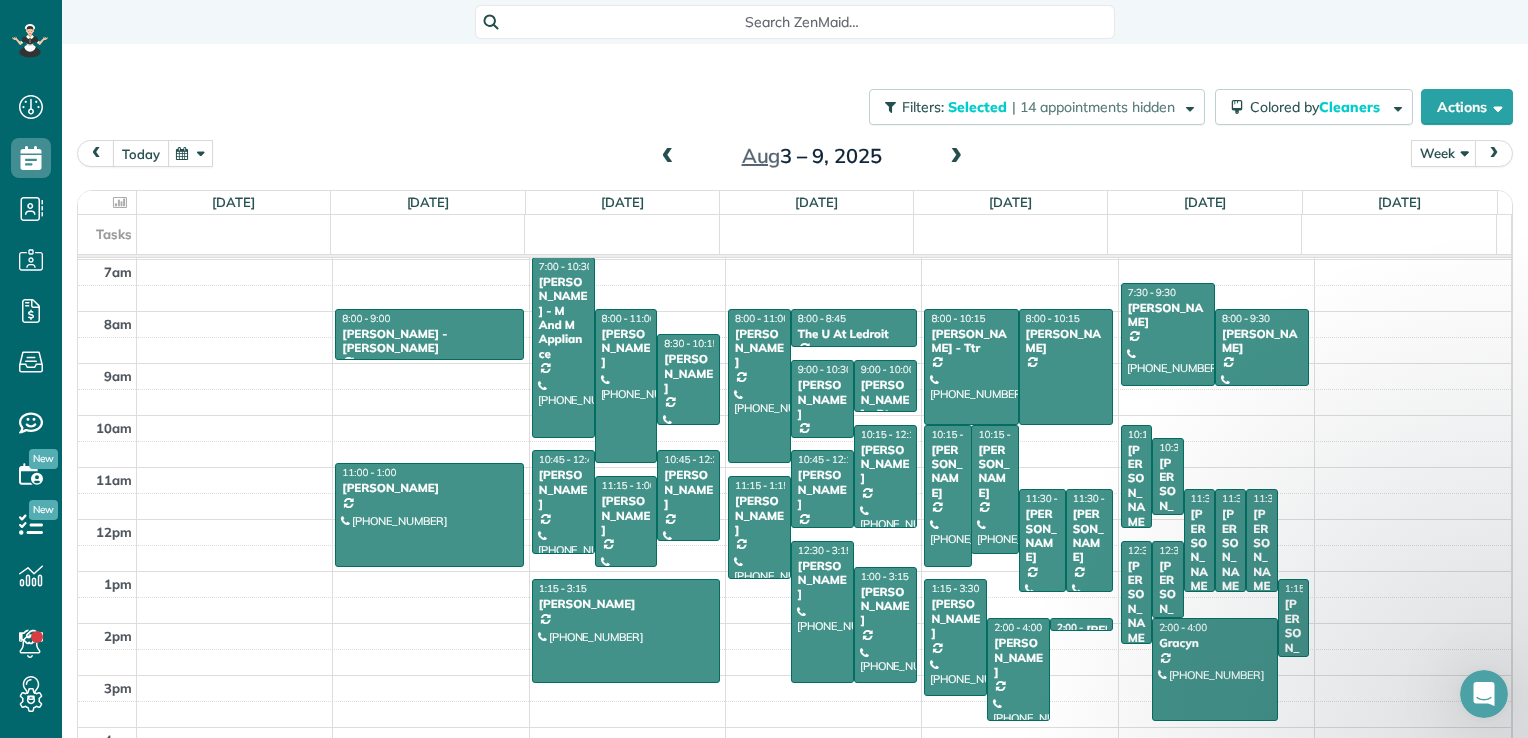 click on "today" at bounding box center [141, 153] 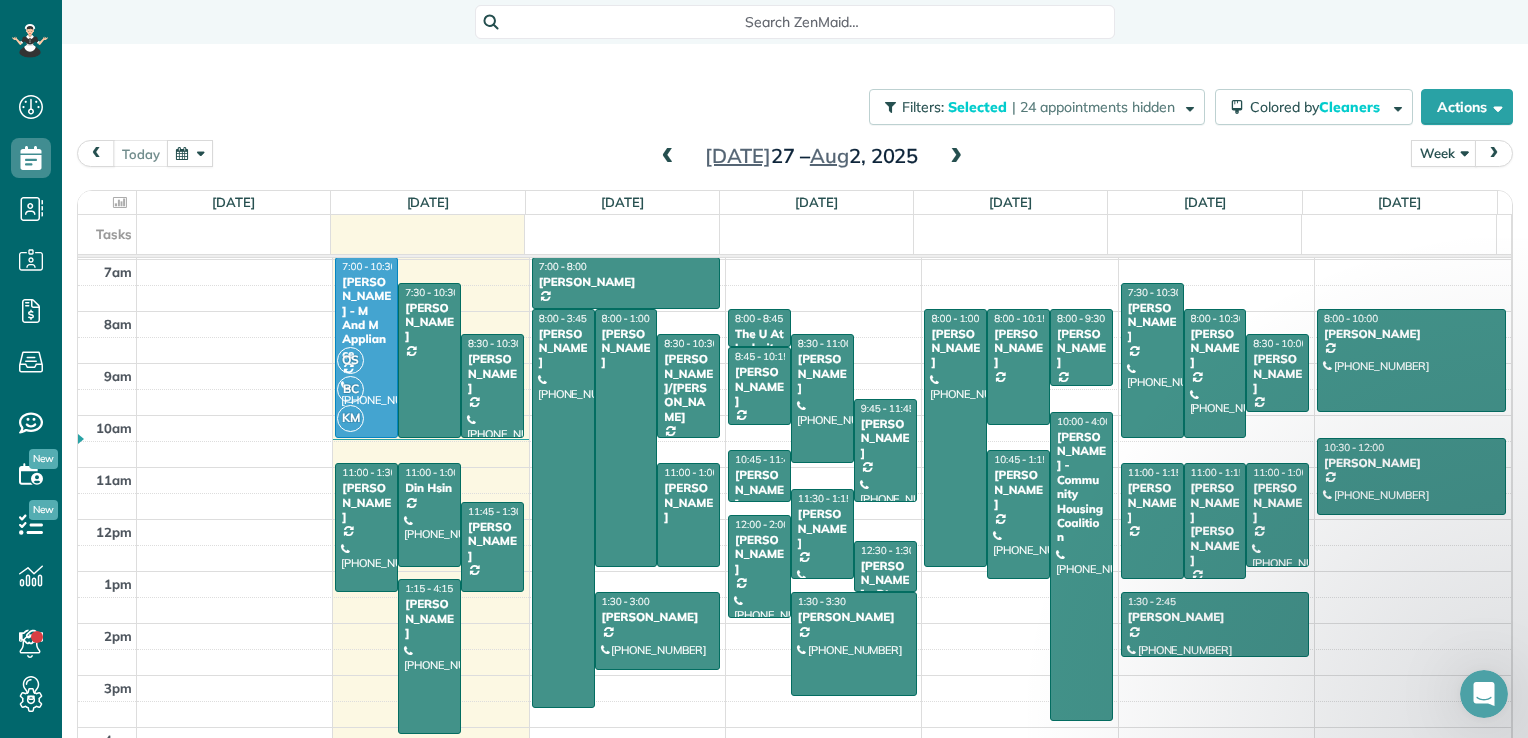 click at bounding box center [956, 157] 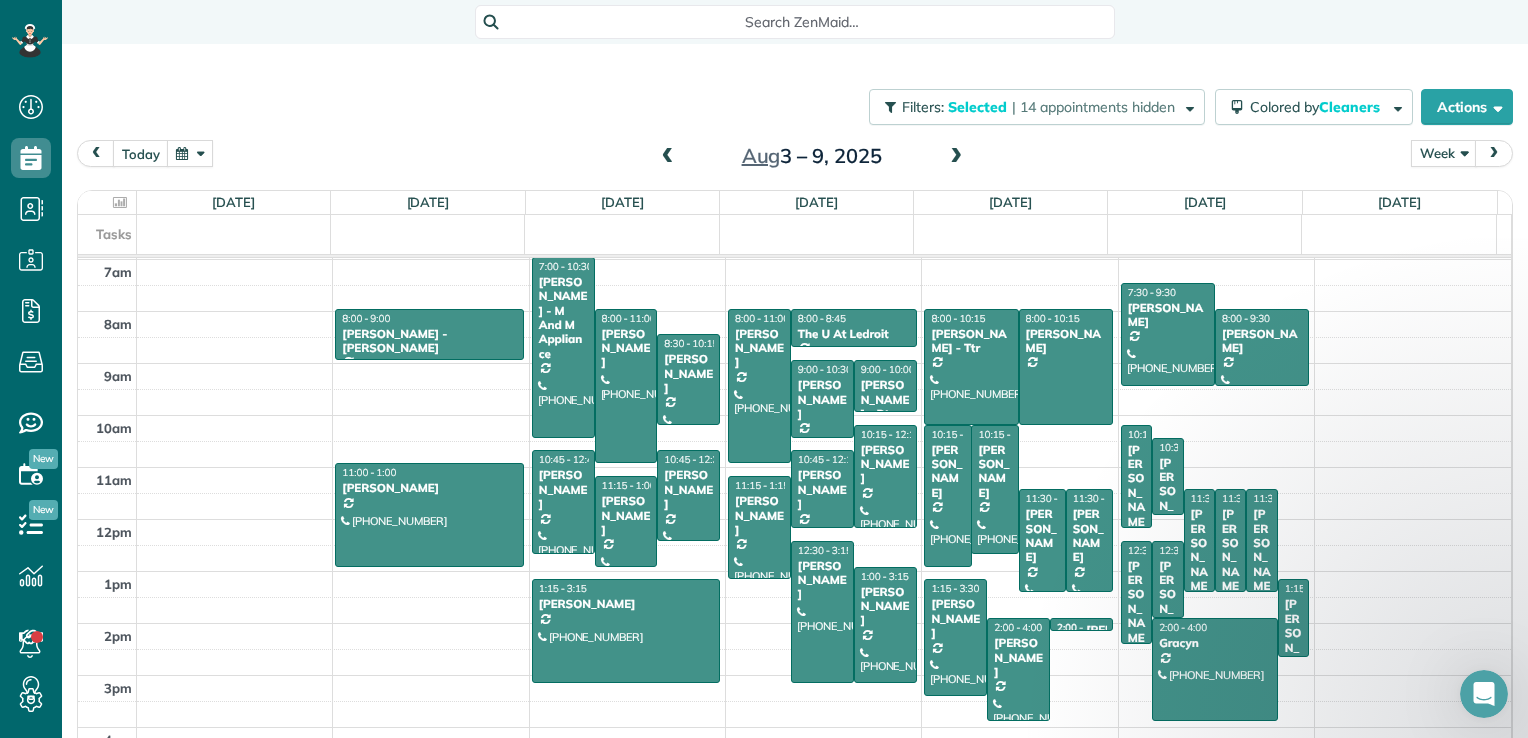 click at bounding box center [956, 157] 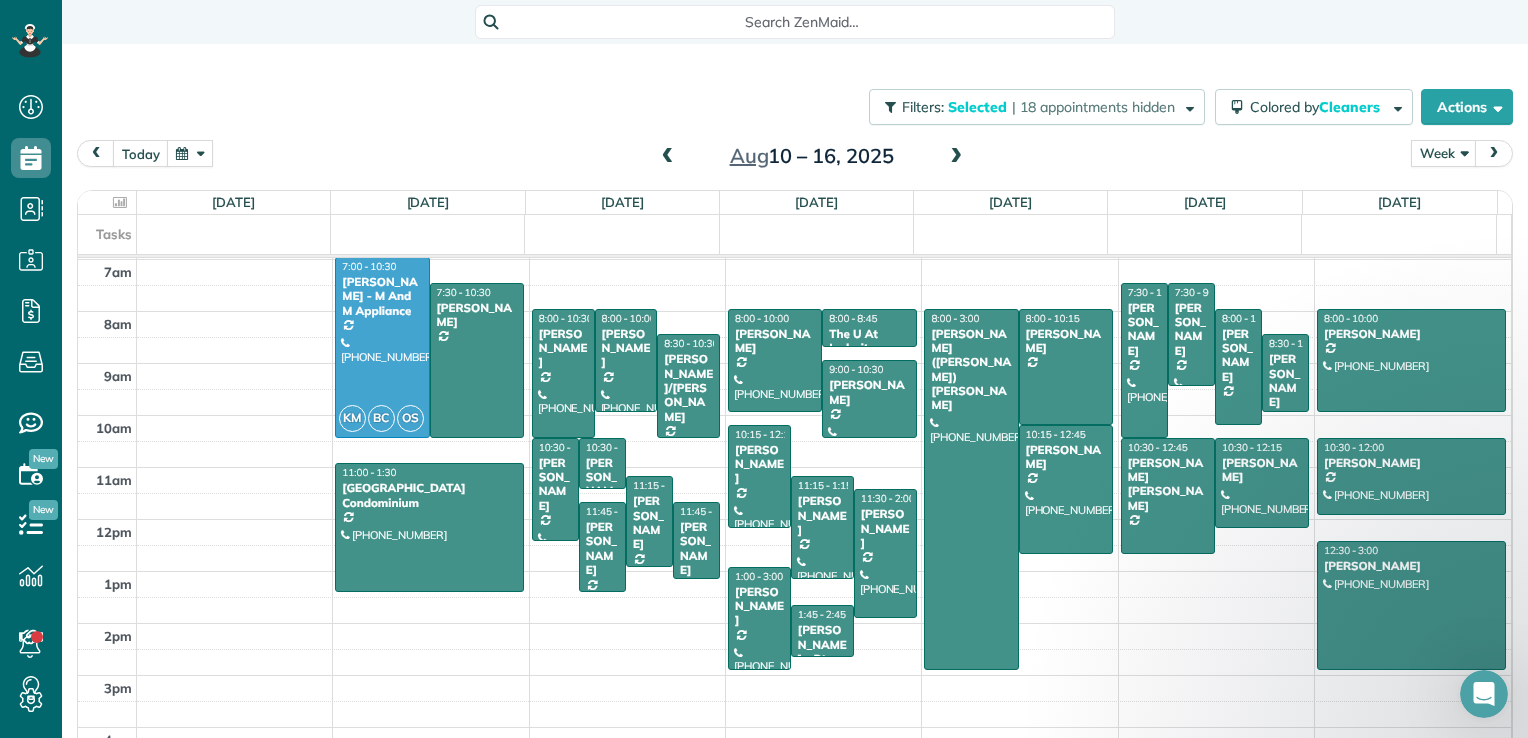 click at bounding box center [668, 157] 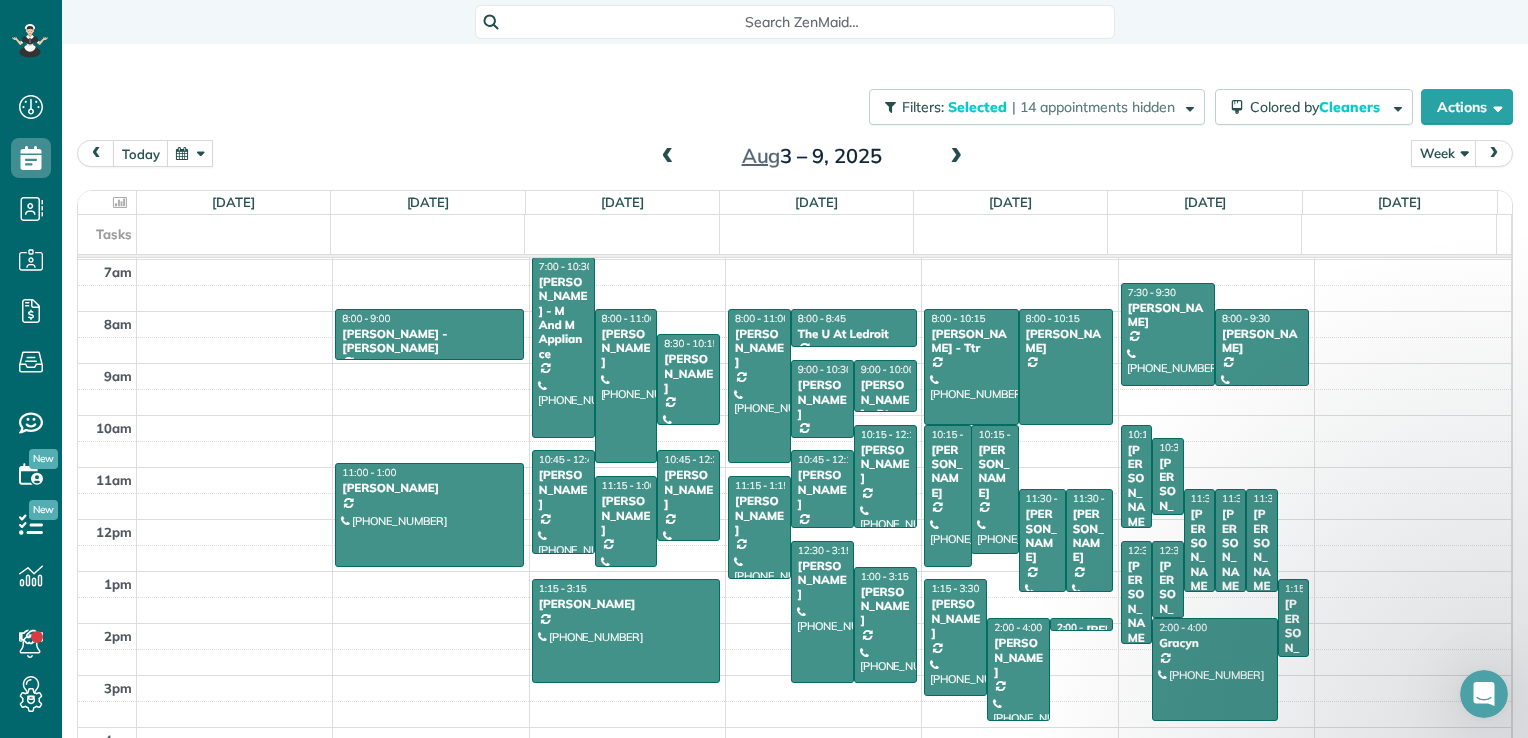 click at bounding box center (956, 157) 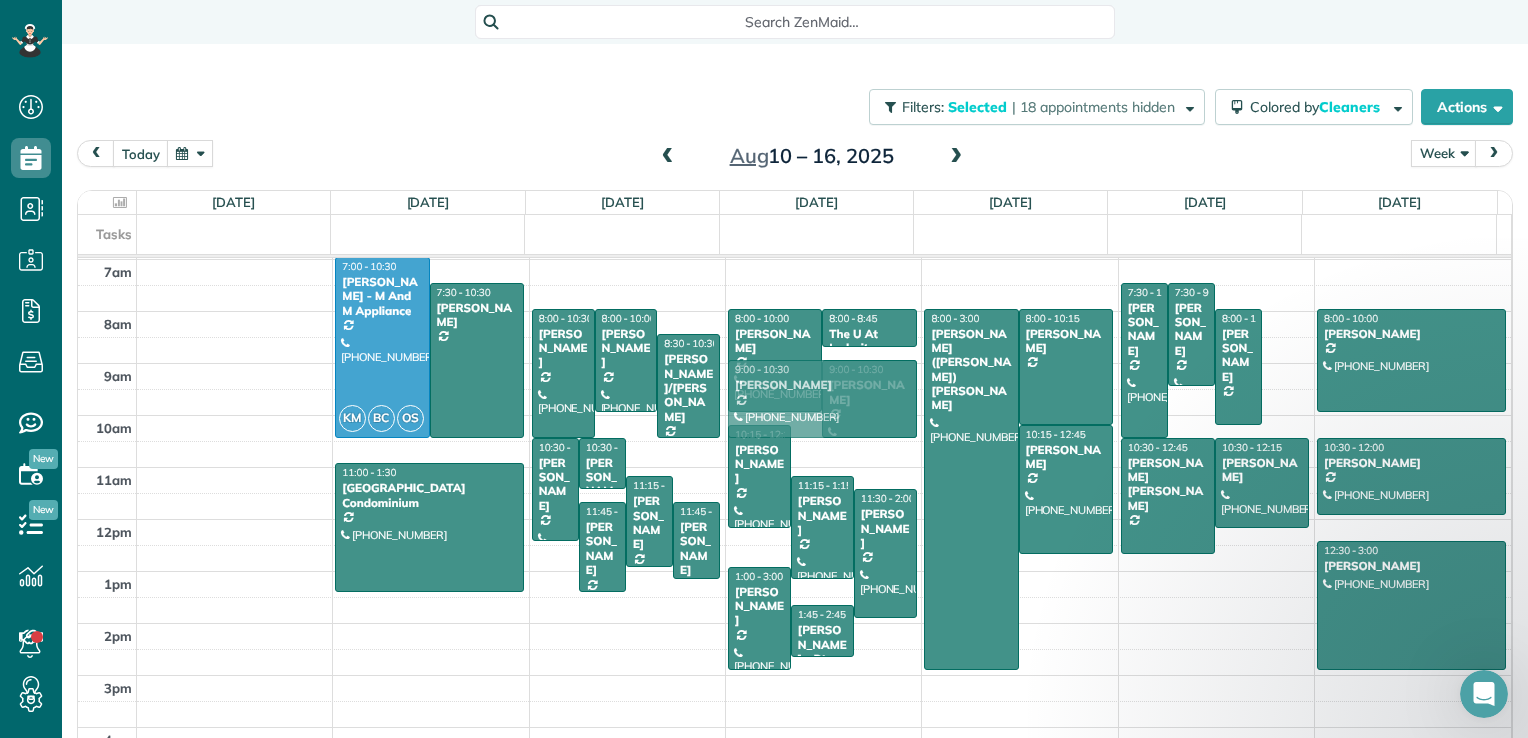 drag, startPoint x: 1249, startPoint y: 366, endPoint x: 853, endPoint y: 397, distance: 397.21152 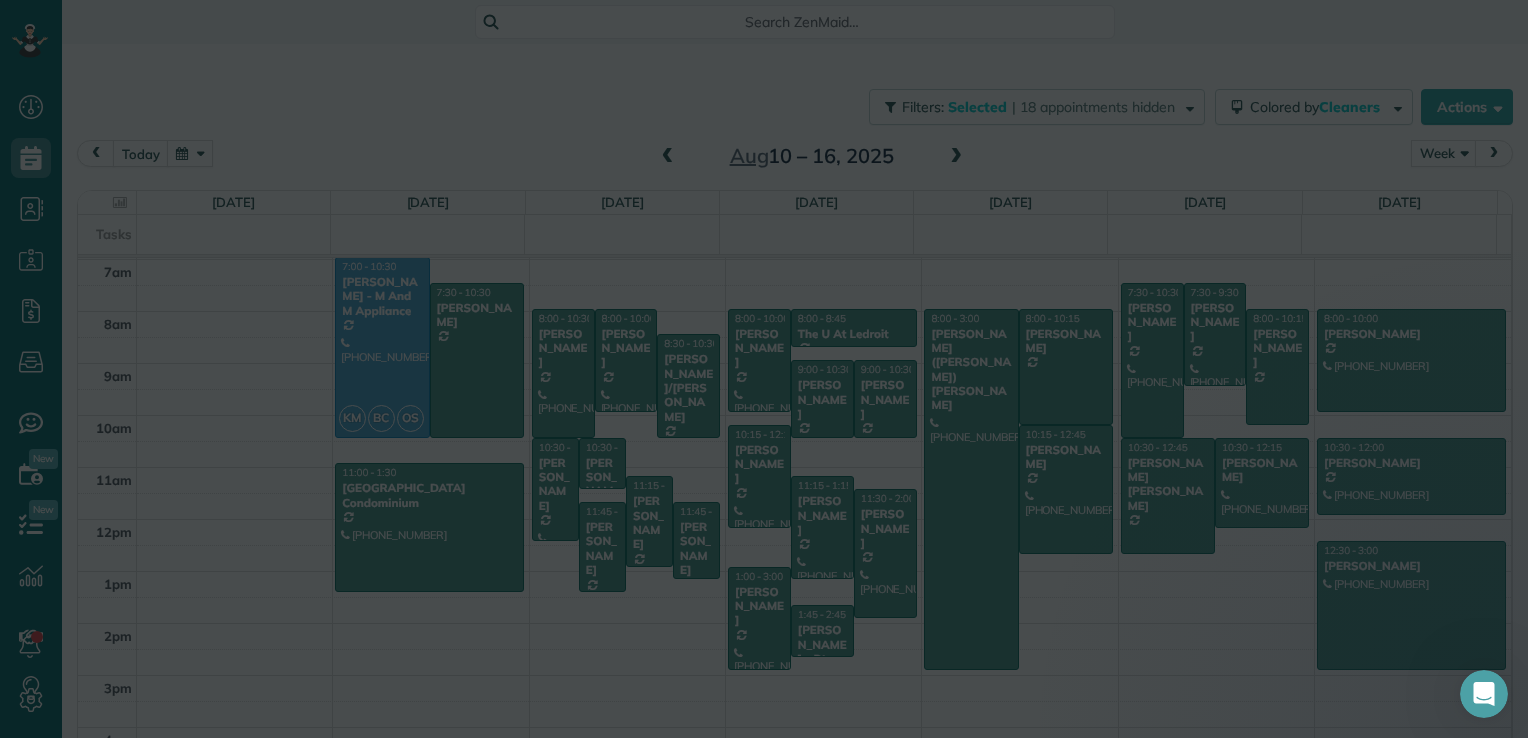 scroll, scrollTop: 361, scrollLeft: 0, axis: vertical 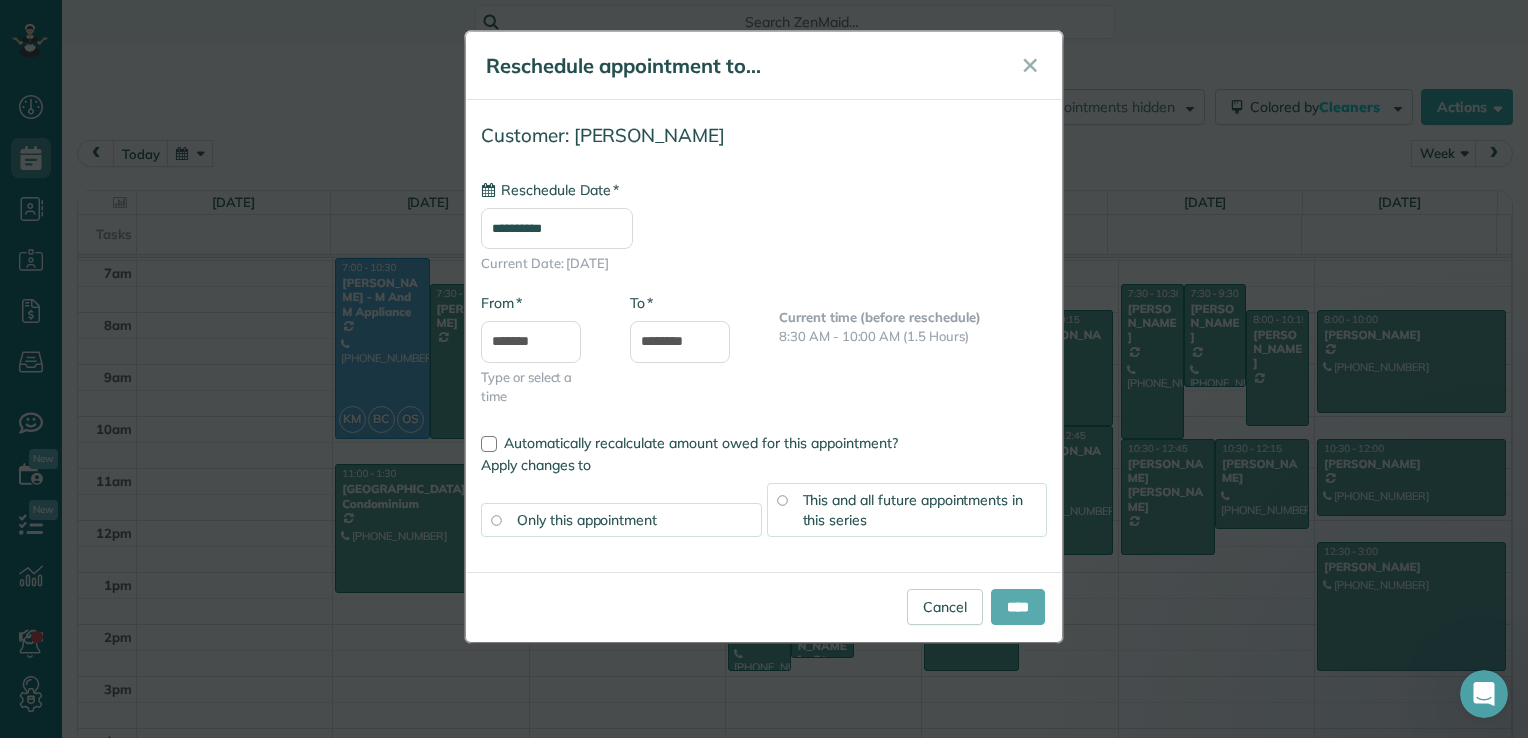 type on "**********" 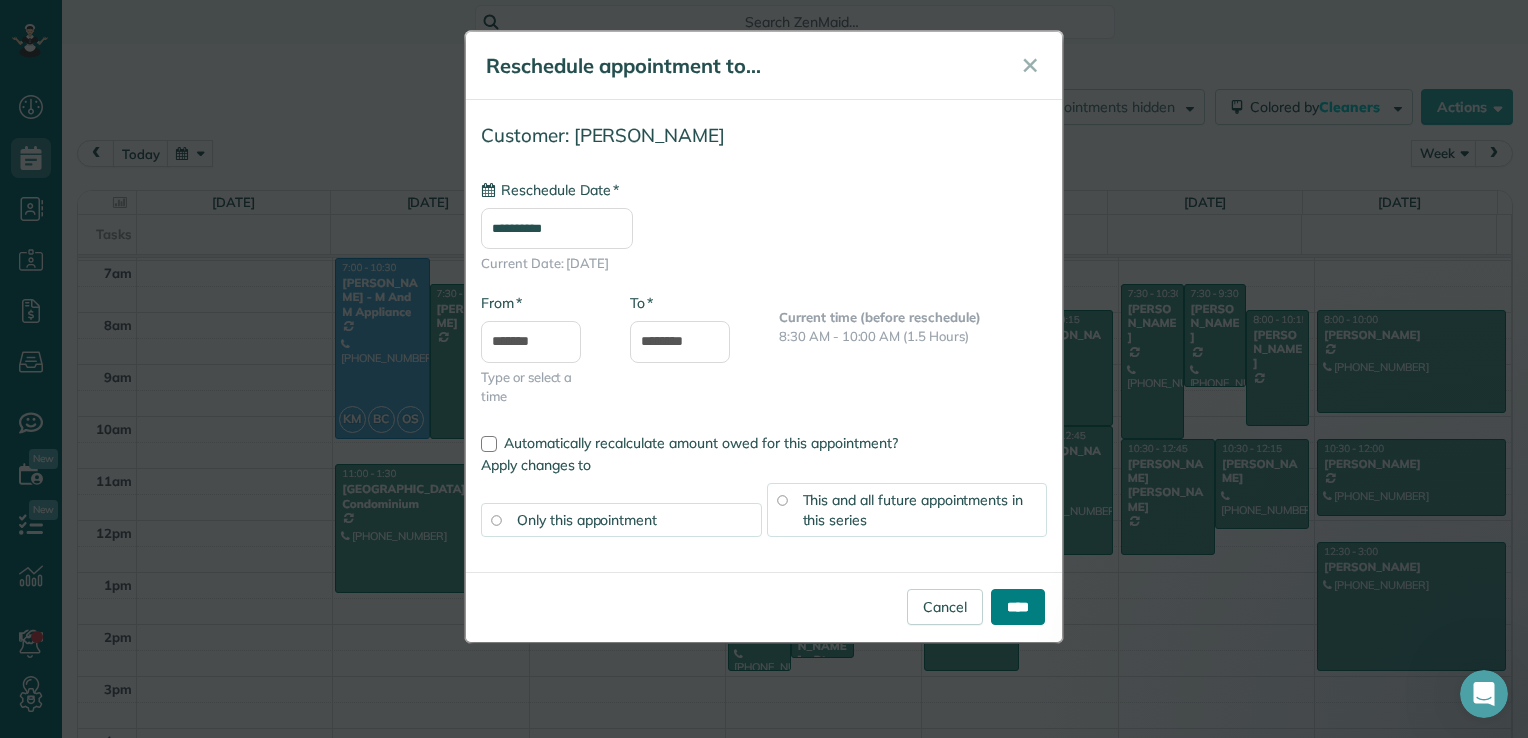drag, startPoint x: 1020, startPoint y: 606, endPoint x: 950, endPoint y: 526, distance: 106.30146 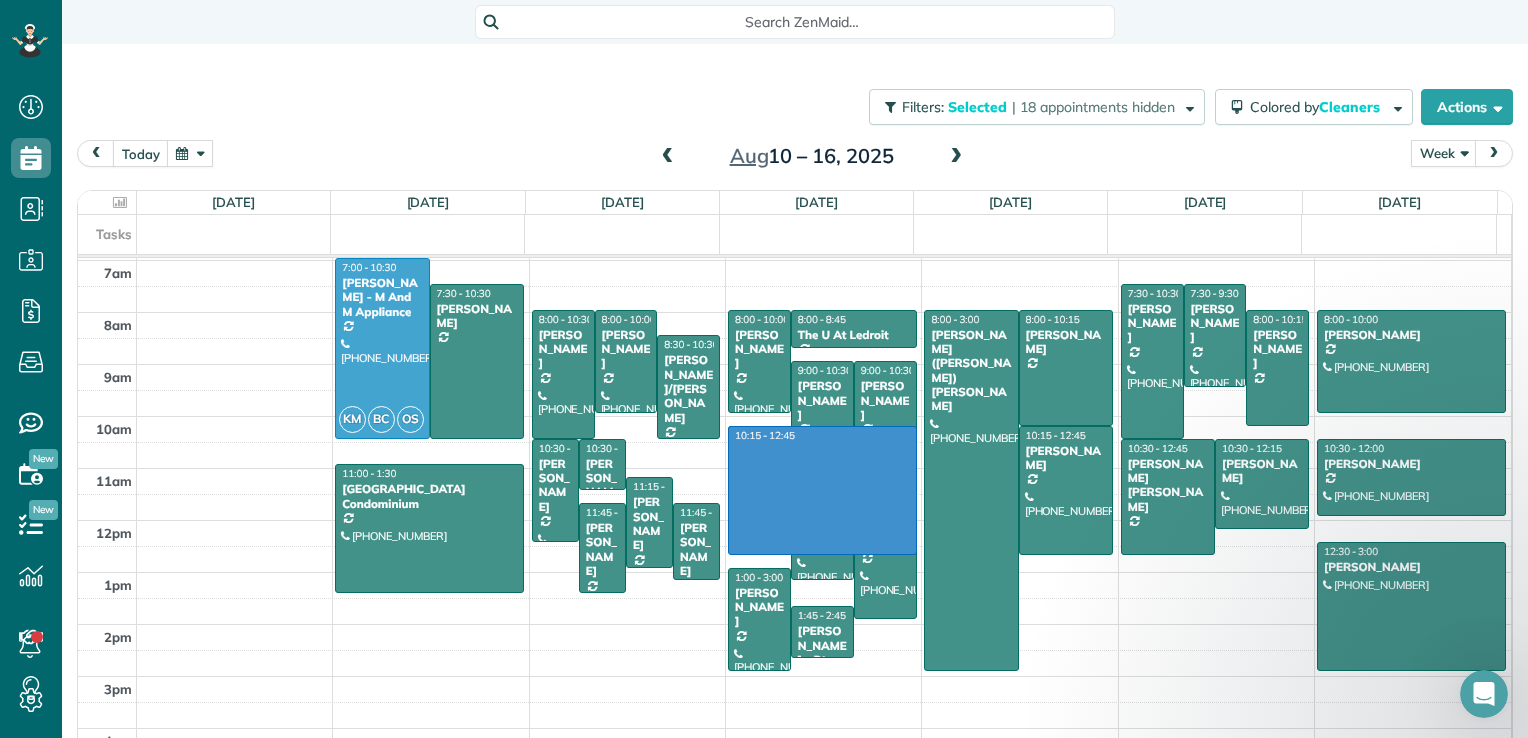 drag, startPoint x: 808, startPoint y: 438, endPoint x: 828, endPoint y: 538, distance: 101.98039 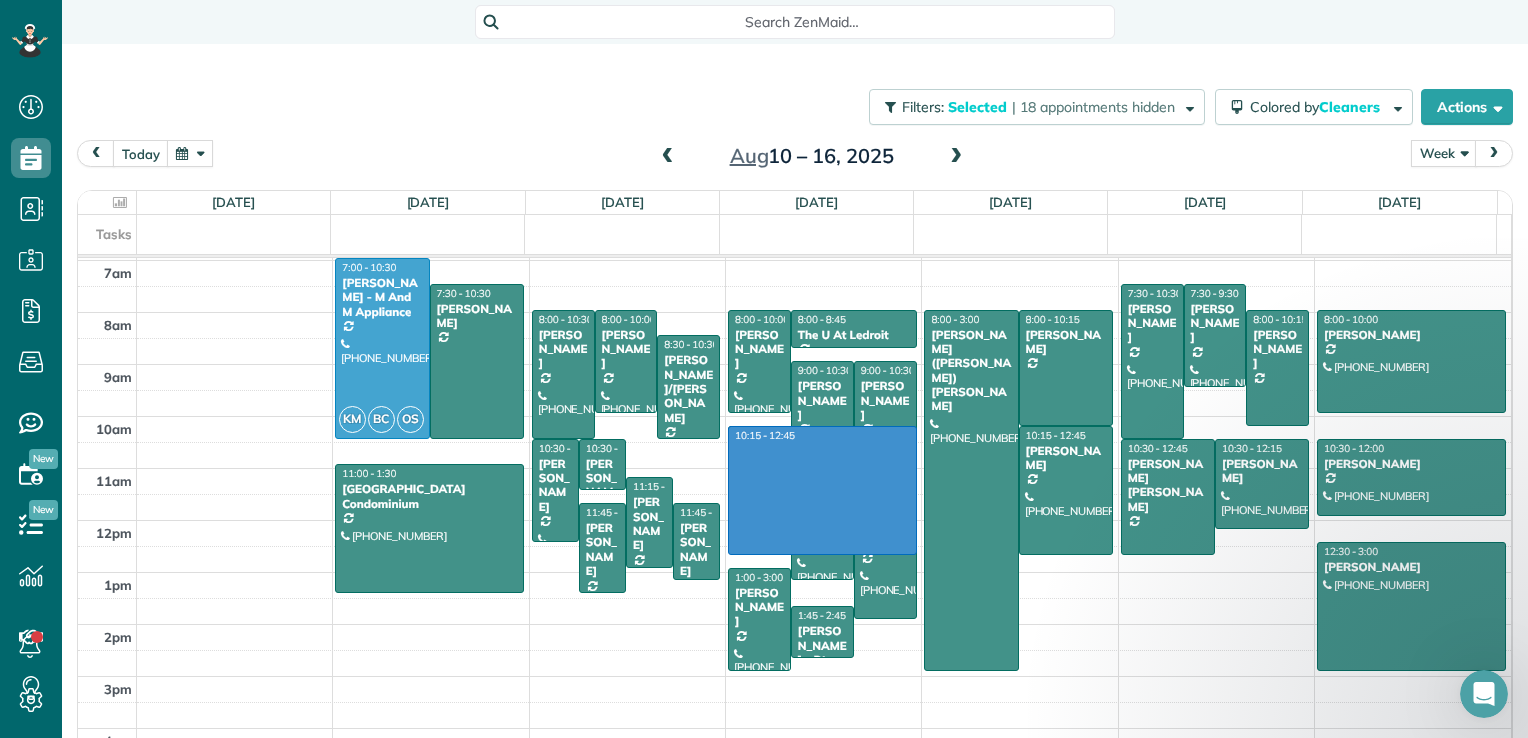 click on "12am 1am 2am 3am 4am 5am 6am 7am 8am 9am 10am 11am 12pm 1pm 2pm 3pm 4pm 5pm KM BC OS 7:00 - 10:30 Lynn Smith - M And M Appliance (202) 882-7100 6201 Blair Road Northwest Washington, DC 20011 7:30 - 10:30 David Wheadon 2206 Wyoming Avenue NW Washington, DC 20008 11:00 - 1:30 Whittier Garden Condominium (202) 986-3088 6722 3rd Street Northwest Washington, DC 20012 8:00 - 10:30 Laura Koehne (301) 502-0649 312 Elm Avenue Takoma Park, MD 20912 8:00 - 10:00 Brian Ryu (571) 386-6056 6595 Rock Spring Drive Bethesda, MD 20817 8:30 - 10:30 Jeff/Coy Falk (707) 239-4516 8135 River Road Bethesda, MD 20817 10:30 - 12:30 Deena Yerushalmi (240) 753-2727 11416 Georgetowne Drive Rockville, MD 20854 10:30 - 11:30 Carole Buncher (703) 980-5003 3016 Tilden Street Northwest Washington, DC 20008 11:15 - 1:00 Fred Katz (202) 441-2159 322 Gallatin Street Northwest Washington, DC 20011 11:45 - 1:30 Matthew Heo (302) 258-5069 1618 11th Street Northwest Washington, DC 20001 11:45 - 1:15 Mike Cardinal (301) 535-8555 5920 Barbados Ava Xu" at bounding box center [794, 364] 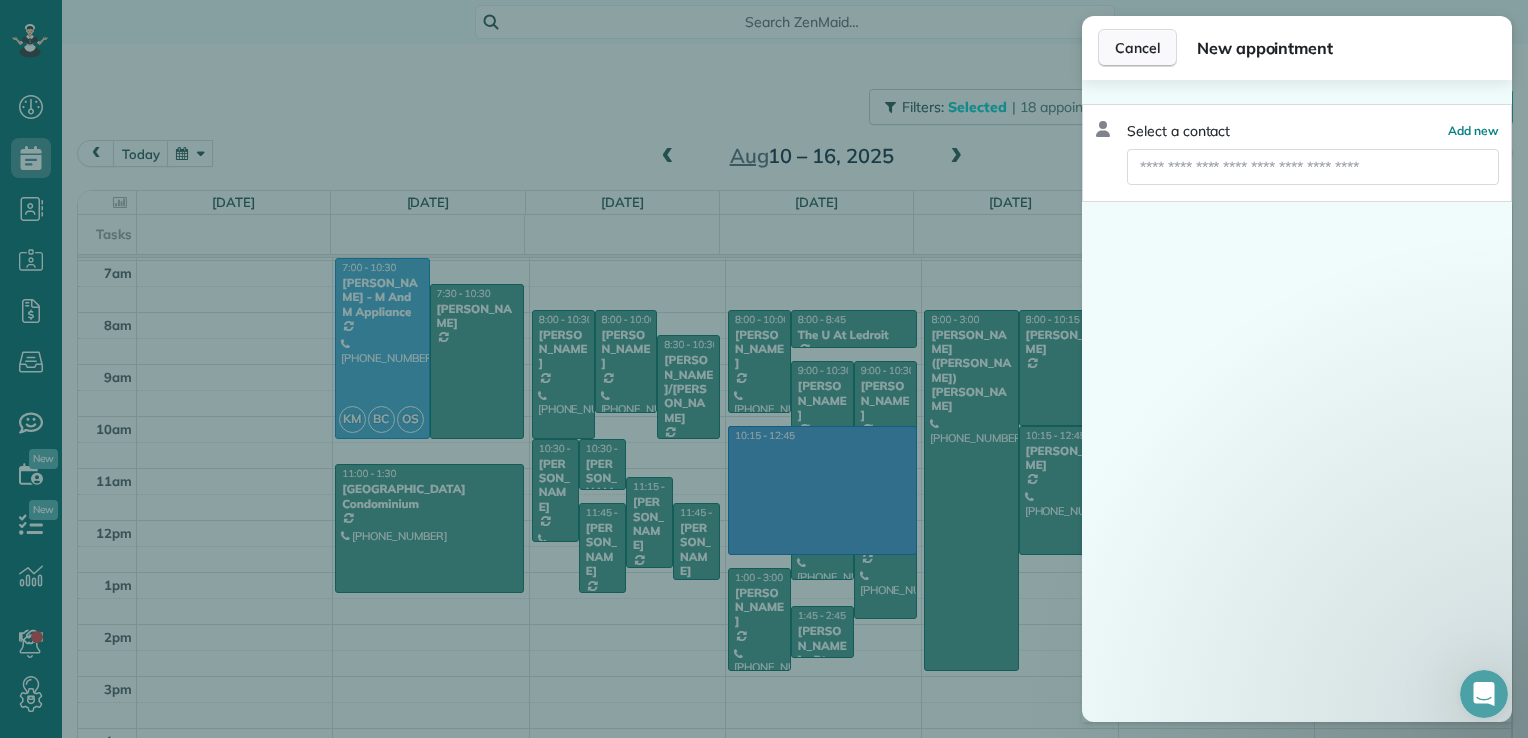 click on "Cancel" at bounding box center (1137, 48) 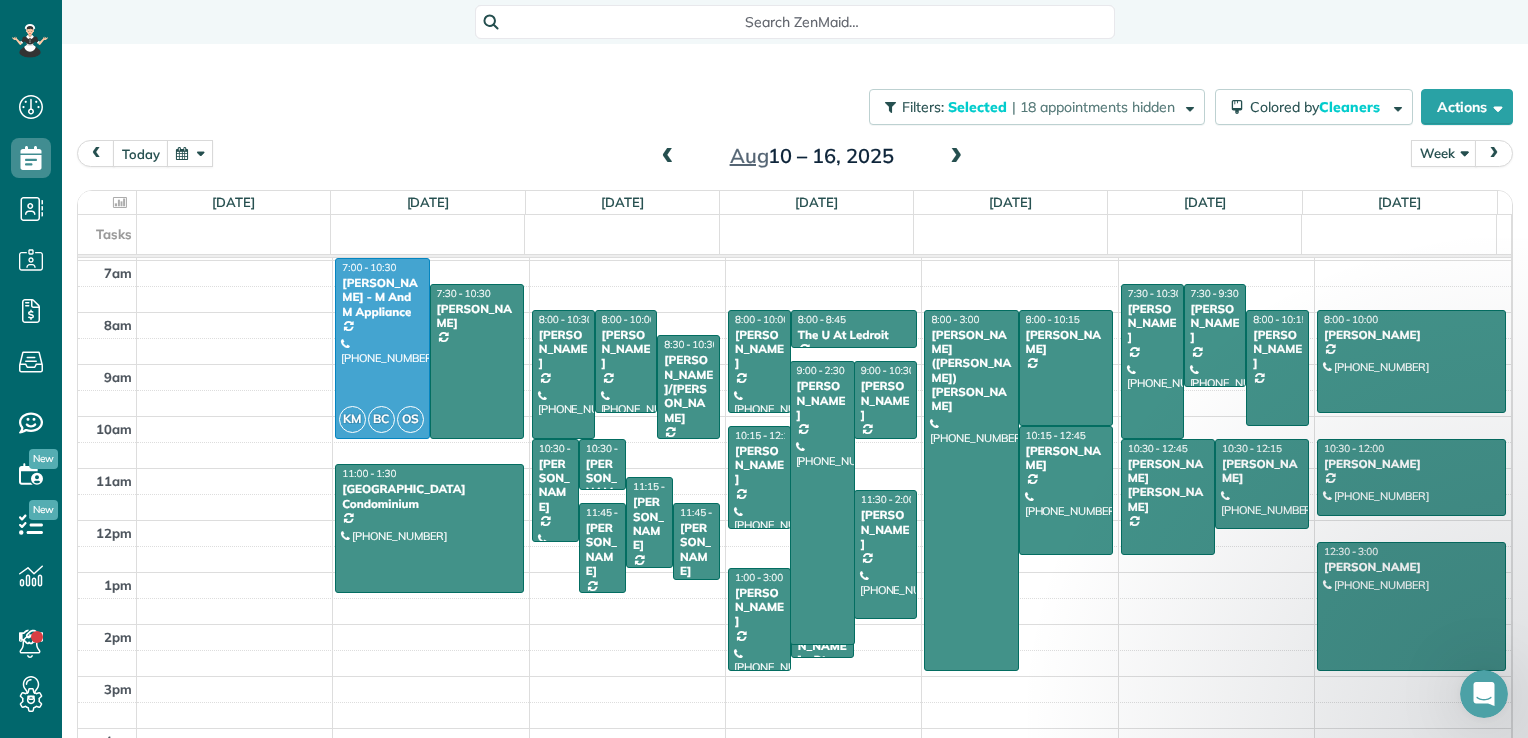 drag, startPoint x: 807, startPoint y: 434, endPoint x: 816, endPoint y: 632, distance: 198.20444 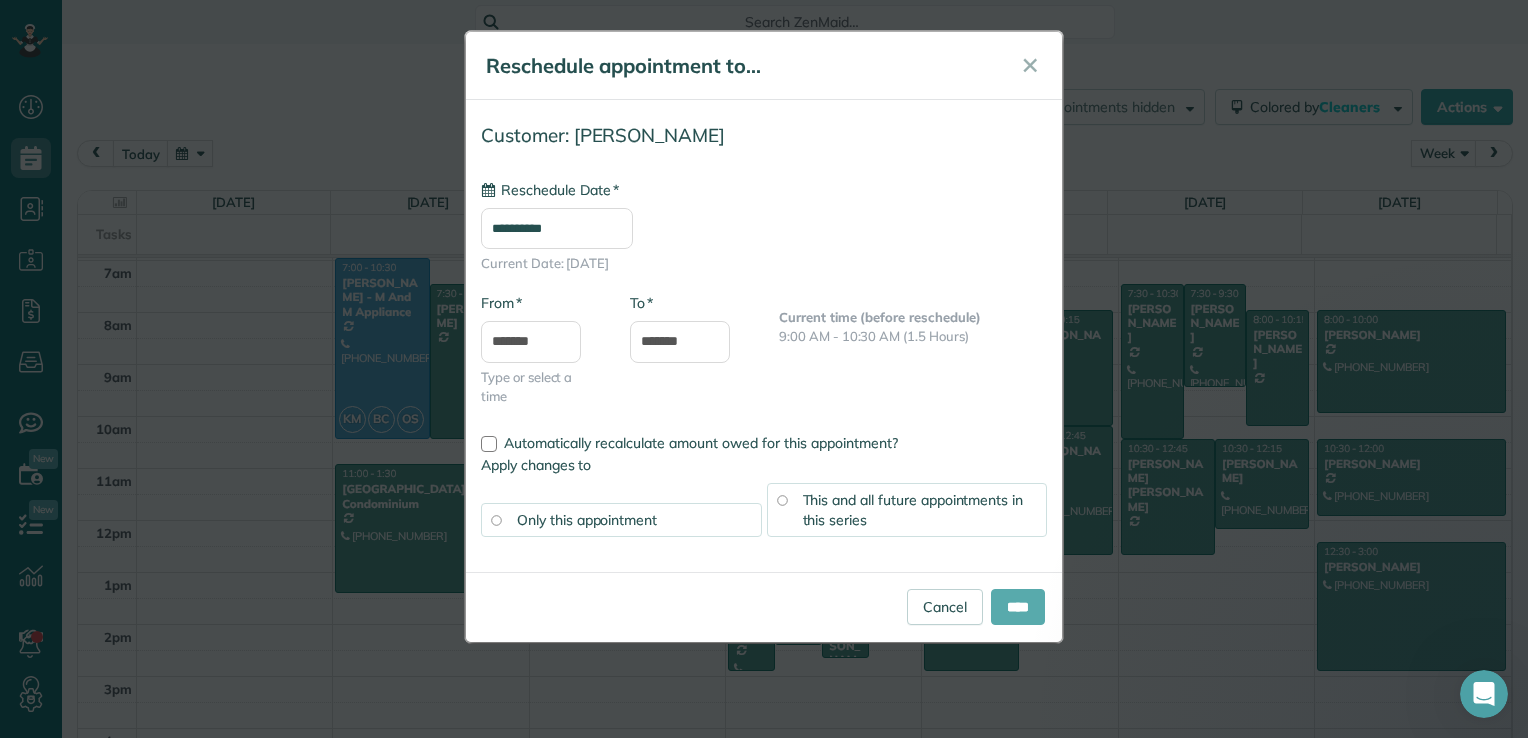 type on "**********" 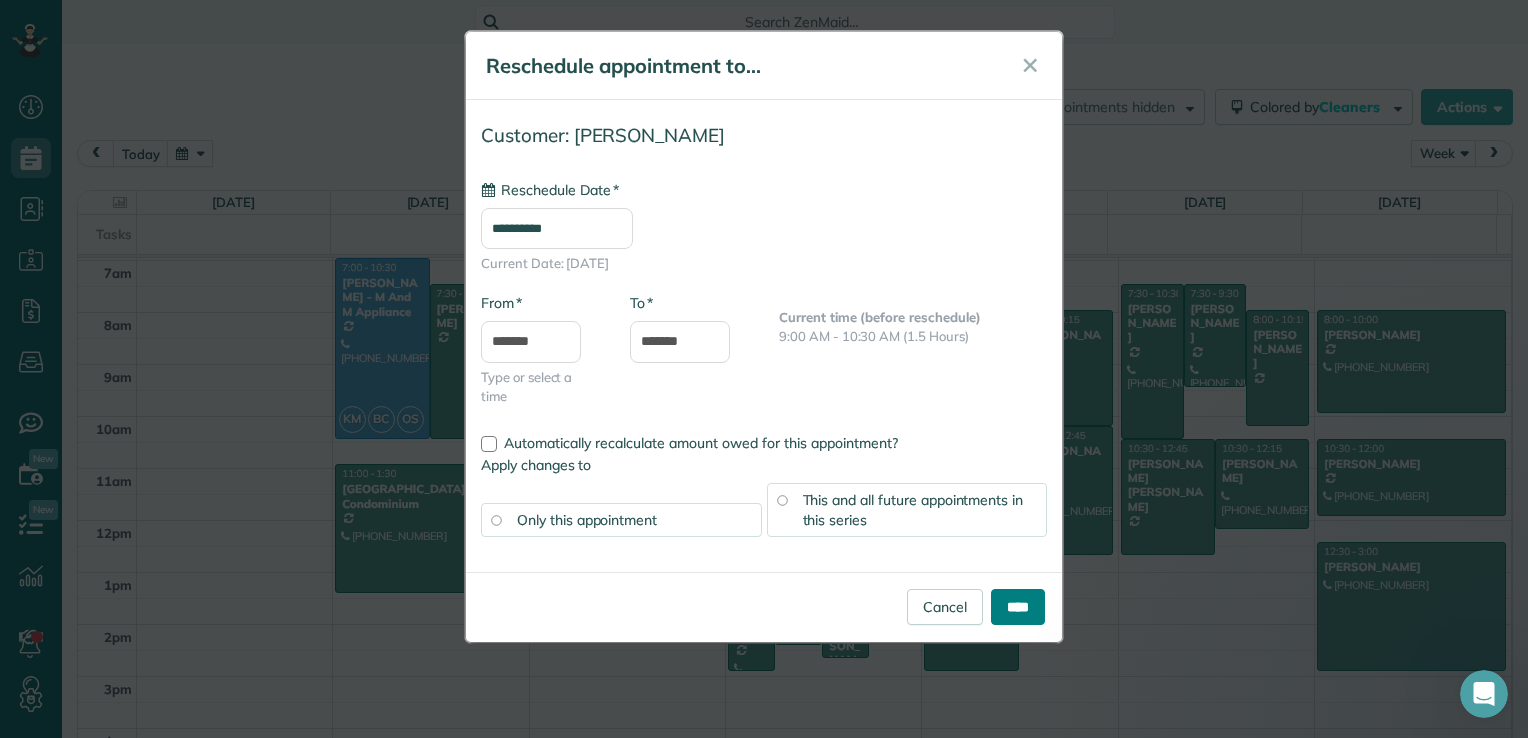 click on "****" at bounding box center [1018, 607] 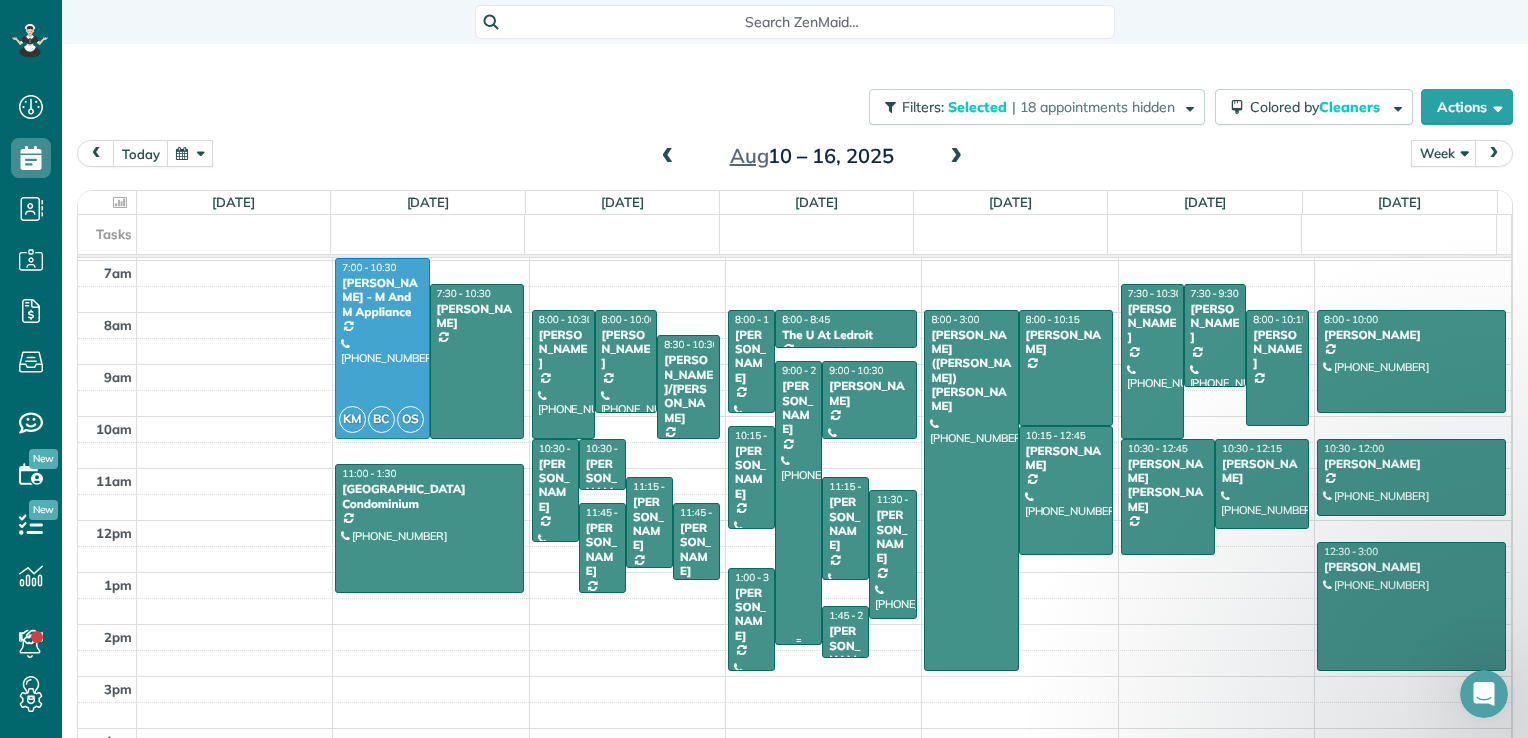 click on "[PERSON_NAME]" at bounding box center [798, 408] 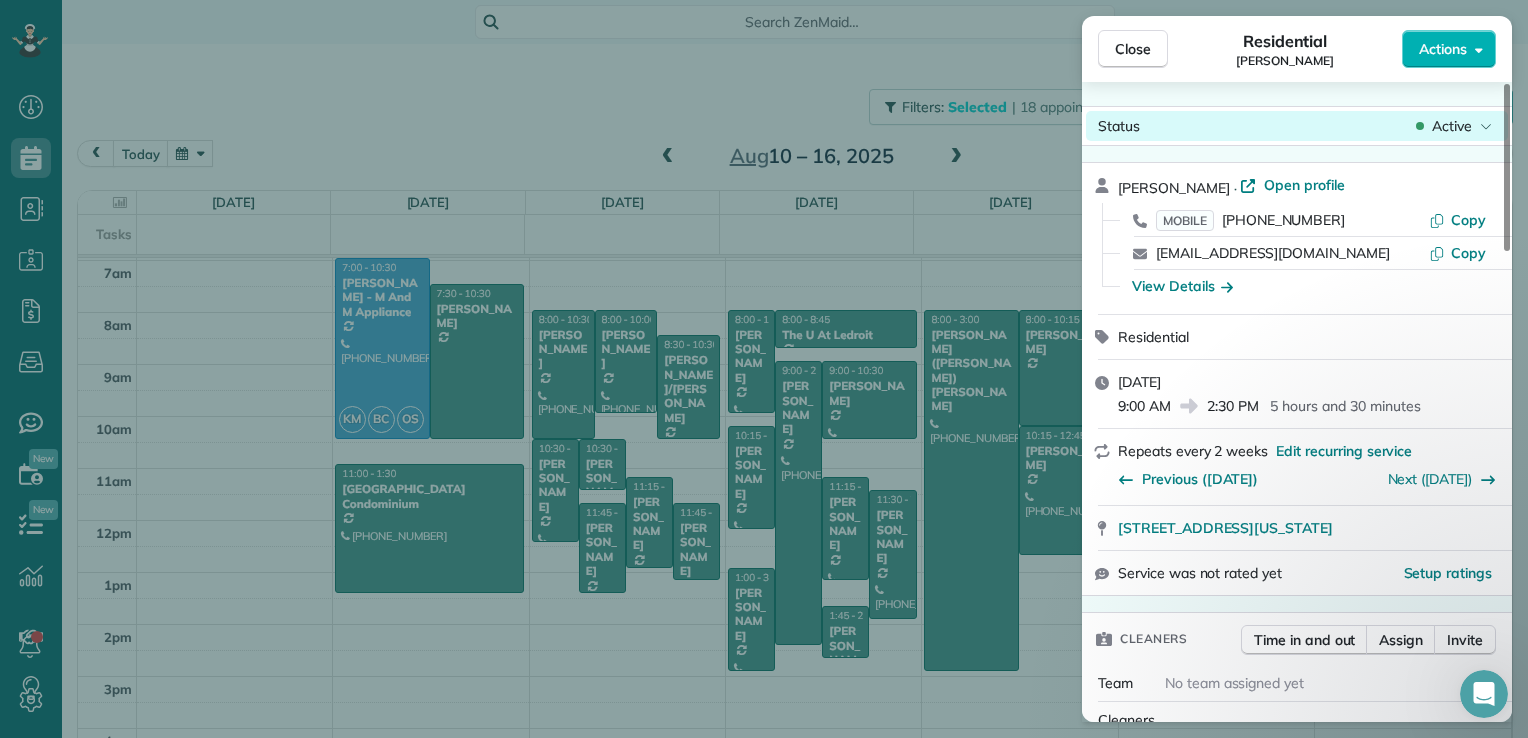 click on "Active" at bounding box center (1452, 126) 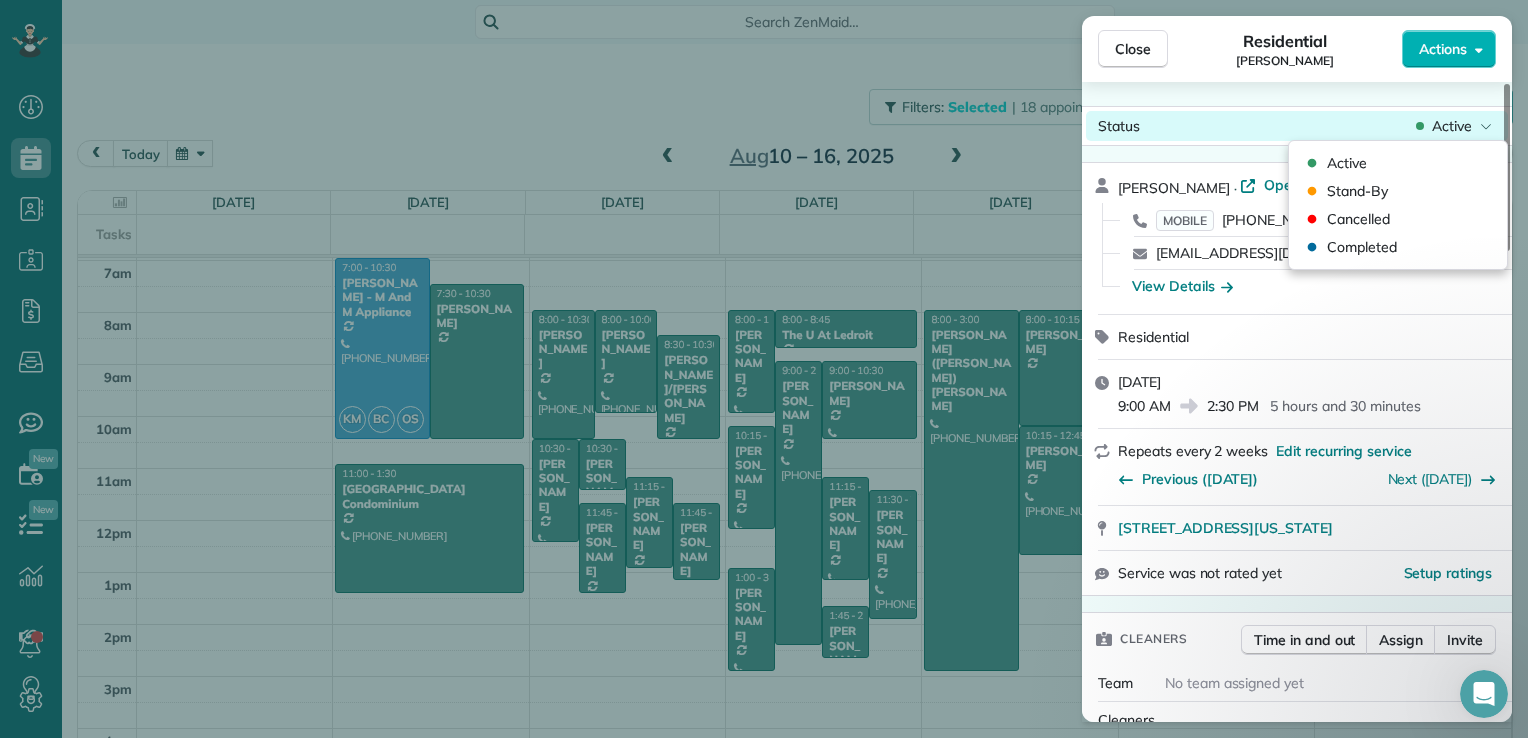 click on "Status Active" at bounding box center (1297, 126) 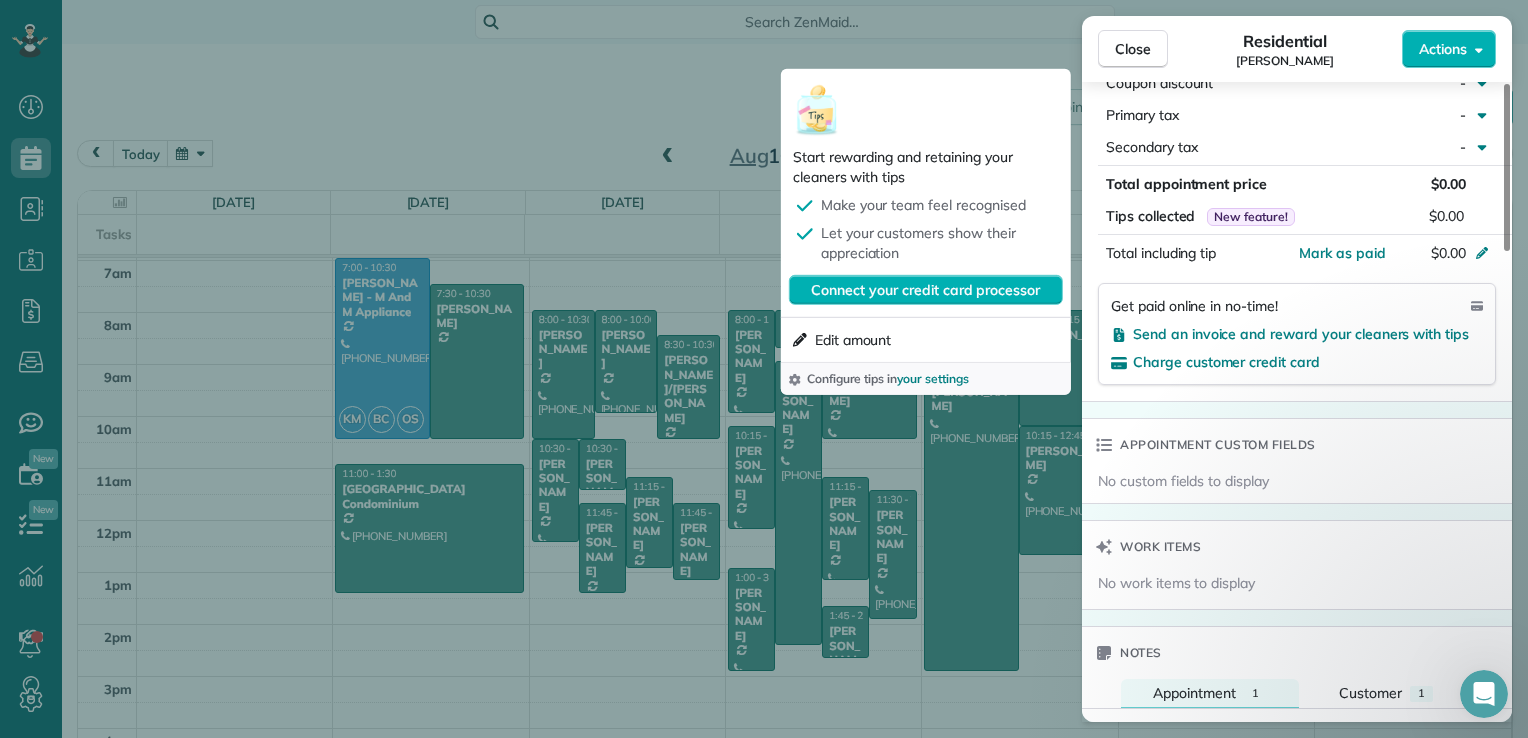 scroll, scrollTop: 1092, scrollLeft: 0, axis: vertical 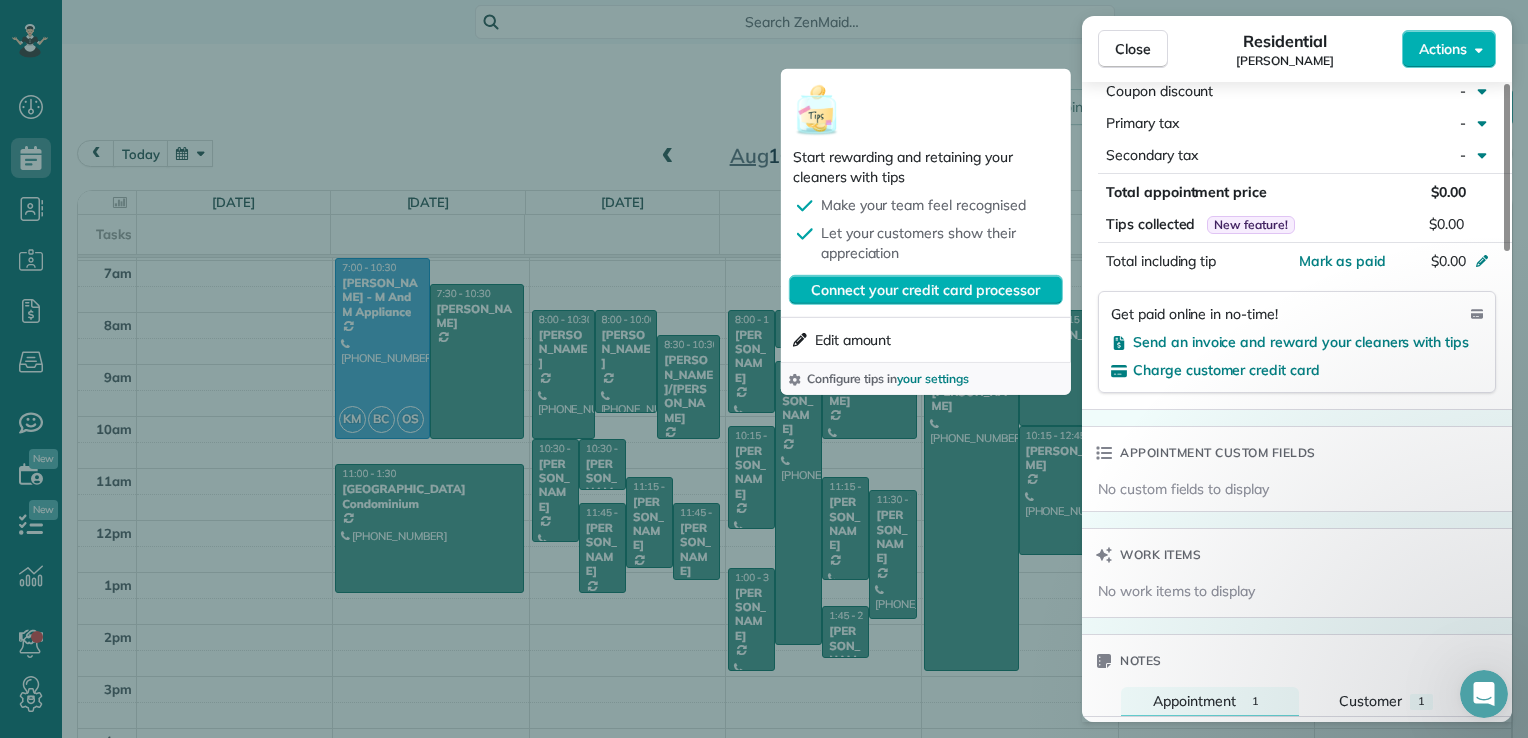 click on "Close Residential Rachel Reeves Actions Status Active Rachel Reeves · Open profile MOBILE (301) 728-5869 Copy rreeves08@gmail.com Copy View Details Residential Wednesday, August 13, 2025 9:00 AM 2:30 PM 5 hours and 30 minutes Repeats every 2 weeks Edit recurring service Previous (Aug 01) Next (Aug 29) 7707 Wisconsin Avenue Bethesda MD 20814 Service was not rated yet Setup ratings Cleaners Time in and out Assign Invite Team No team assigned yet Cleaners No cleaners assigned yet Checklist Try Now Keep this appointment up to your standards. Stay on top of every detail, keep your cleaners organised, and your client happy. Assign a checklist Watch a 5 min demo Billing Billing actions Service Add an item Overcharge $0.00 Discount $0.00 Coupon discount - Primary tax - Secondary tax - Total appointment price $0.00 Tips collected New feature! $0.00 Mark as paid Total including tip $0.00 Get paid online in no-time! Send an invoice and reward your cleaners with tips Charge customer credit card Appointment custom fields" at bounding box center [764, 369] 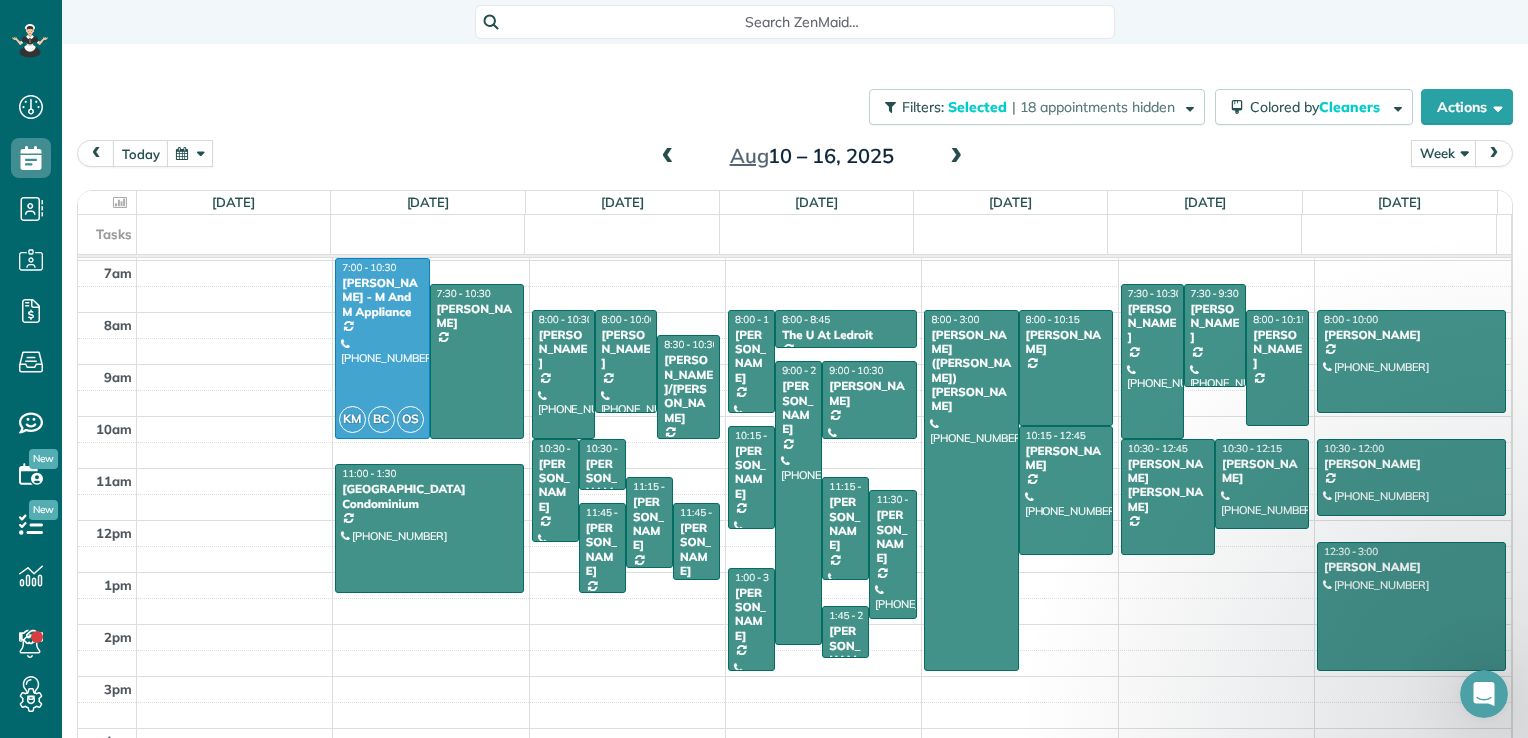click at bounding box center [668, 157] 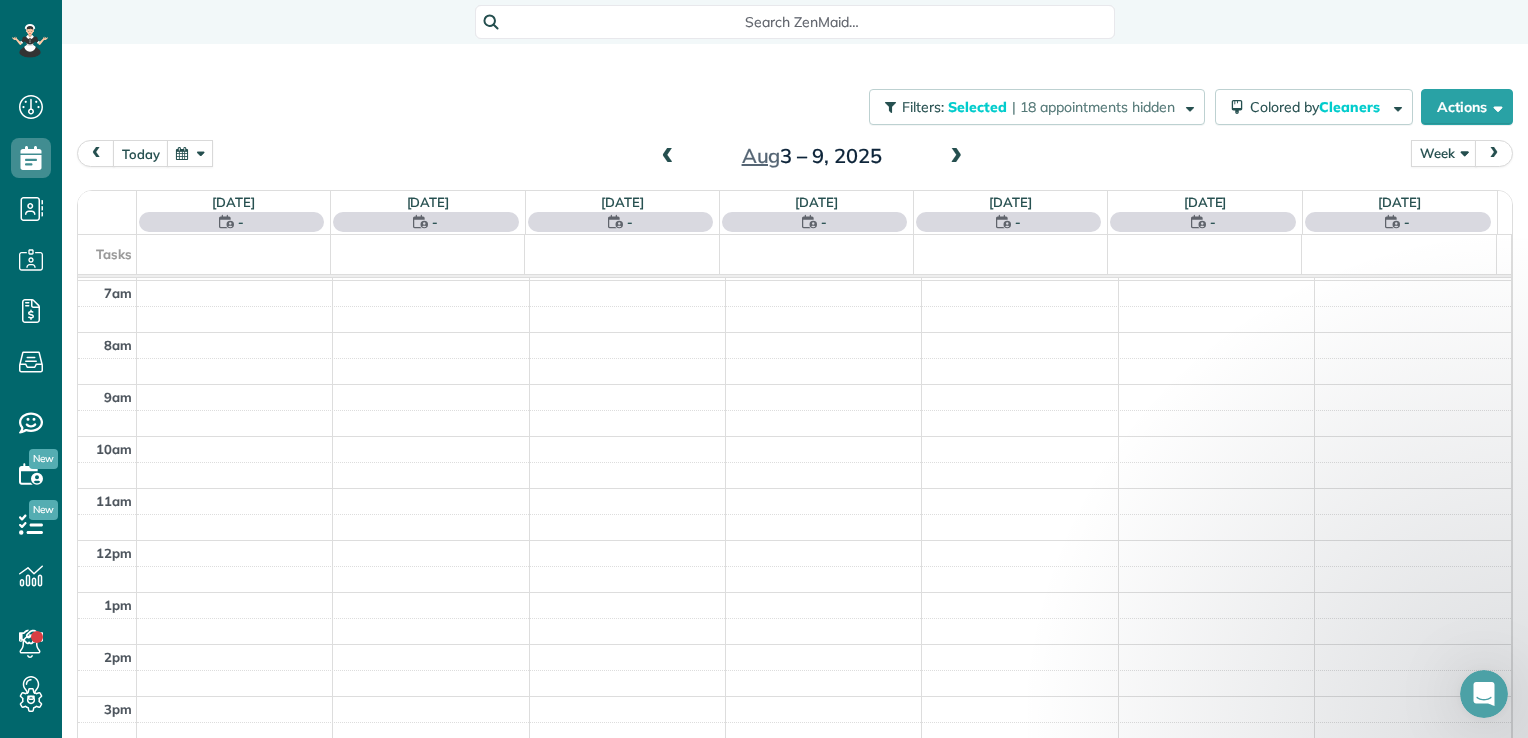 scroll, scrollTop: 362, scrollLeft: 0, axis: vertical 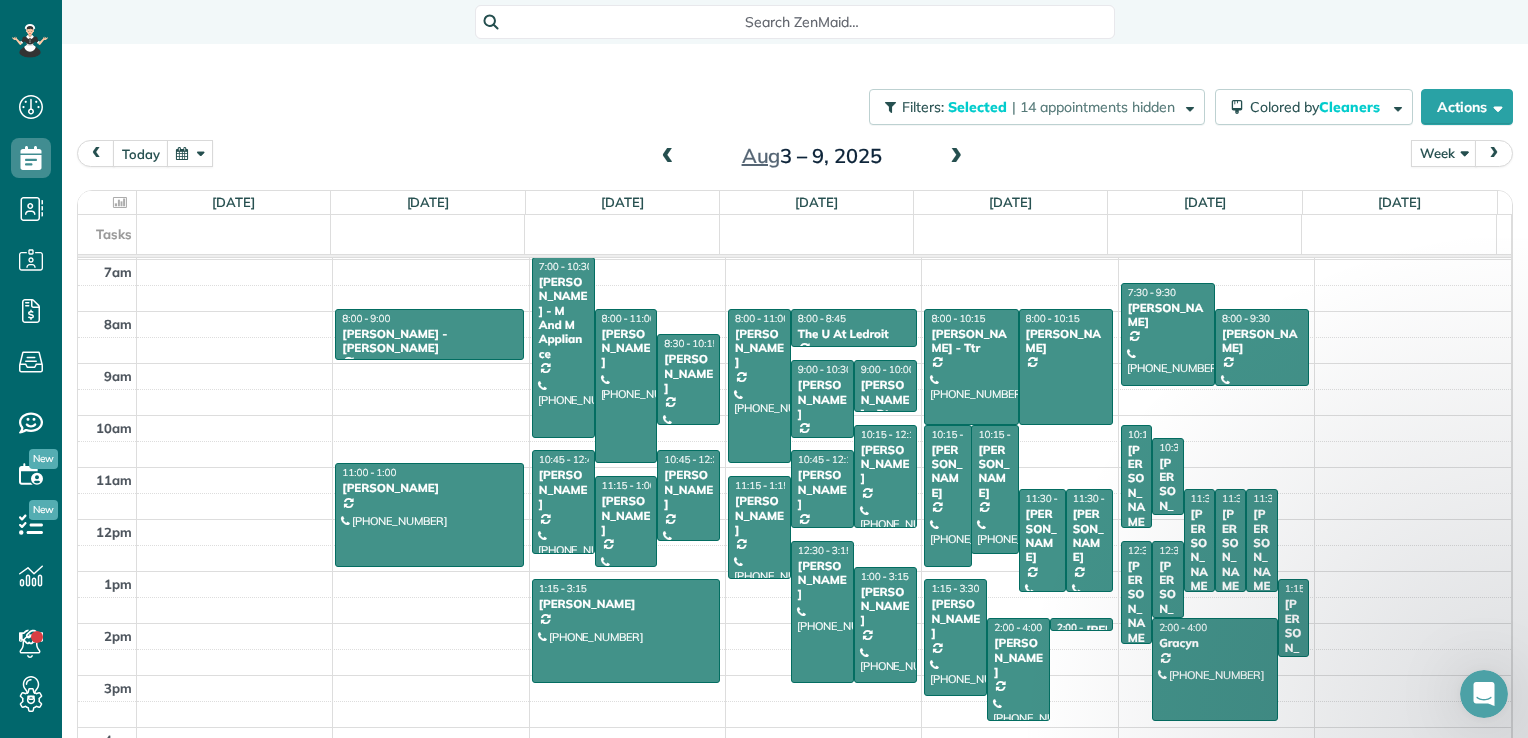 click at bounding box center (668, 157) 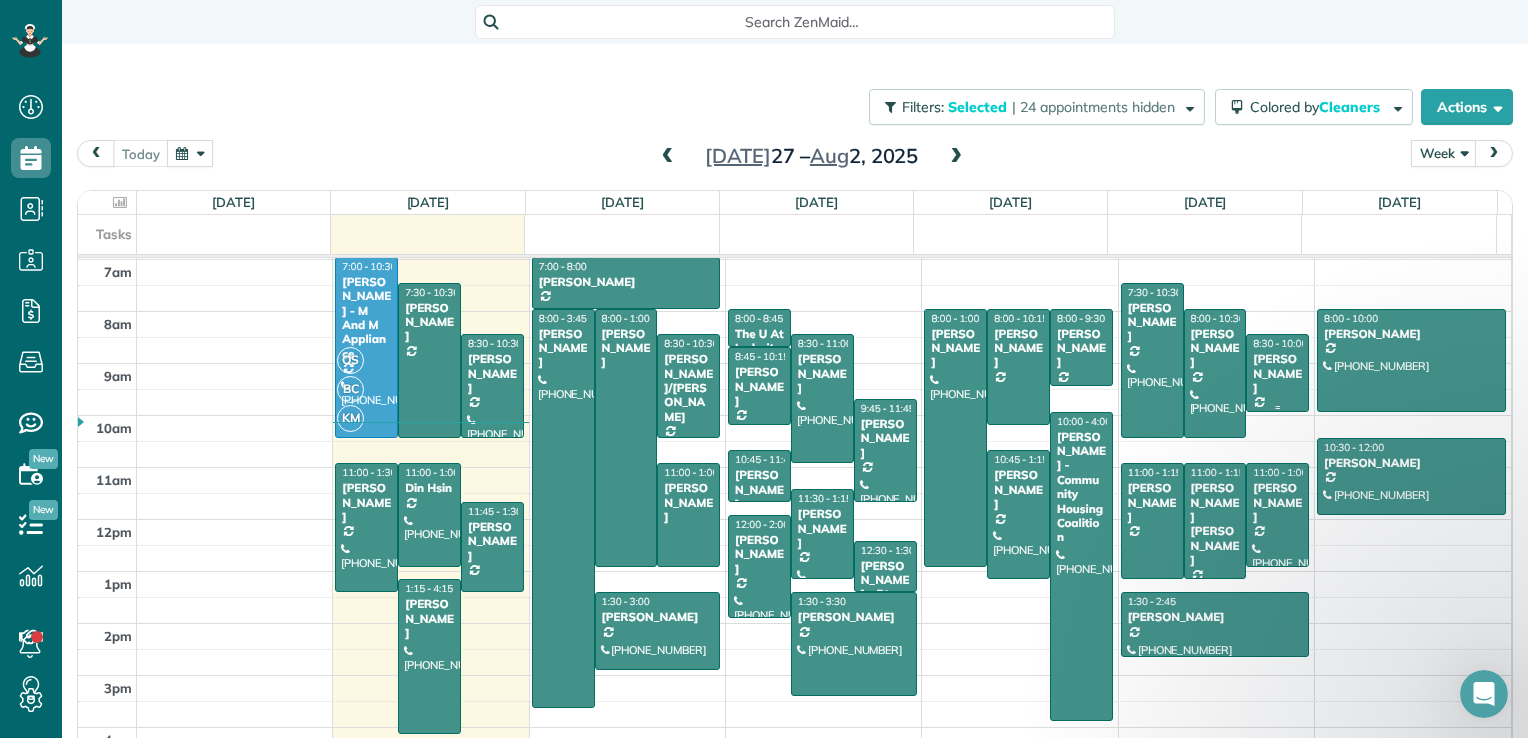 click at bounding box center [1277, 372] 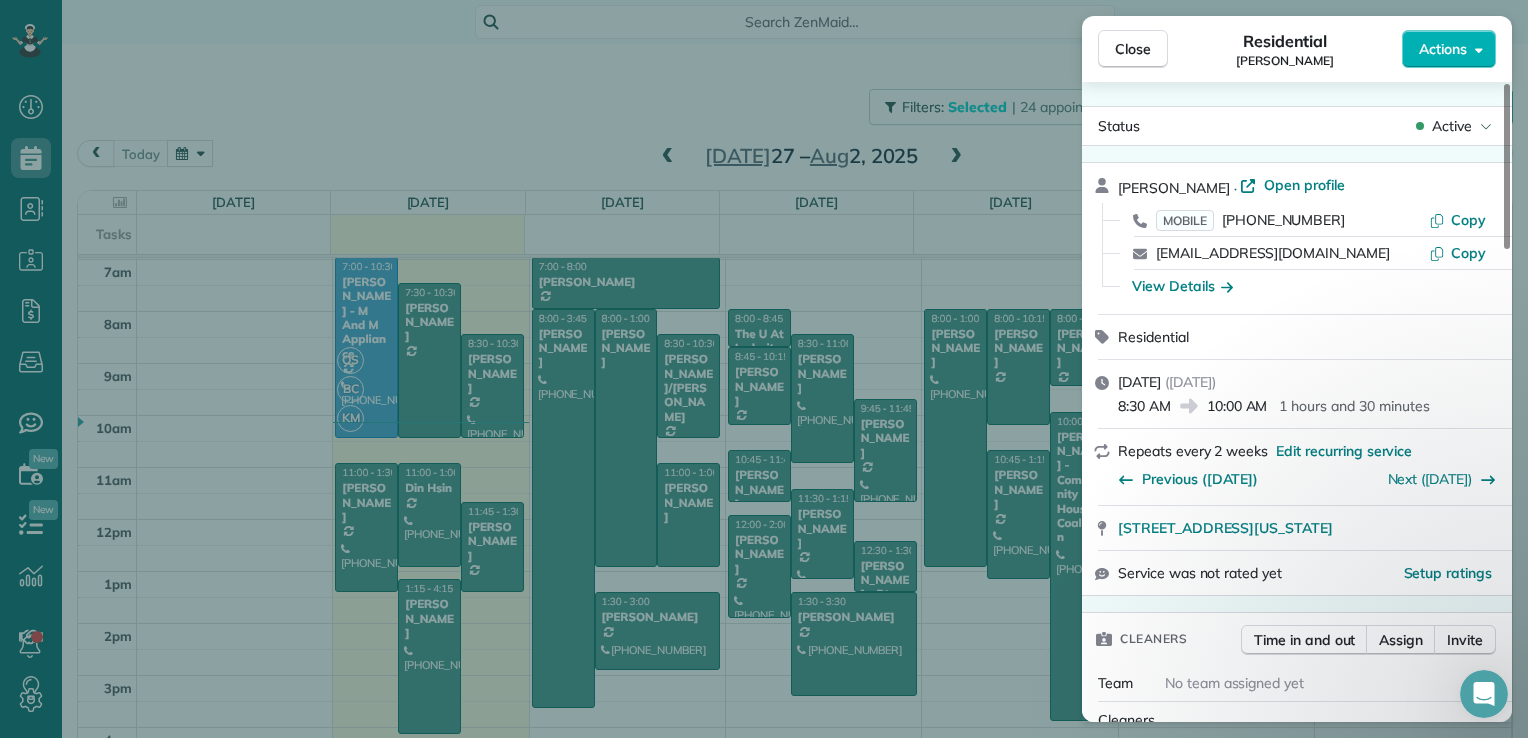 click on "Active" at bounding box center (1454, 126) 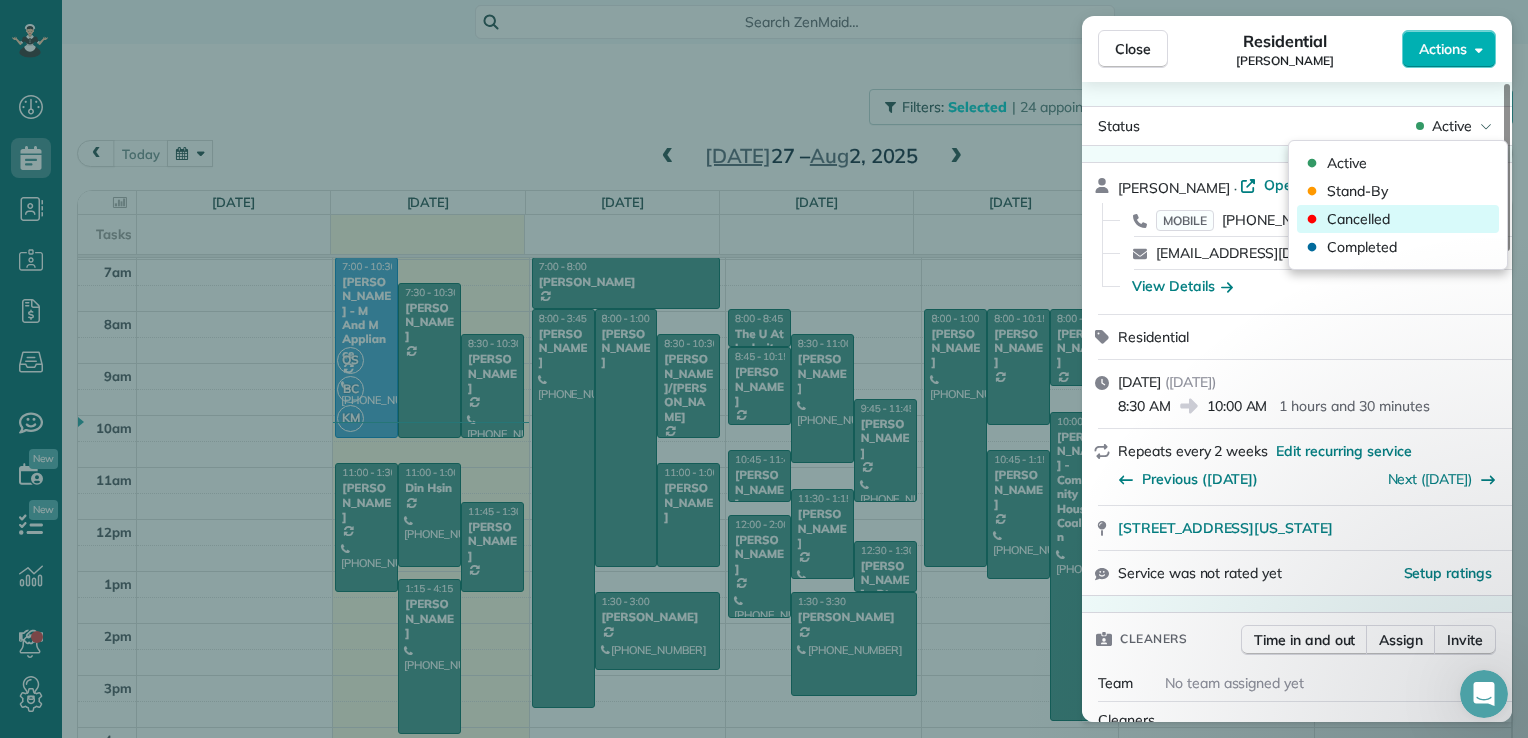 click on "Cancelled" at bounding box center [1398, 219] 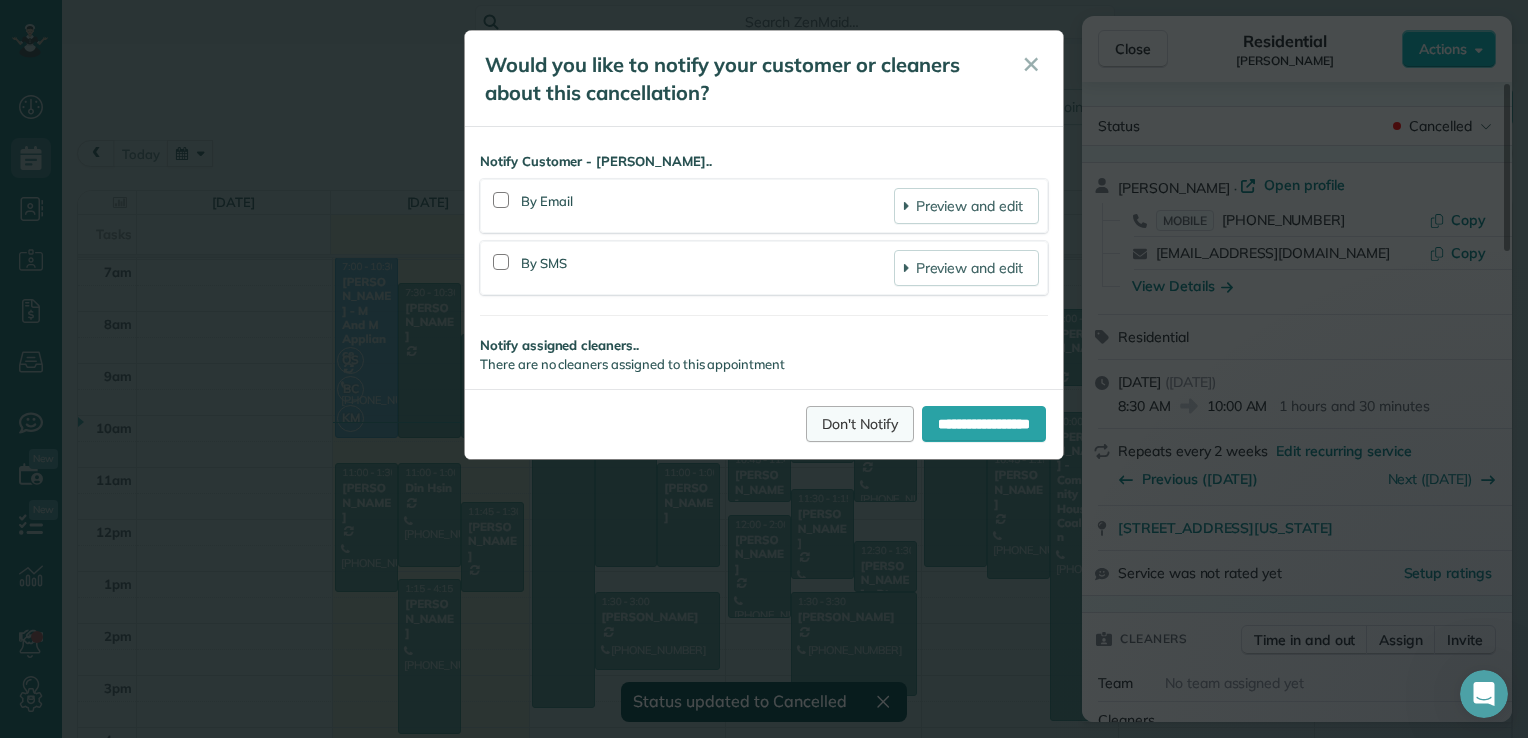 drag, startPoint x: 840, startPoint y: 433, endPoint x: 853, endPoint y: 400, distance: 35.468296 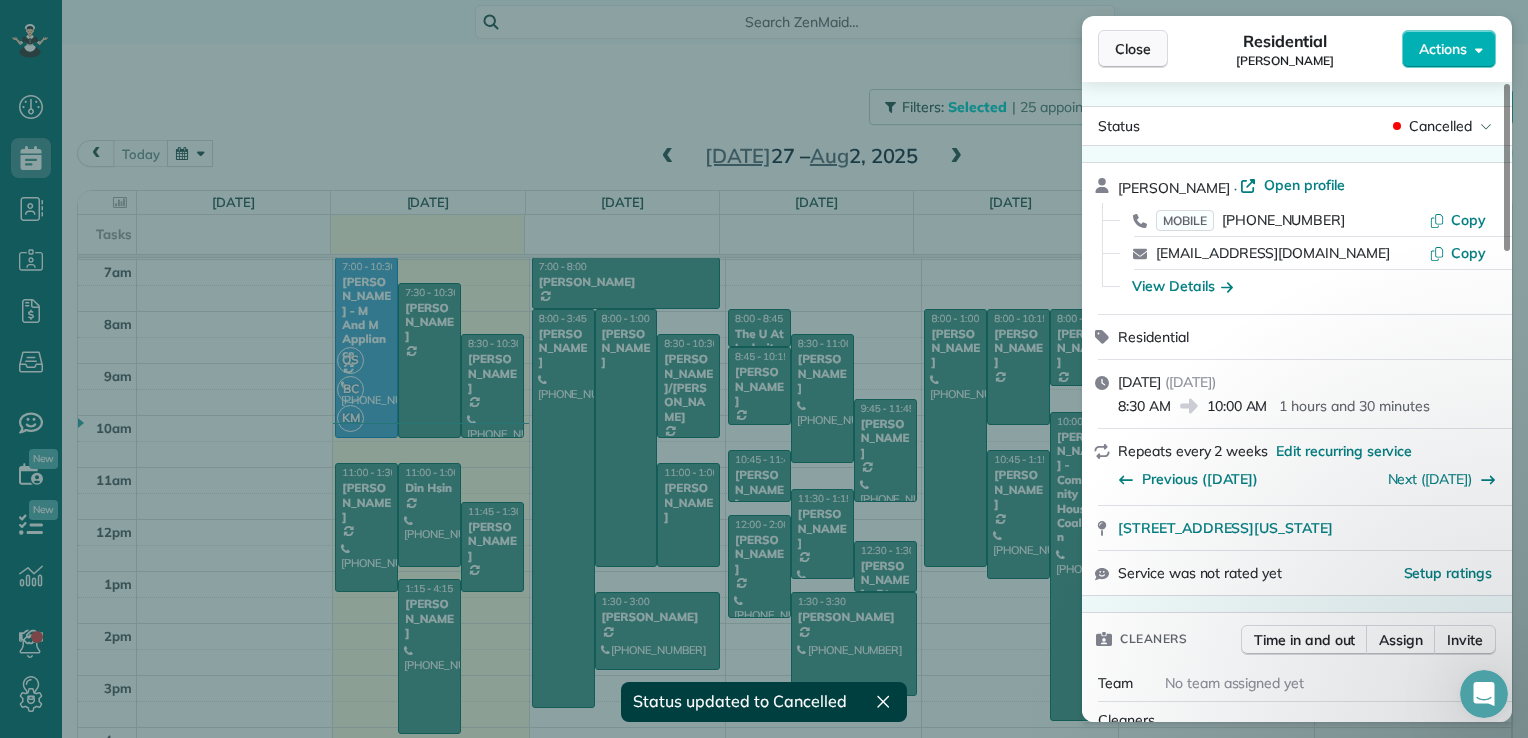 scroll, scrollTop: 361, scrollLeft: 0, axis: vertical 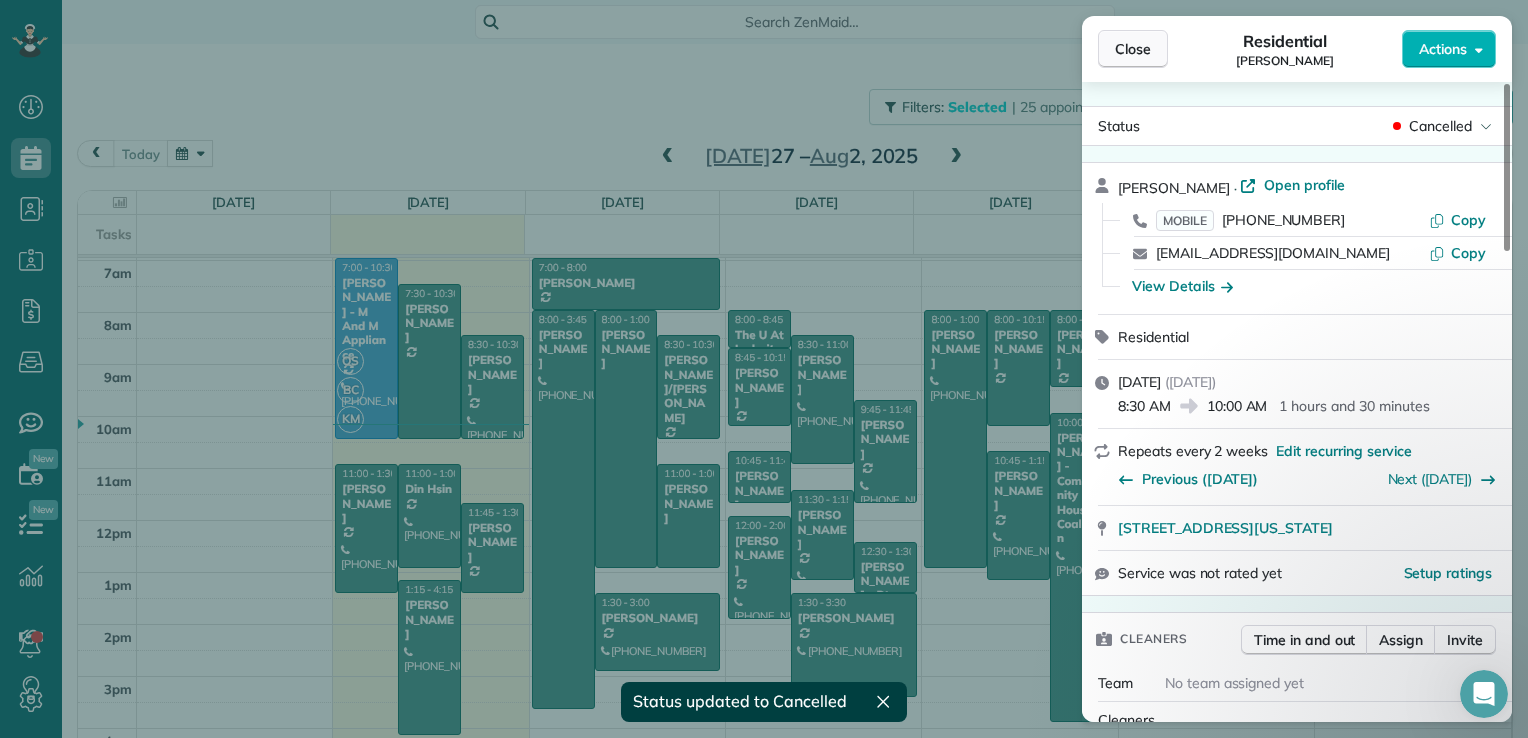 click on "Close" at bounding box center [1133, 49] 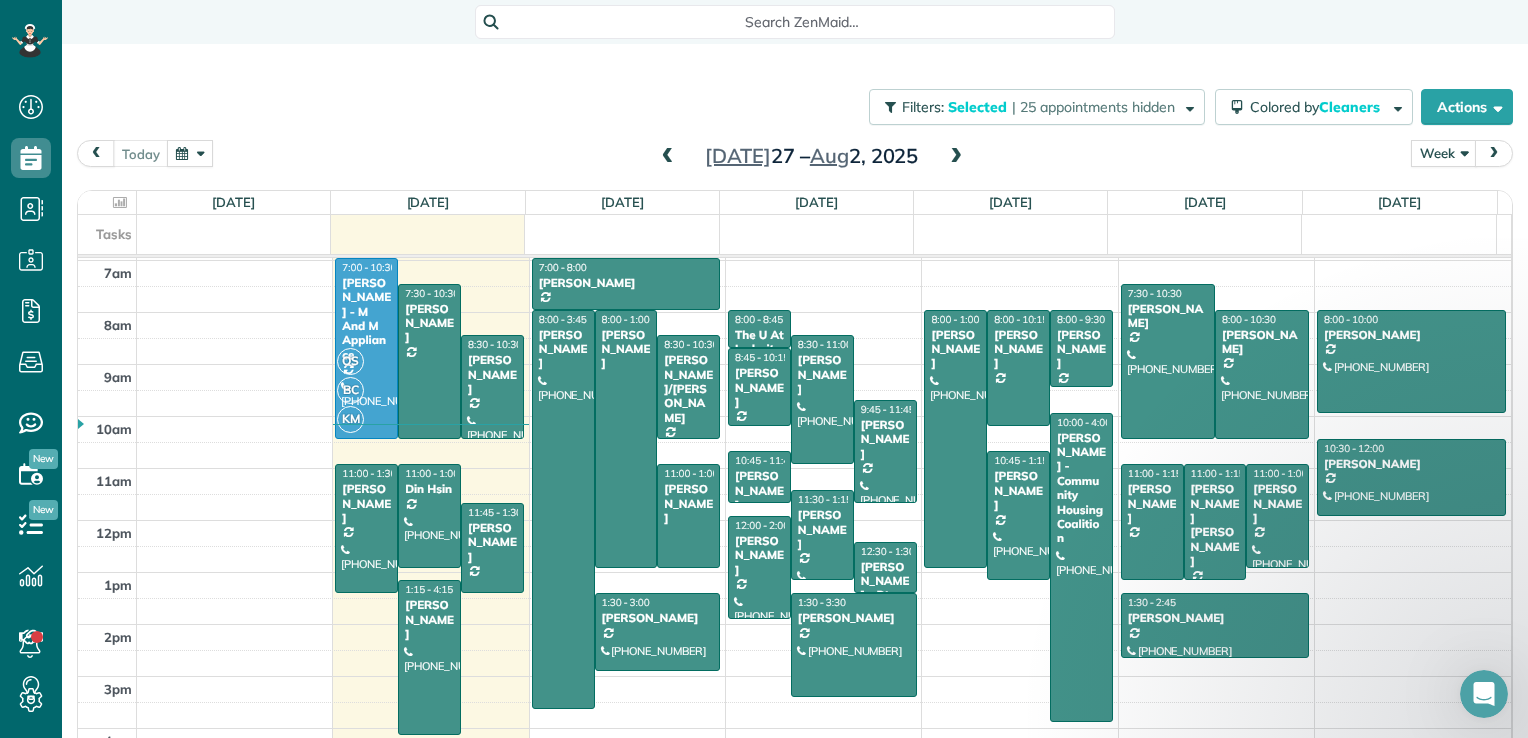 click at bounding box center (956, 157) 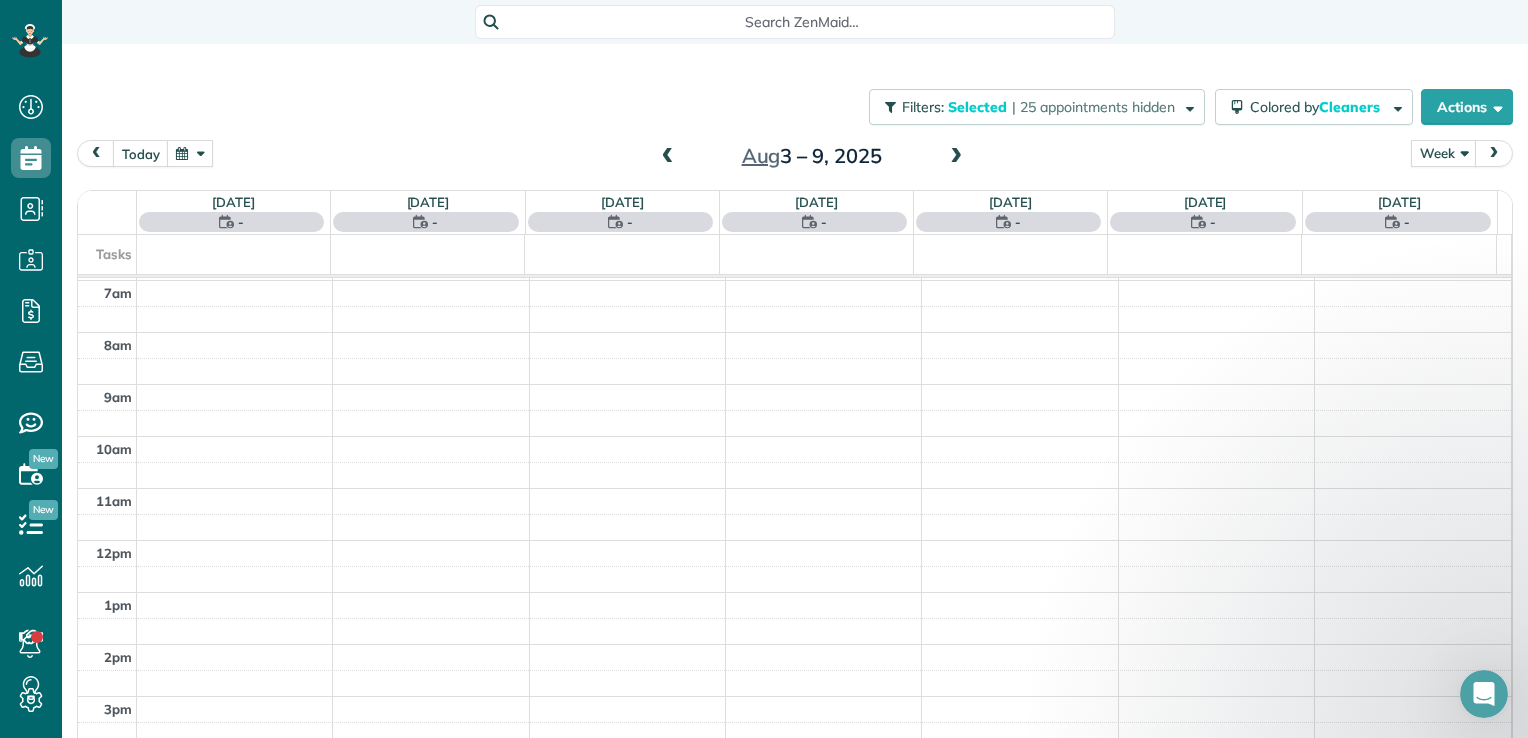 scroll, scrollTop: 362, scrollLeft: 0, axis: vertical 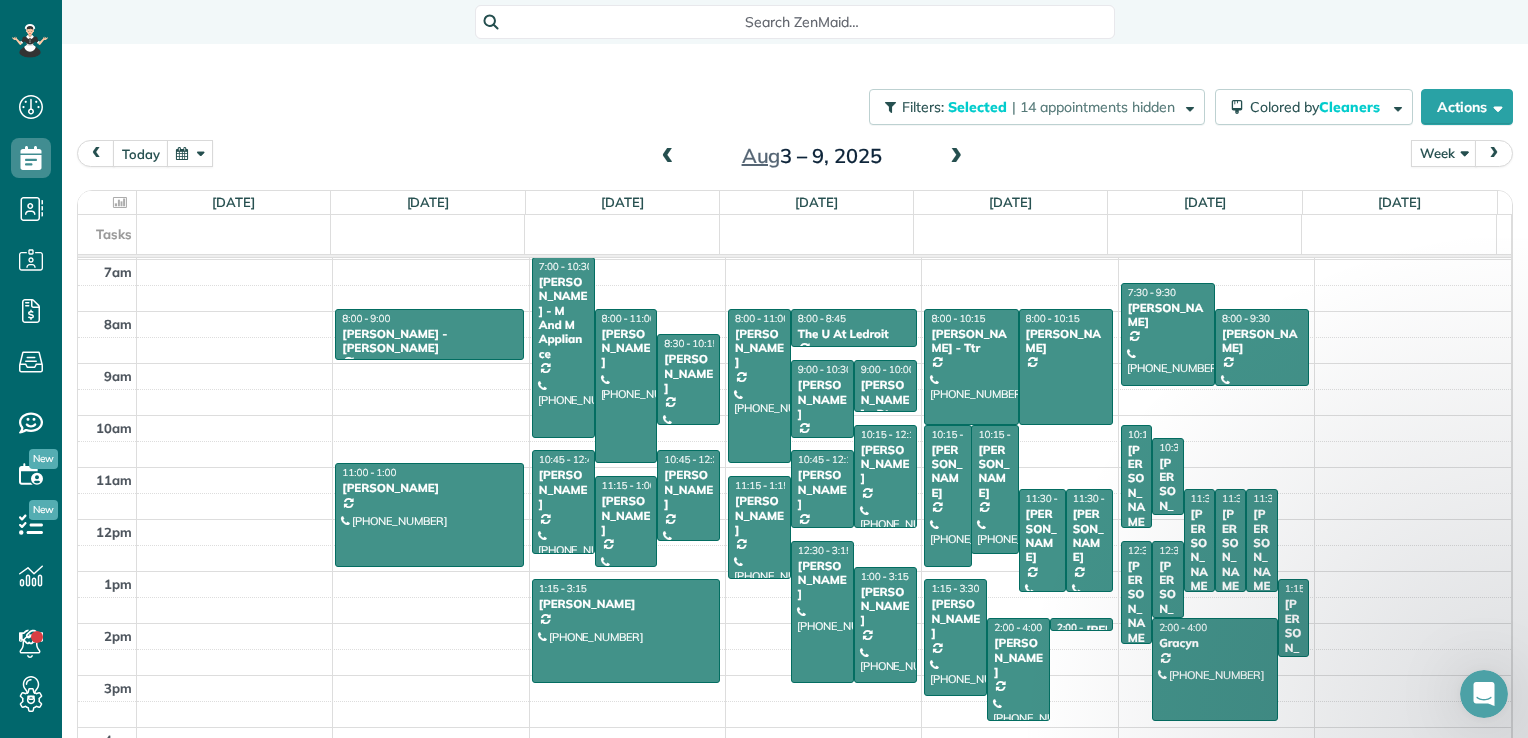 click at bounding box center (956, 157) 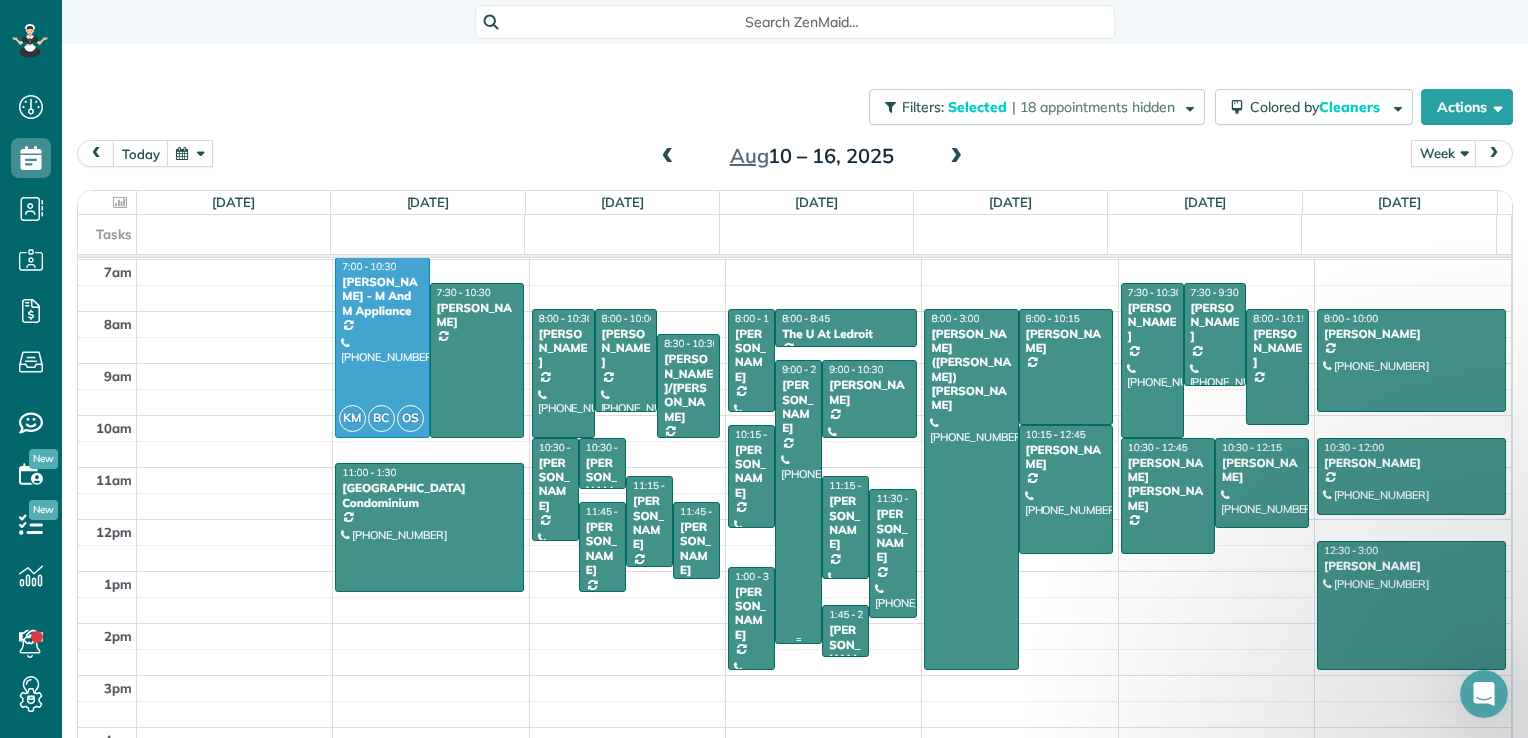 click at bounding box center (798, 502) 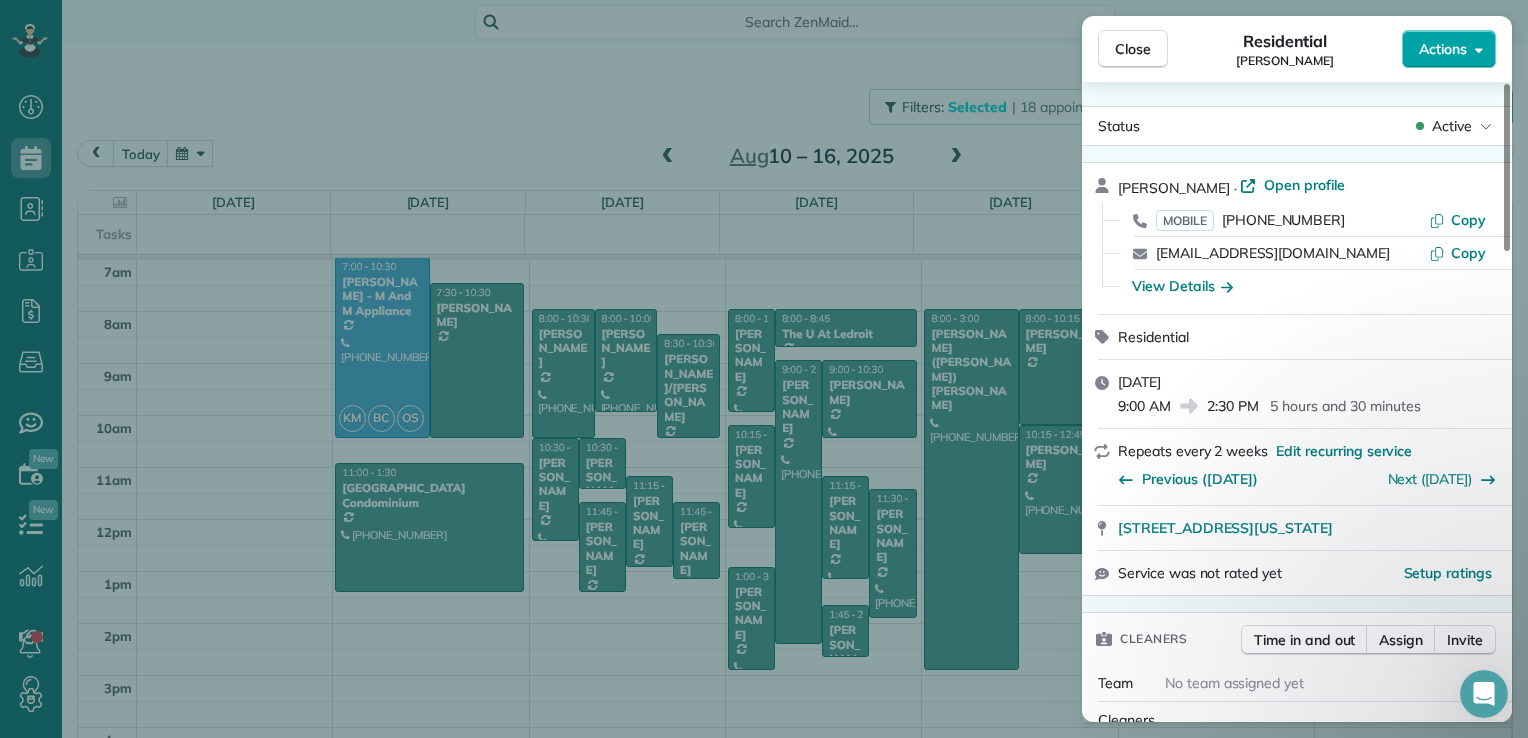 click on "Actions" at bounding box center (1449, 49) 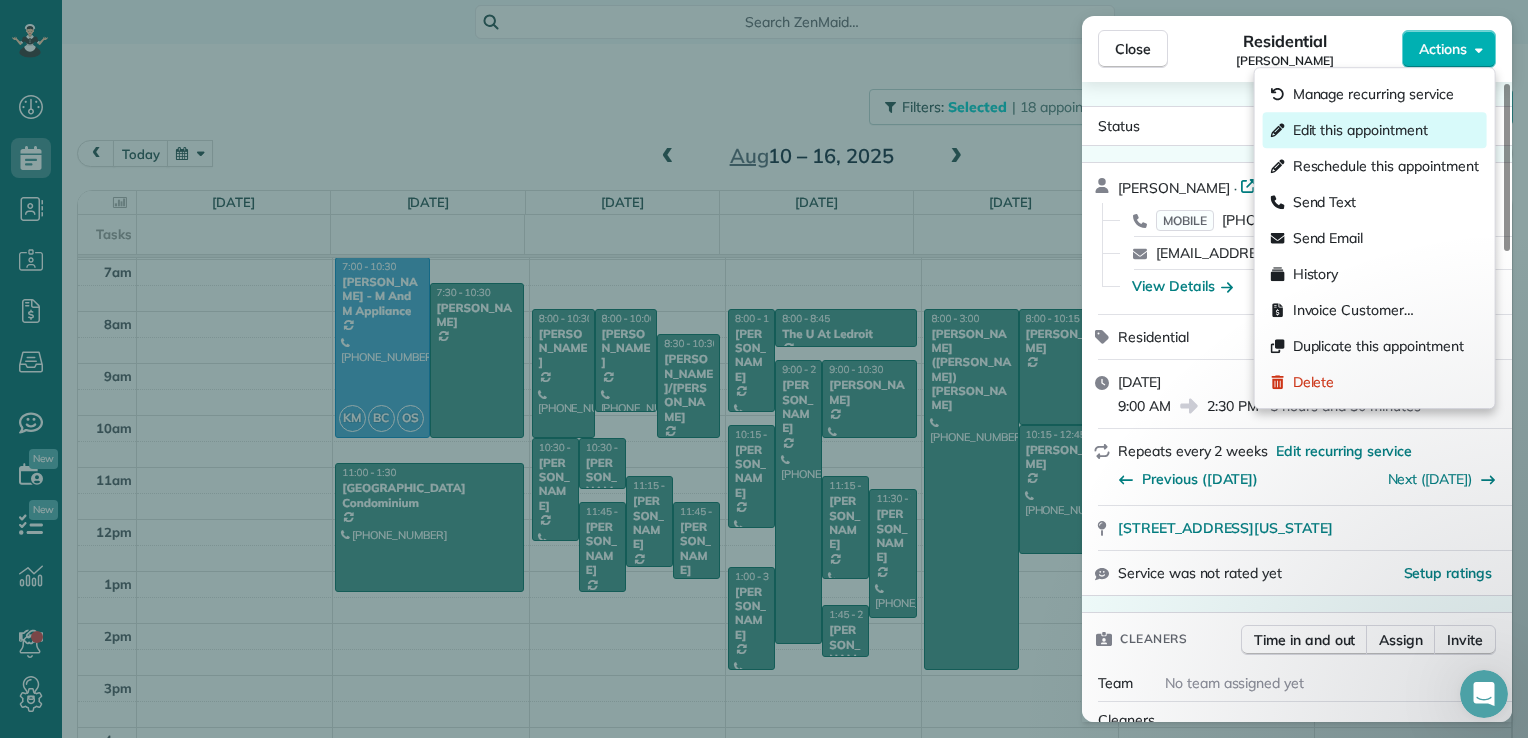 click on "Edit this appointment" at bounding box center [1360, 130] 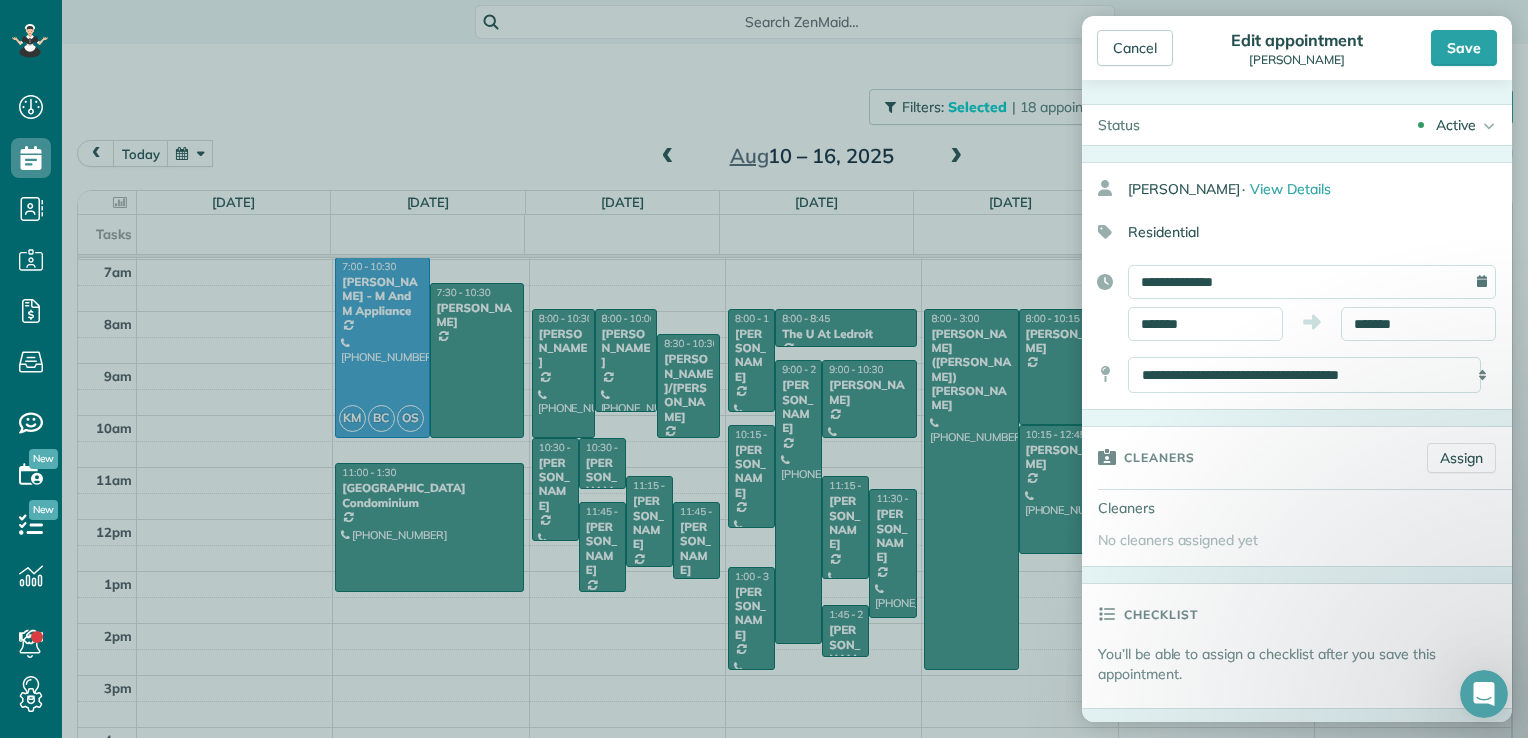 click on "Active" at bounding box center [1456, 125] 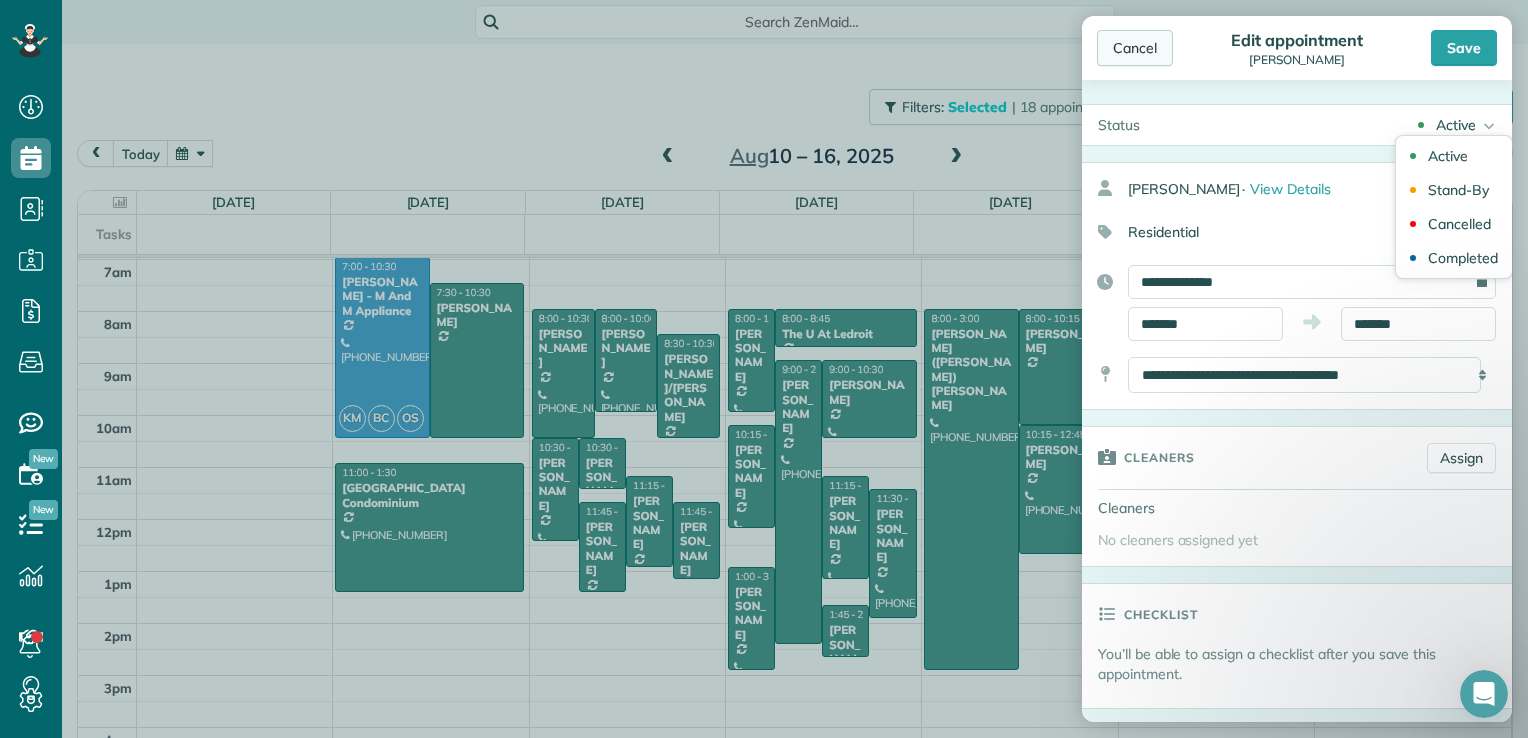 click on "Cancel" at bounding box center [1135, 48] 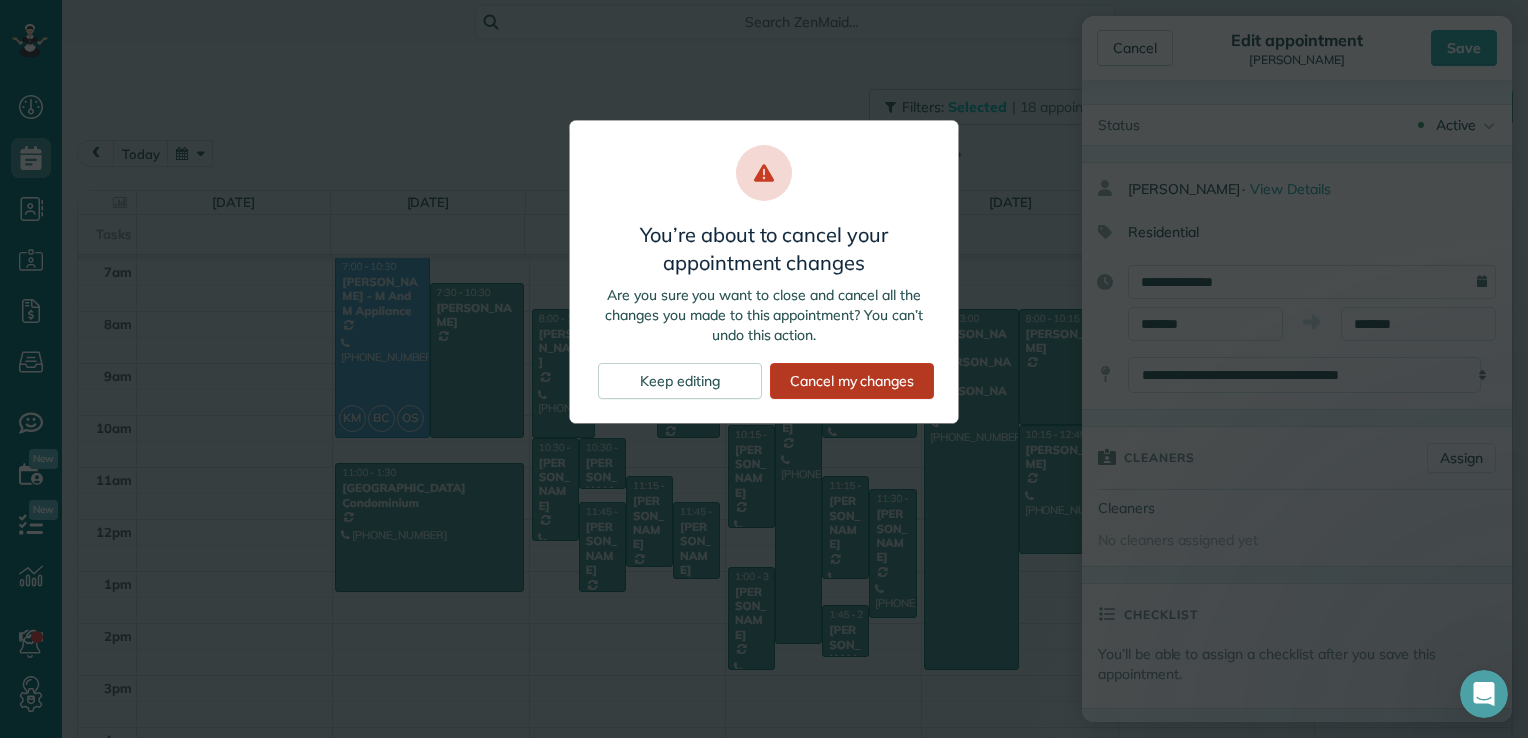 click on "Cancel my changes" at bounding box center [852, 381] 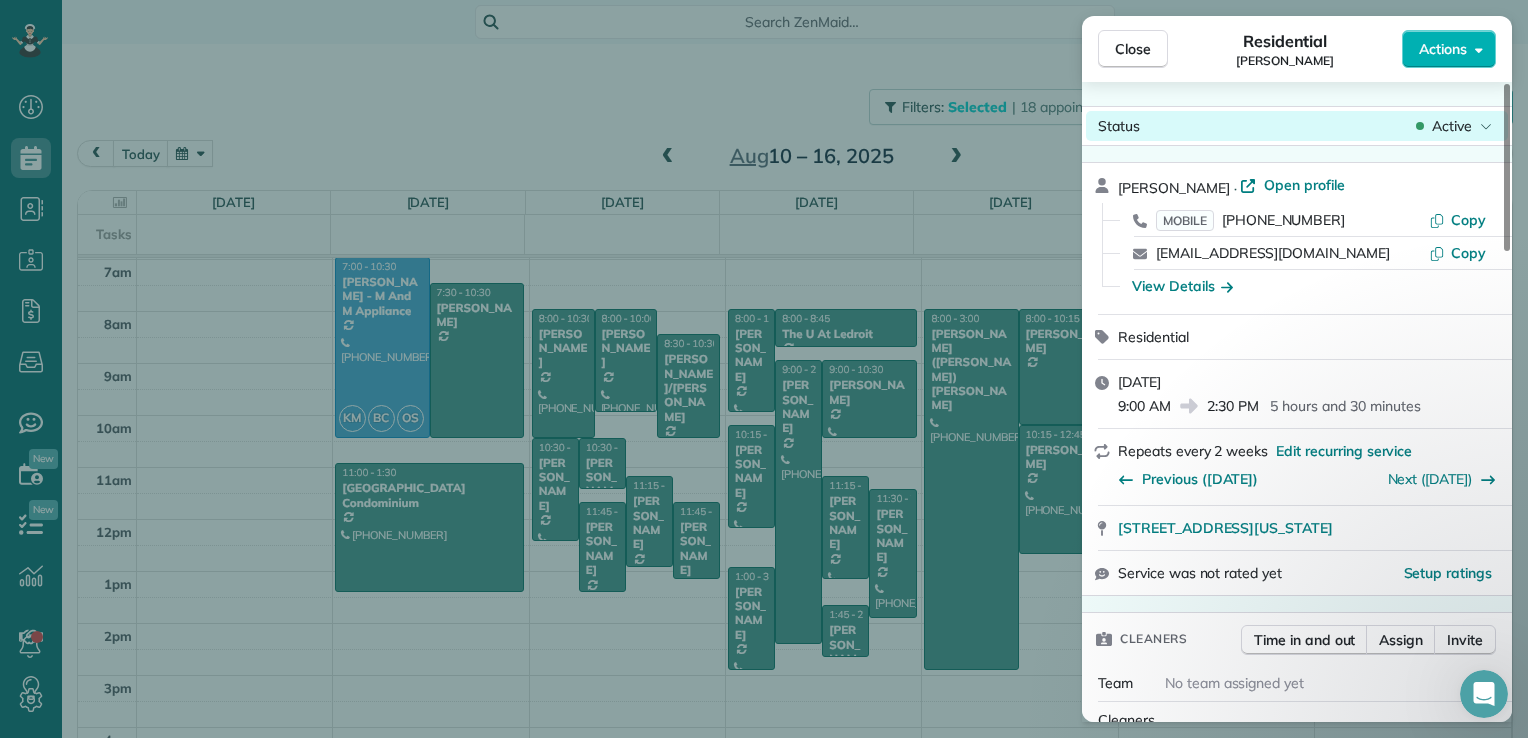 click on "Active" at bounding box center (1454, 126) 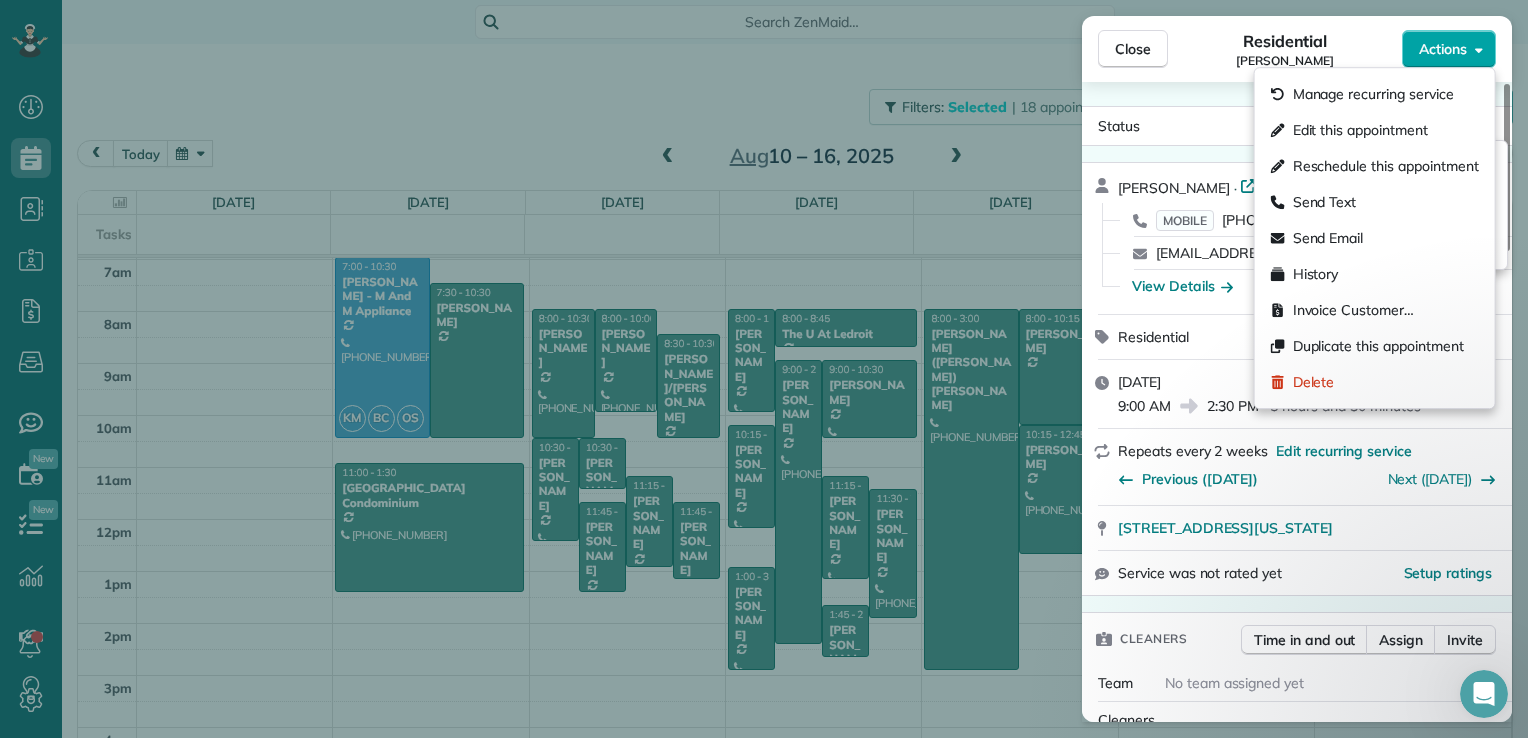 click on "Actions" at bounding box center [1443, 49] 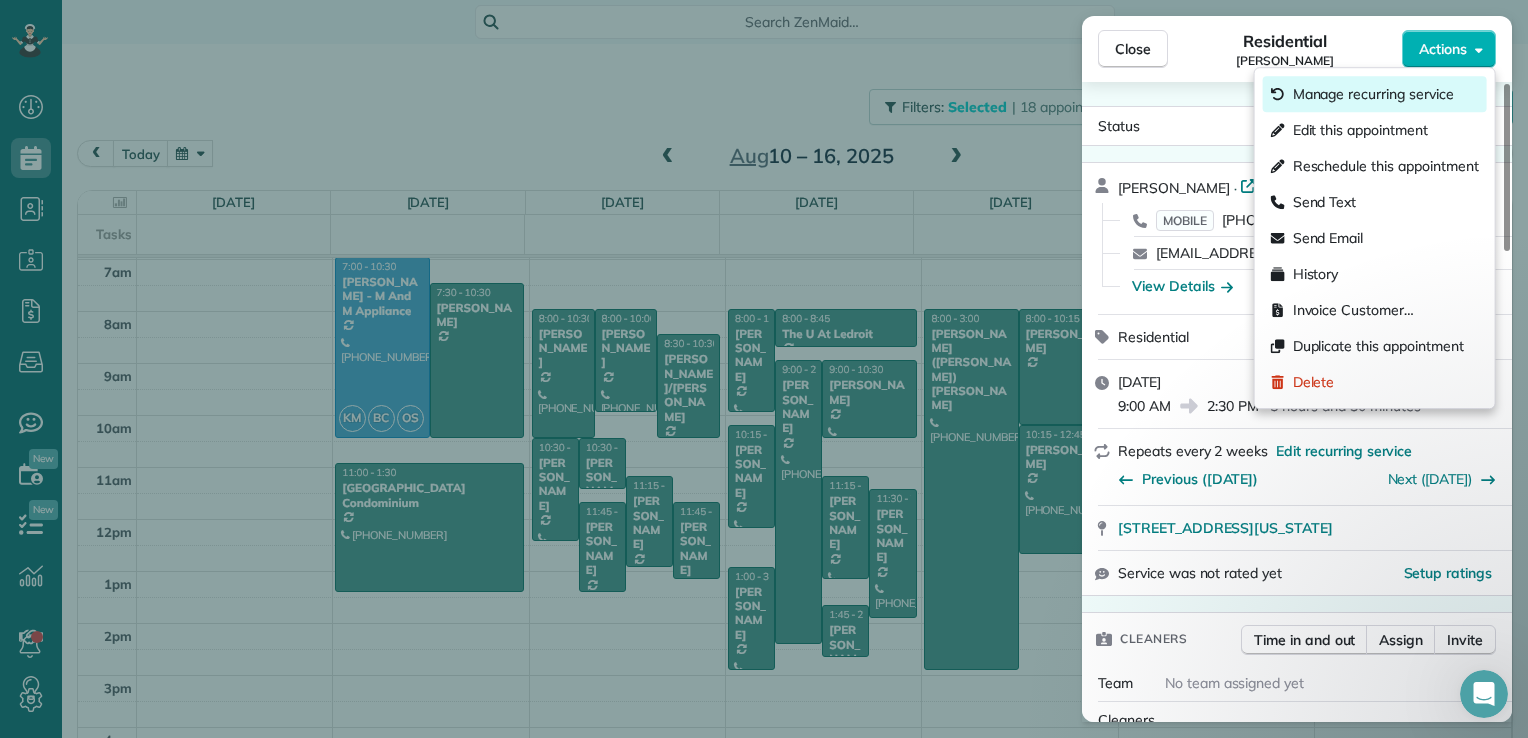 click on "Manage recurring service" at bounding box center (1373, 94) 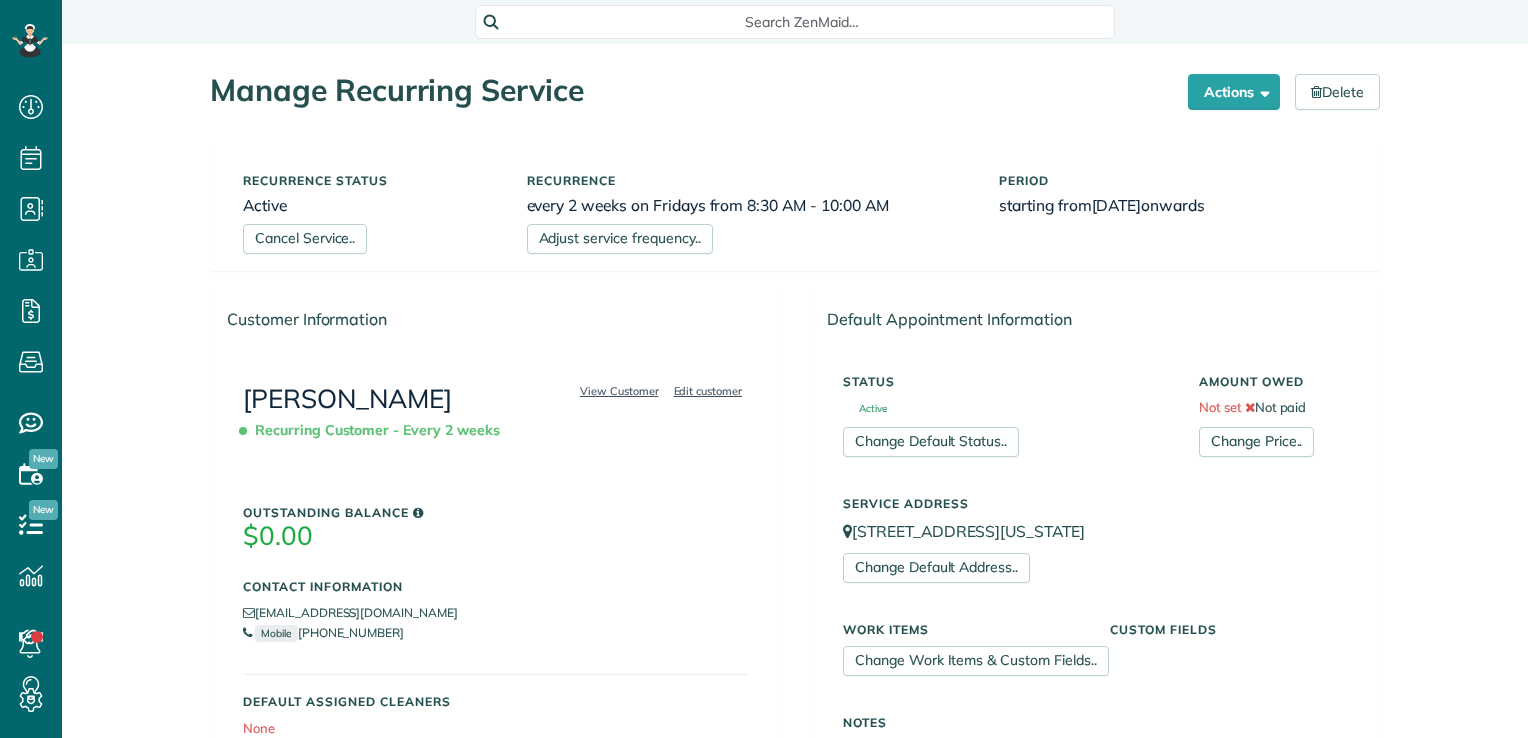 scroll, scrollTop: 0, scrollLeft: 0, axis: both 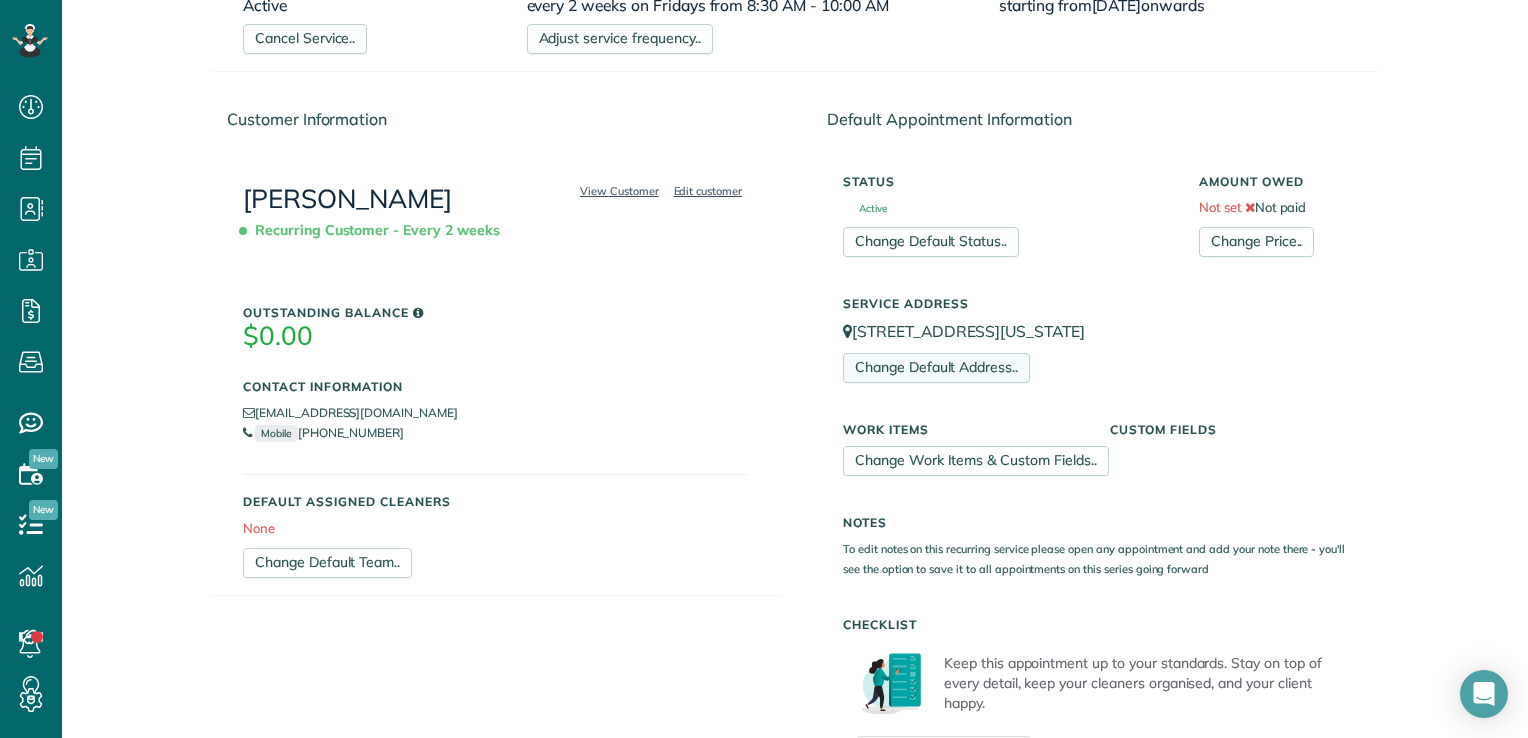 click on "Change Default Address.." at bounding box center [936, 368] 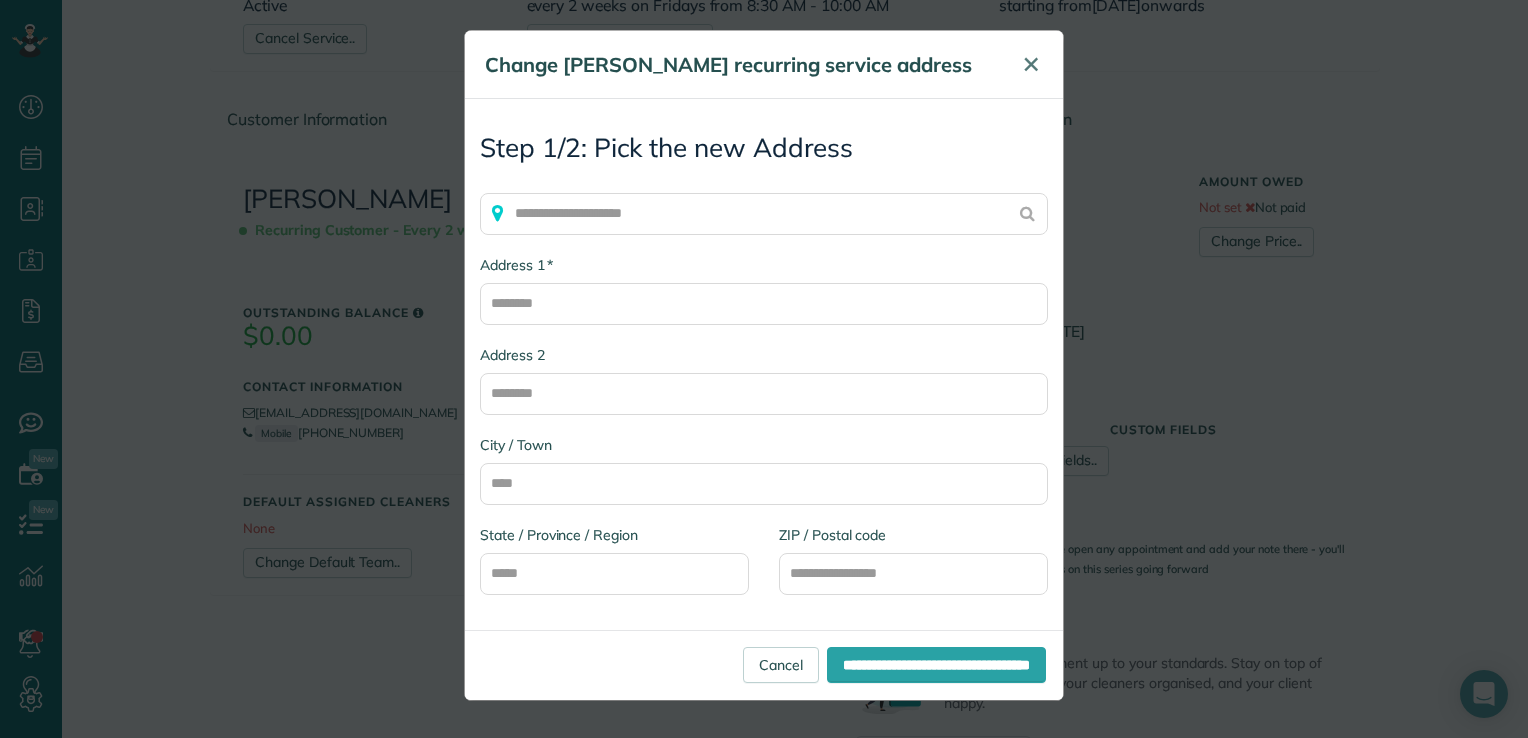 click on "✕" at bounding box center [1031, 64] 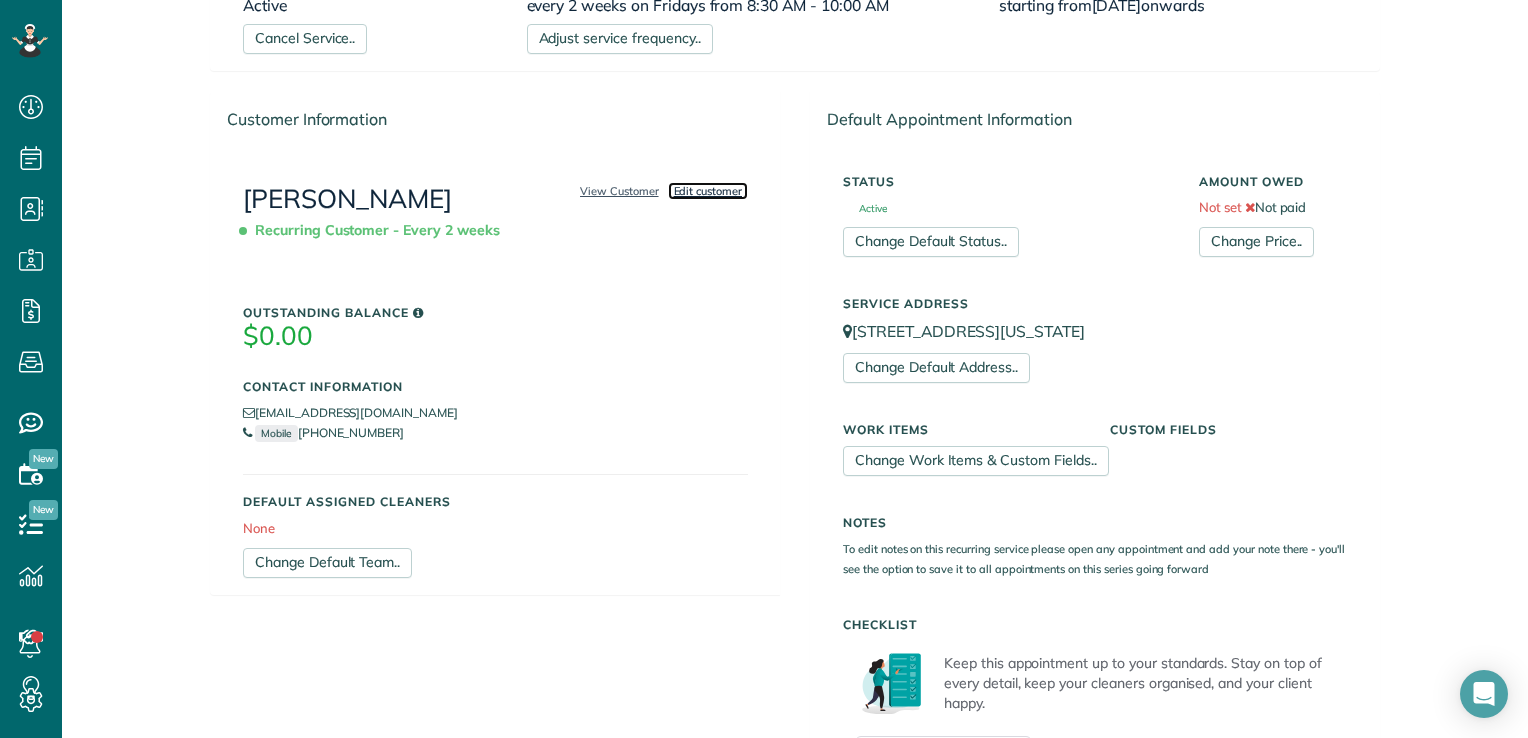 click on "Edit customer" at bounding box center (708, 191) 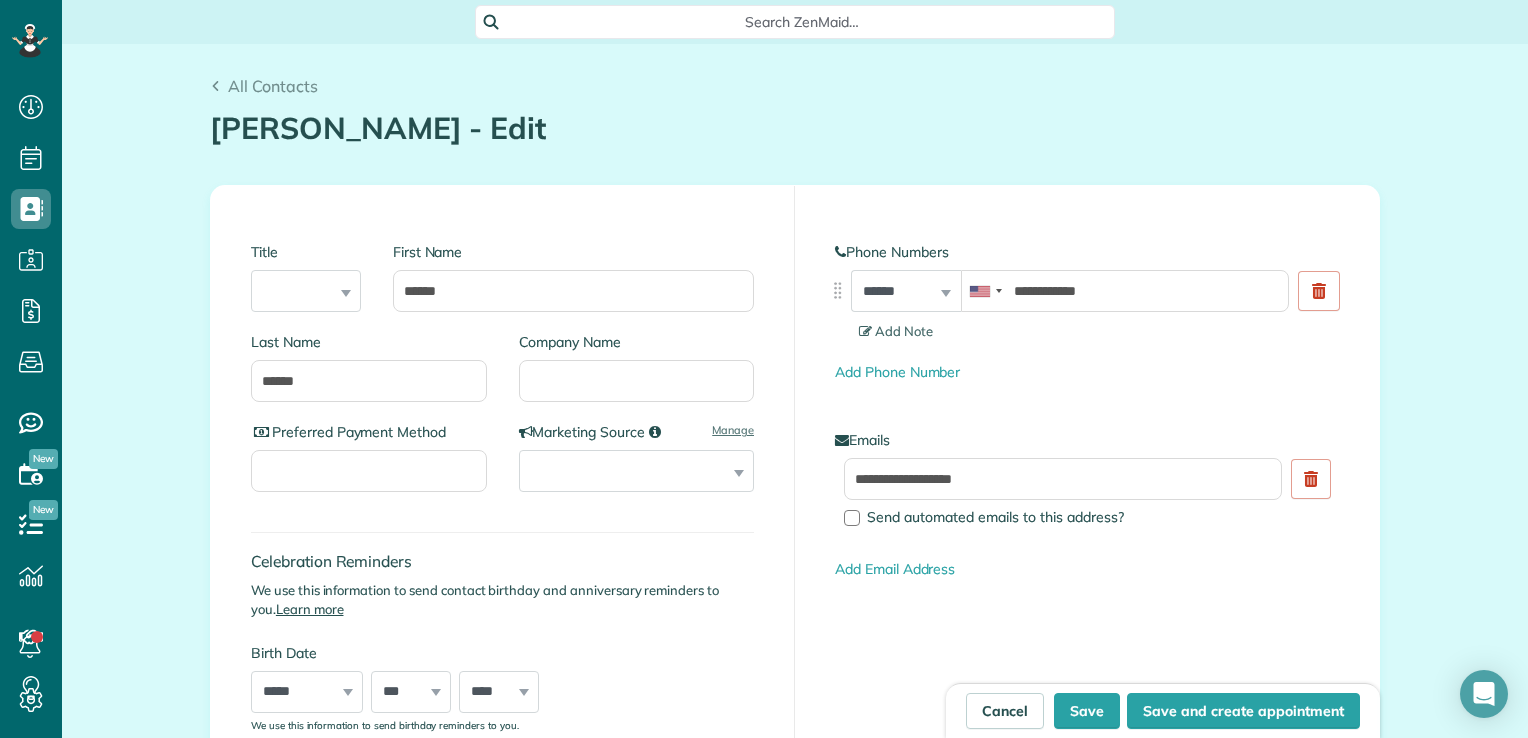 scroll, scrollTop: 0, scrollLeft: 0, axis: both 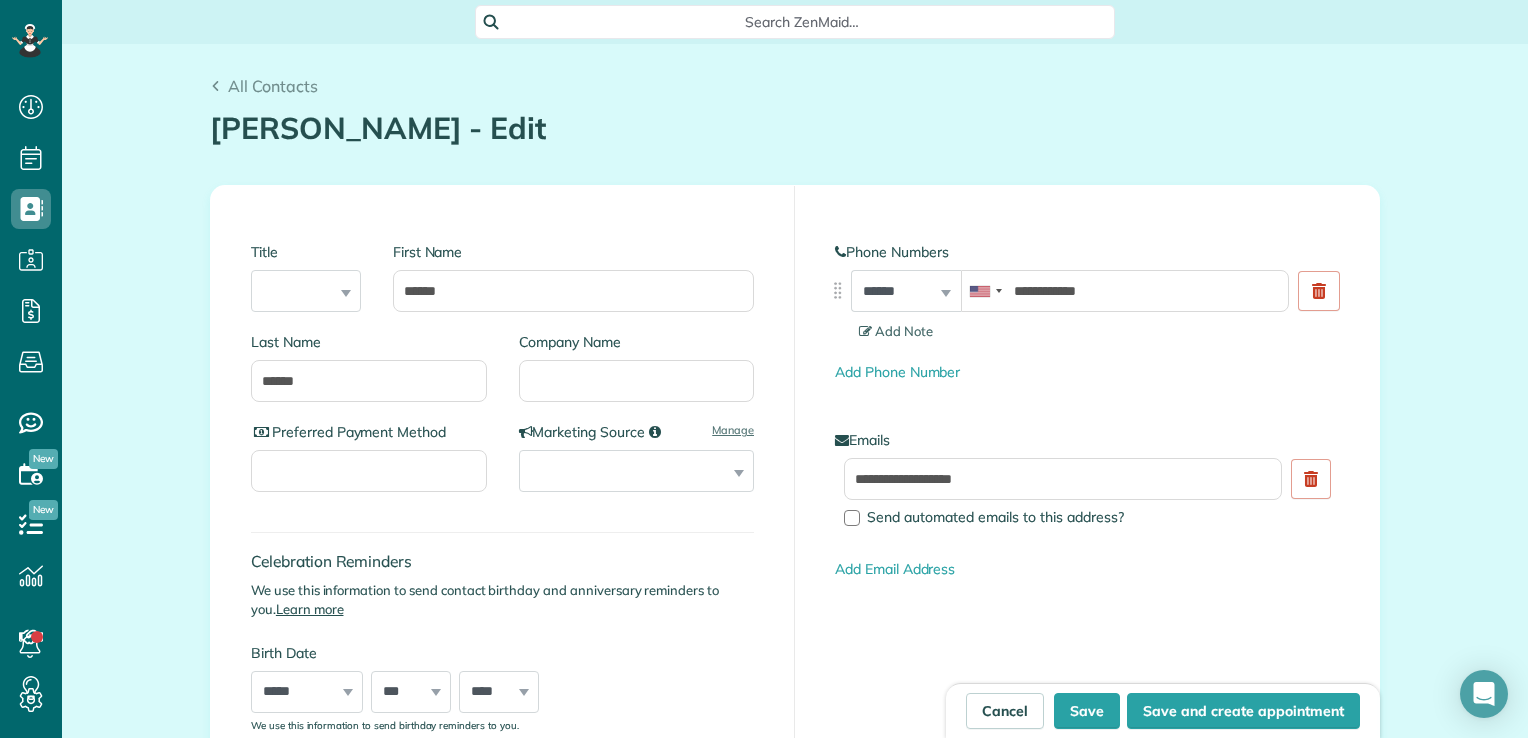 type on "**********" 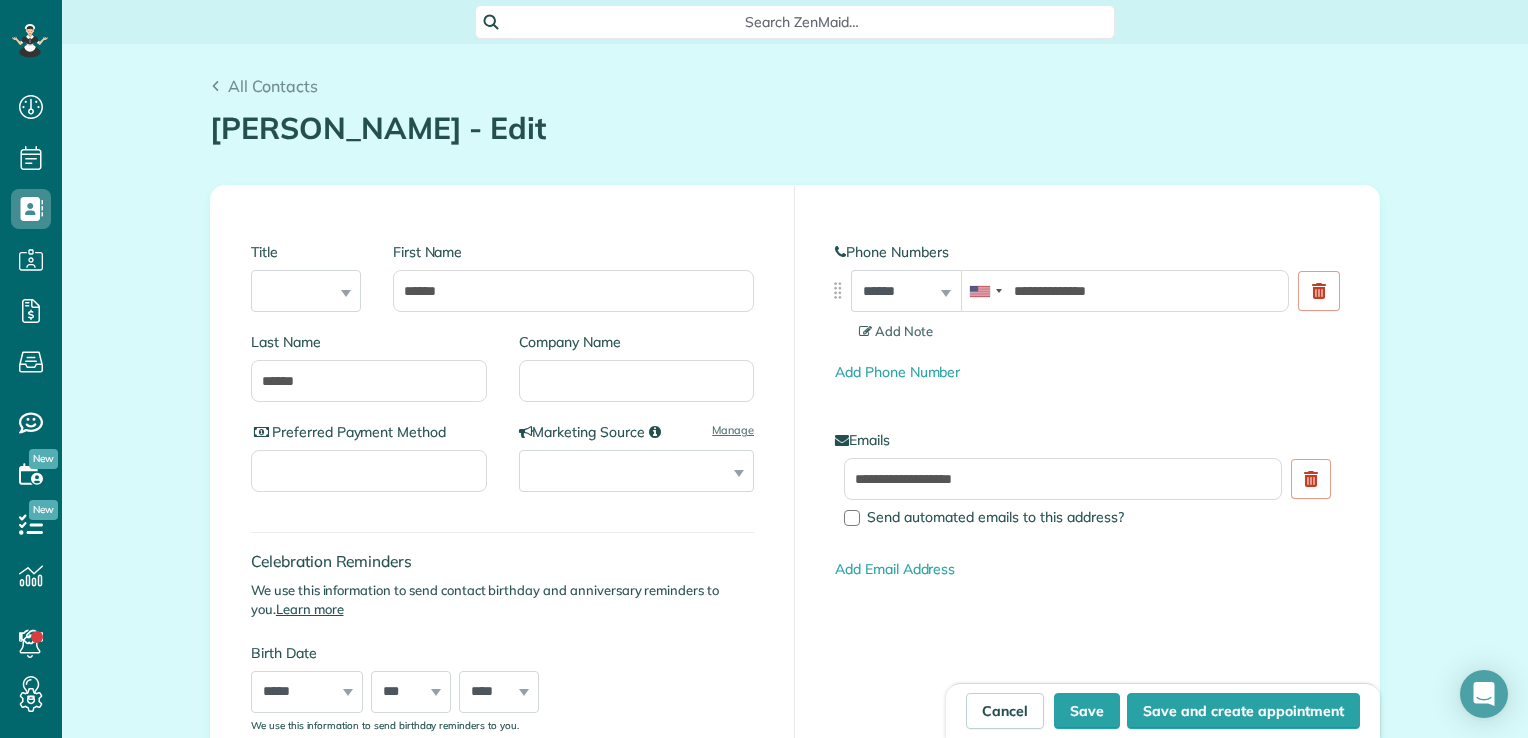 scroll, scrollTop: 738, scrollLeft: 61, axis: both 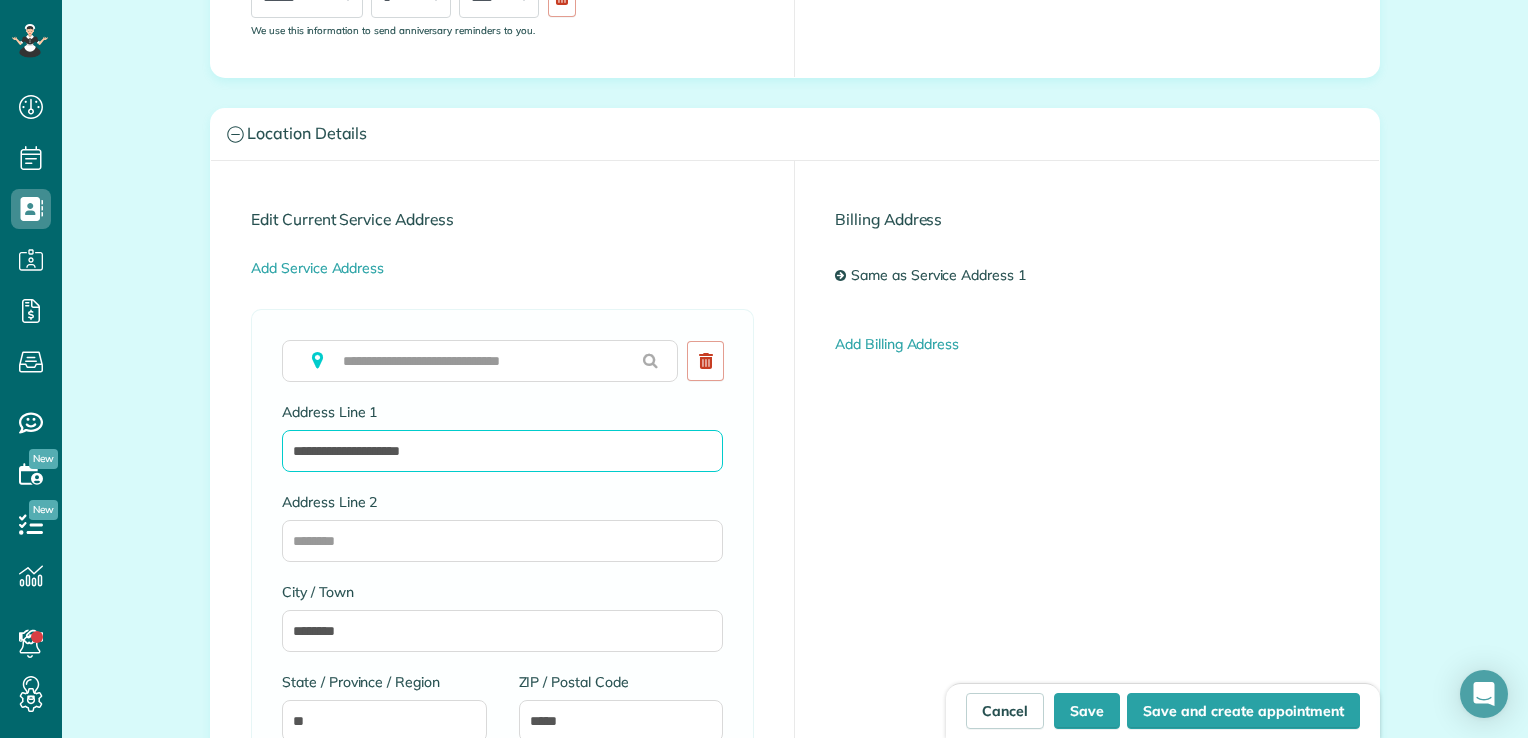 drag, startPoint x: 450, startPoint y: 448, endPoint x: 175, endPoint y: 443, distance: 275.04544 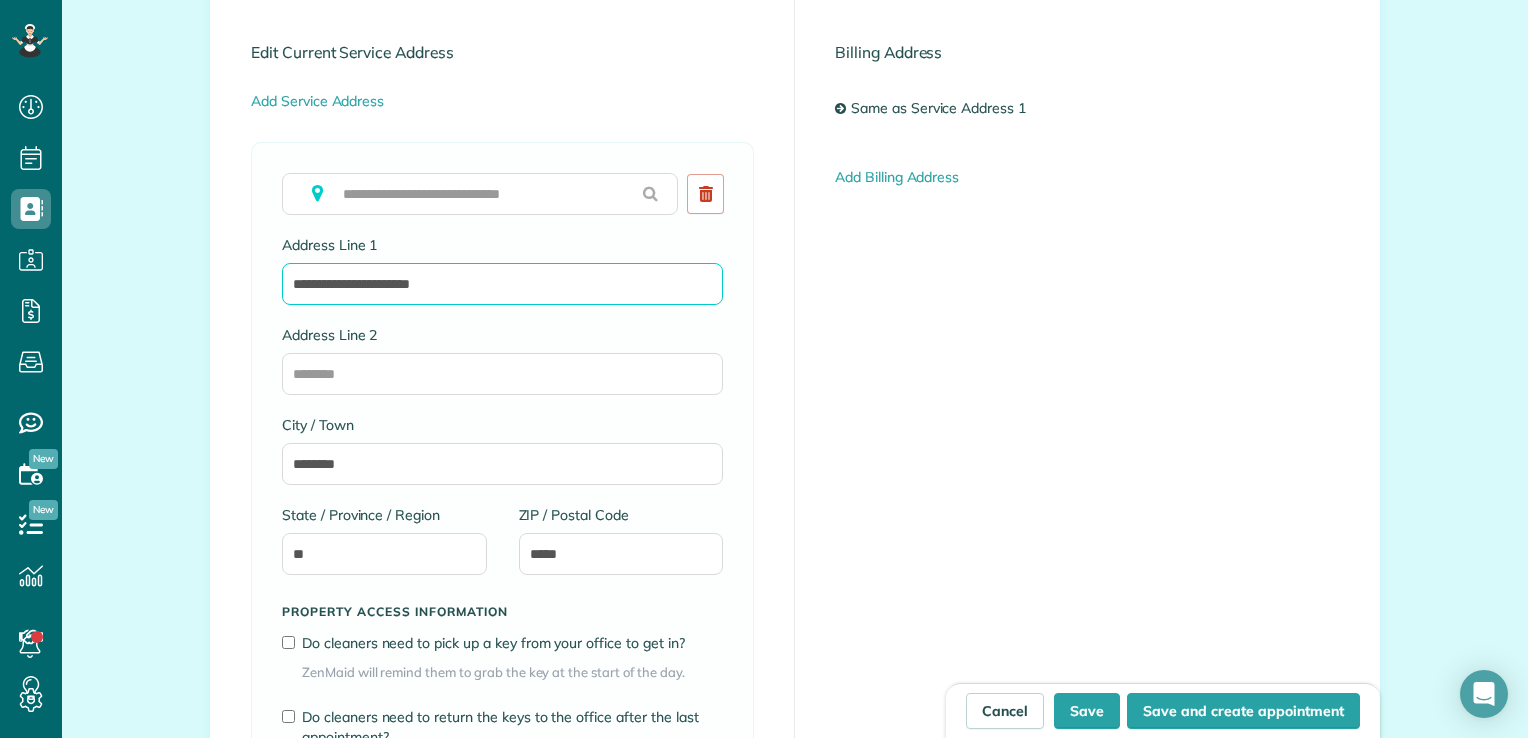 scroll, scrollTop: 1000, scrollLeft: 0, axis: vertical 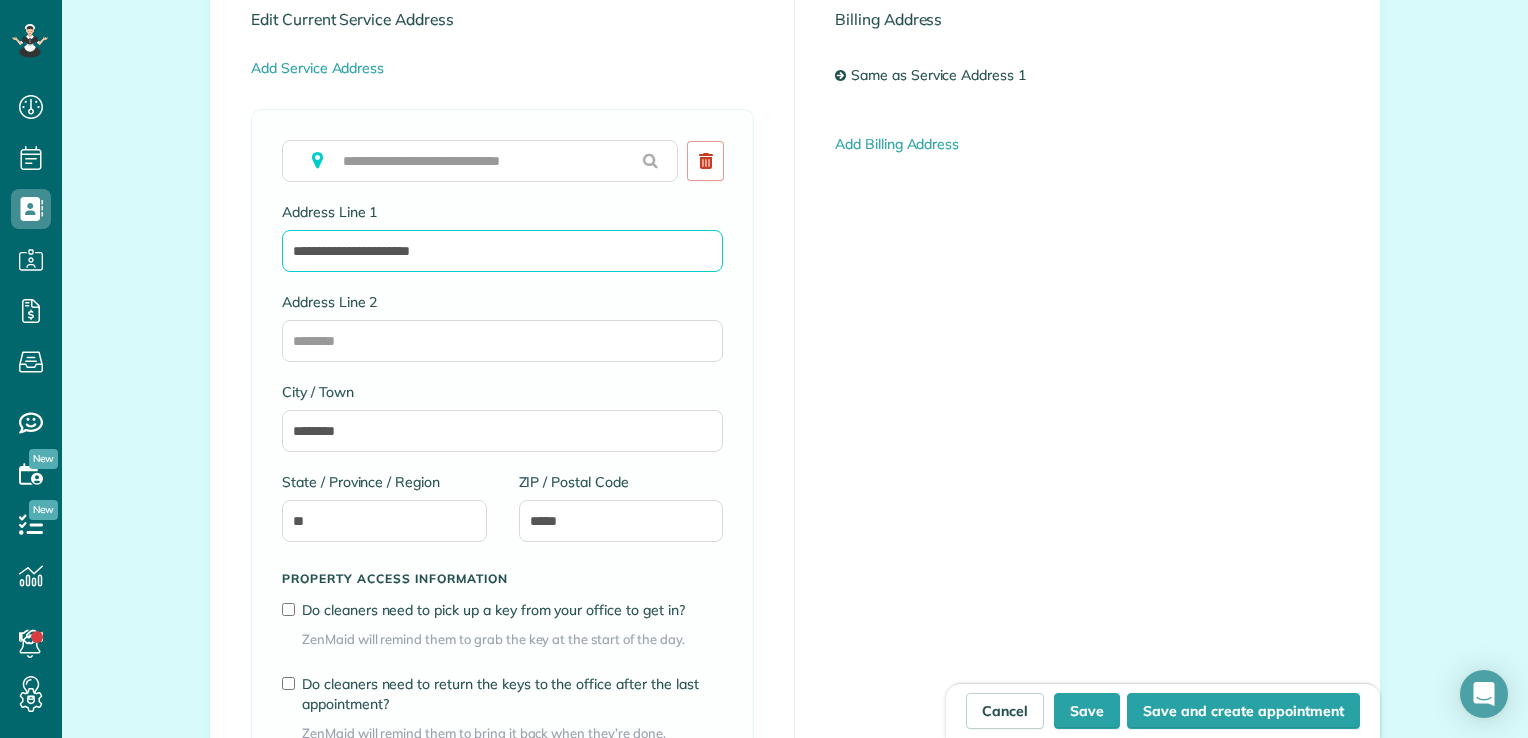 drag, startPoint x: 471, startPoint y: 249, endPoint x: 269, endPoint y: 254, distance: 202.06187 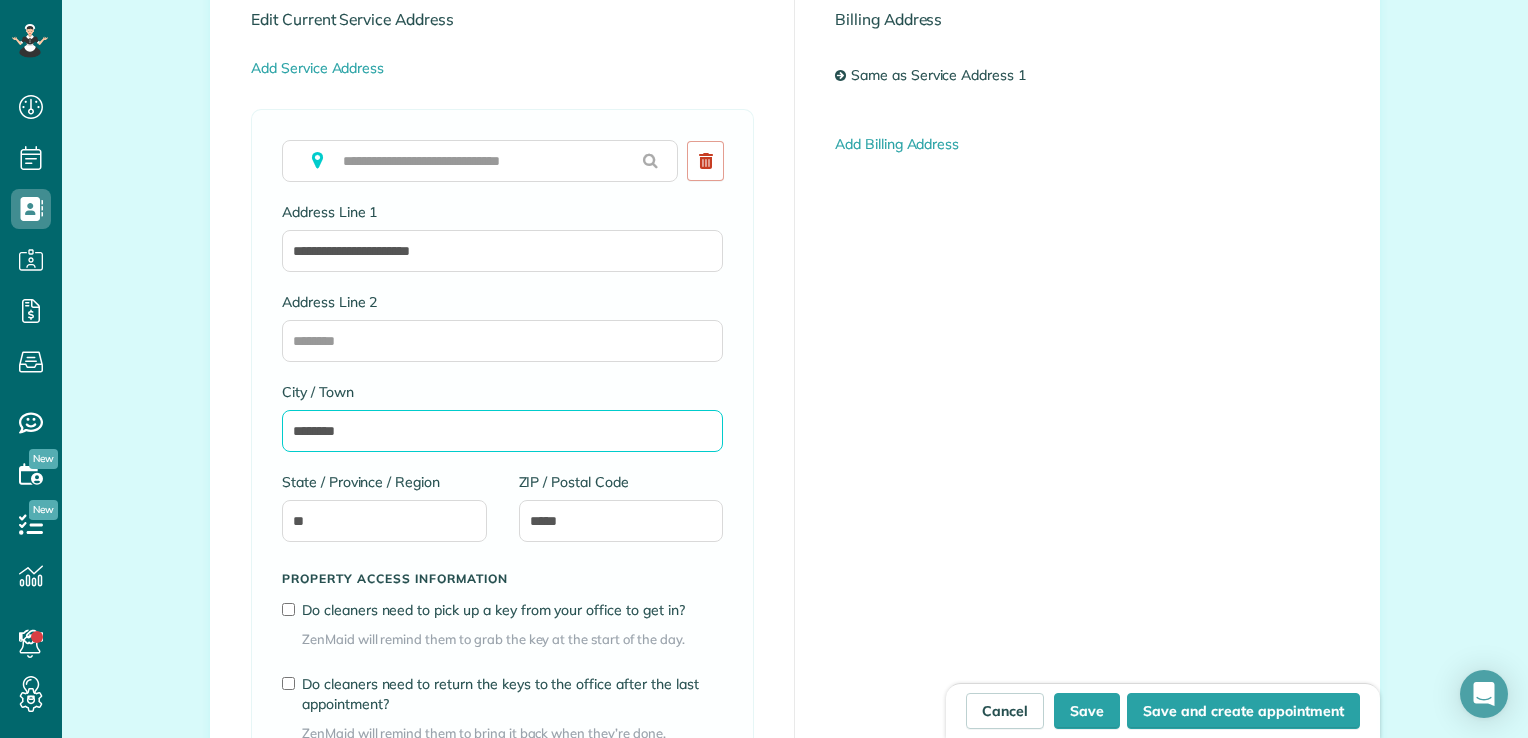 click on "********" at bounding box center [502, 431] 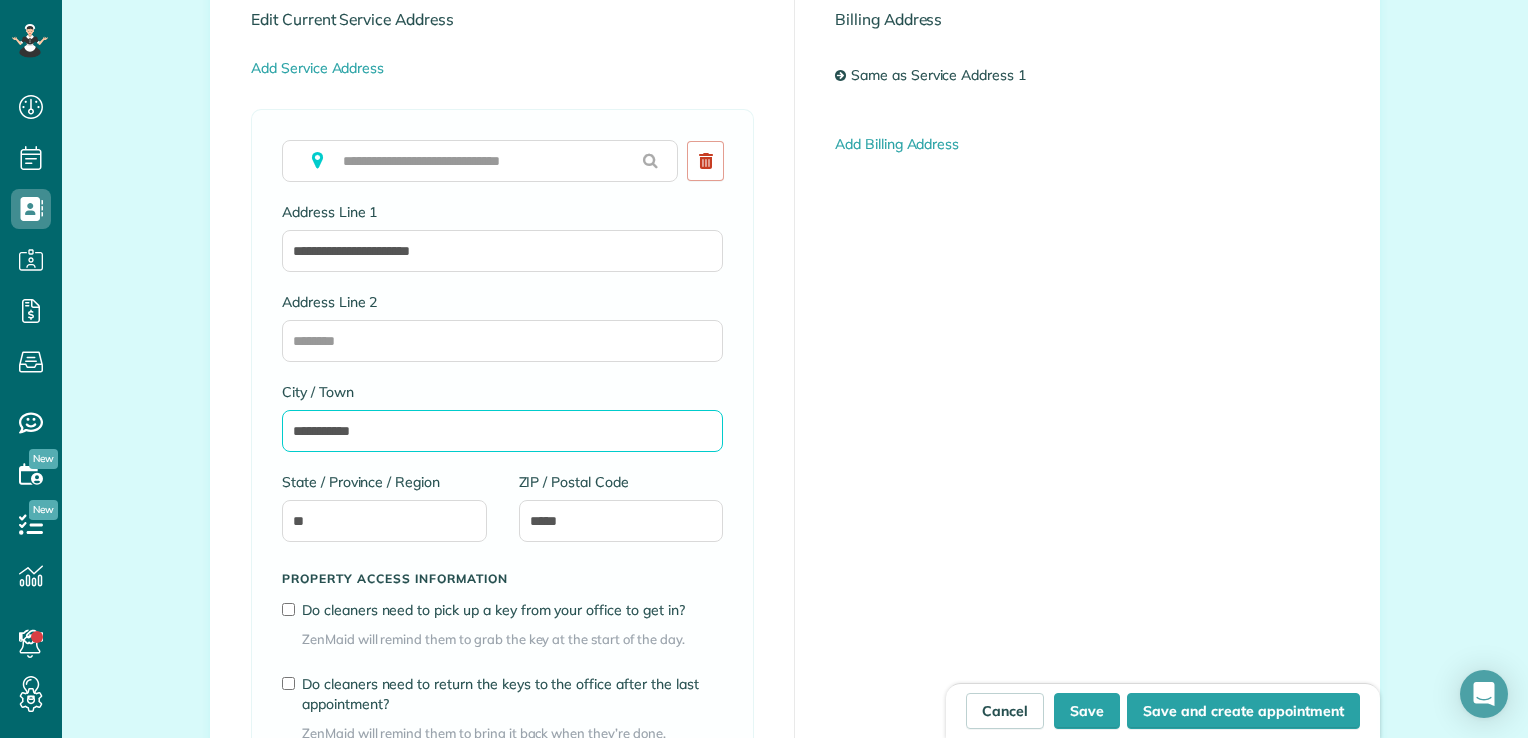 type on "**********" 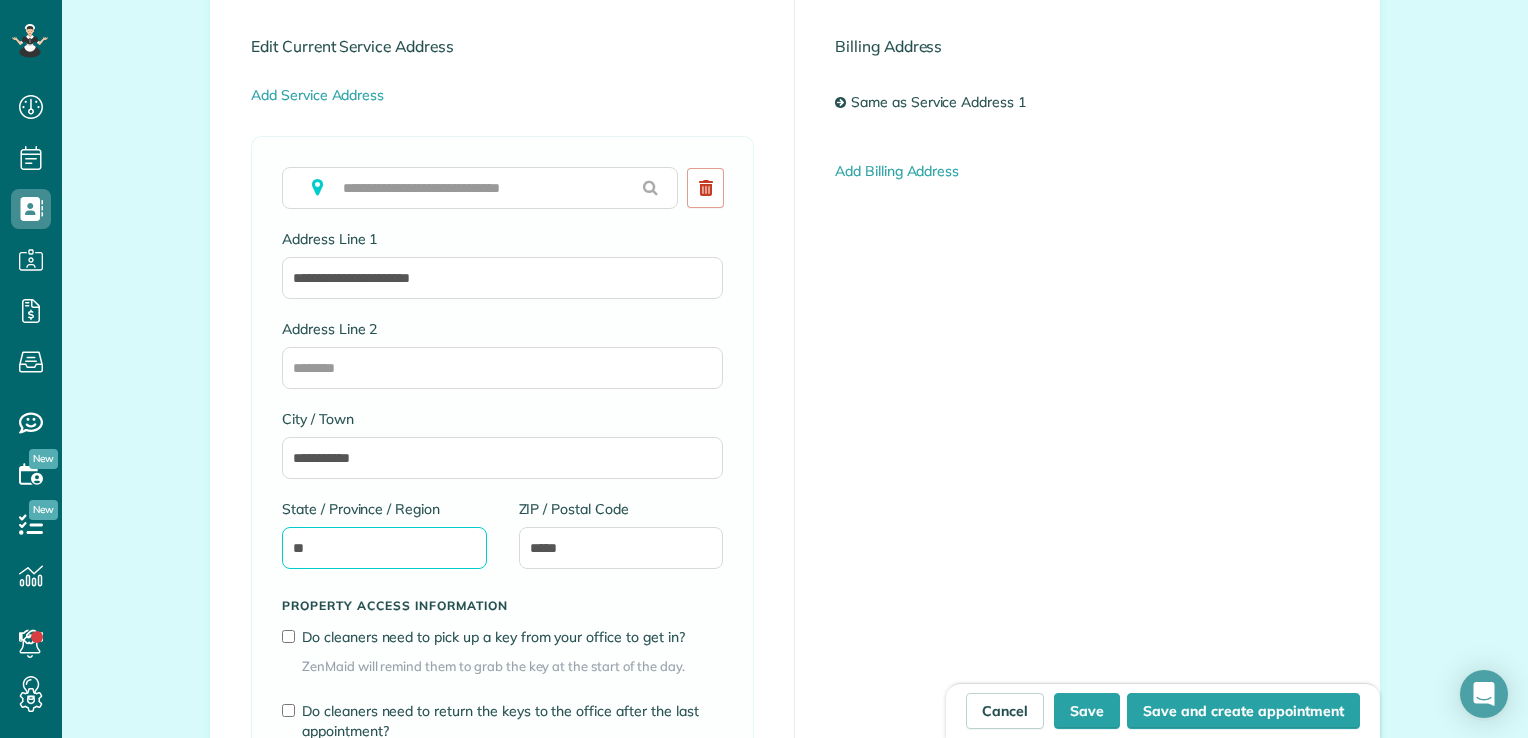 scroll, scrollTop: 900, scrollLeft: 0, axis: vertical 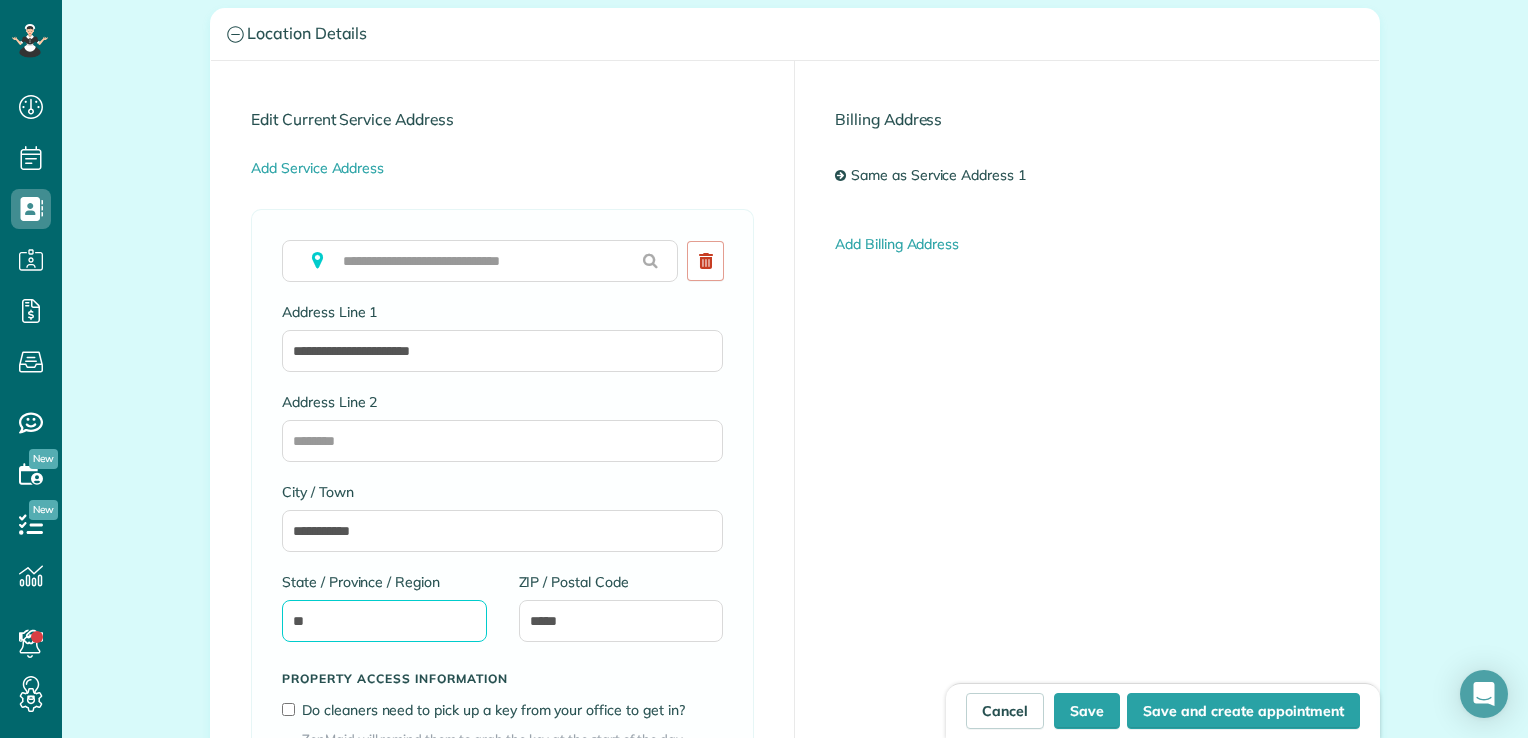 type on "**" 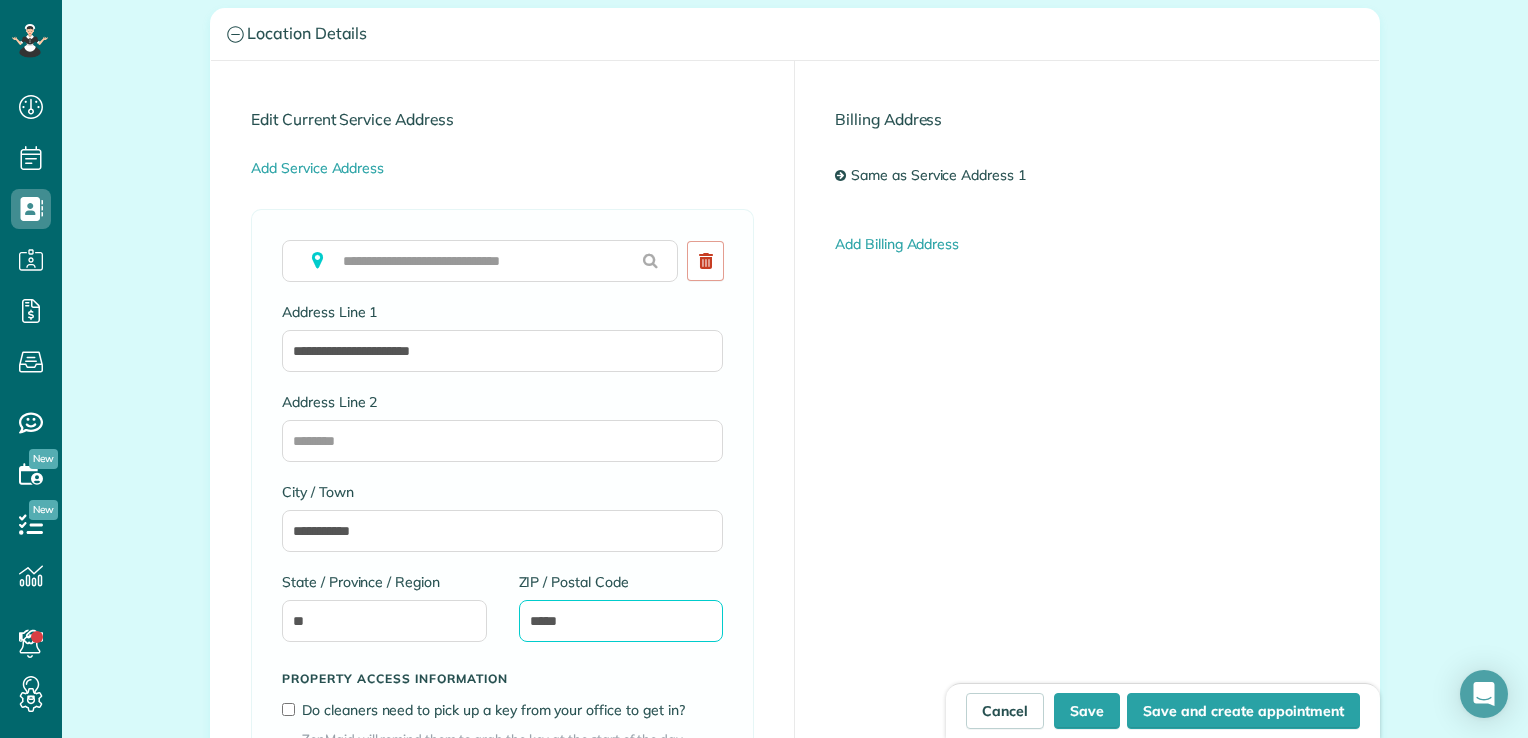 drag, startPoint x: 572, startPoint y: 629, endPoint x: 439, endPoint y: 609, distance: 134.49535 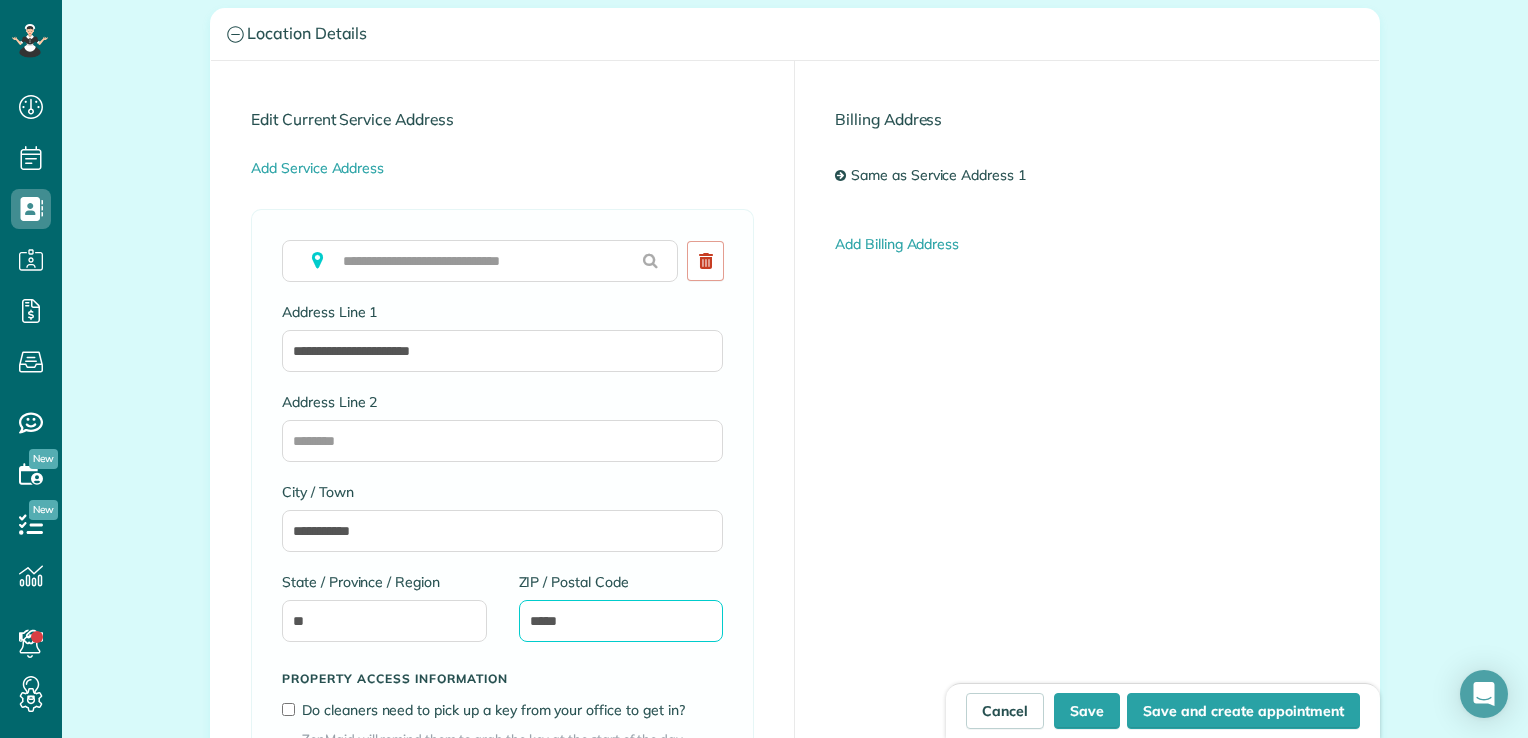 type on "*****" 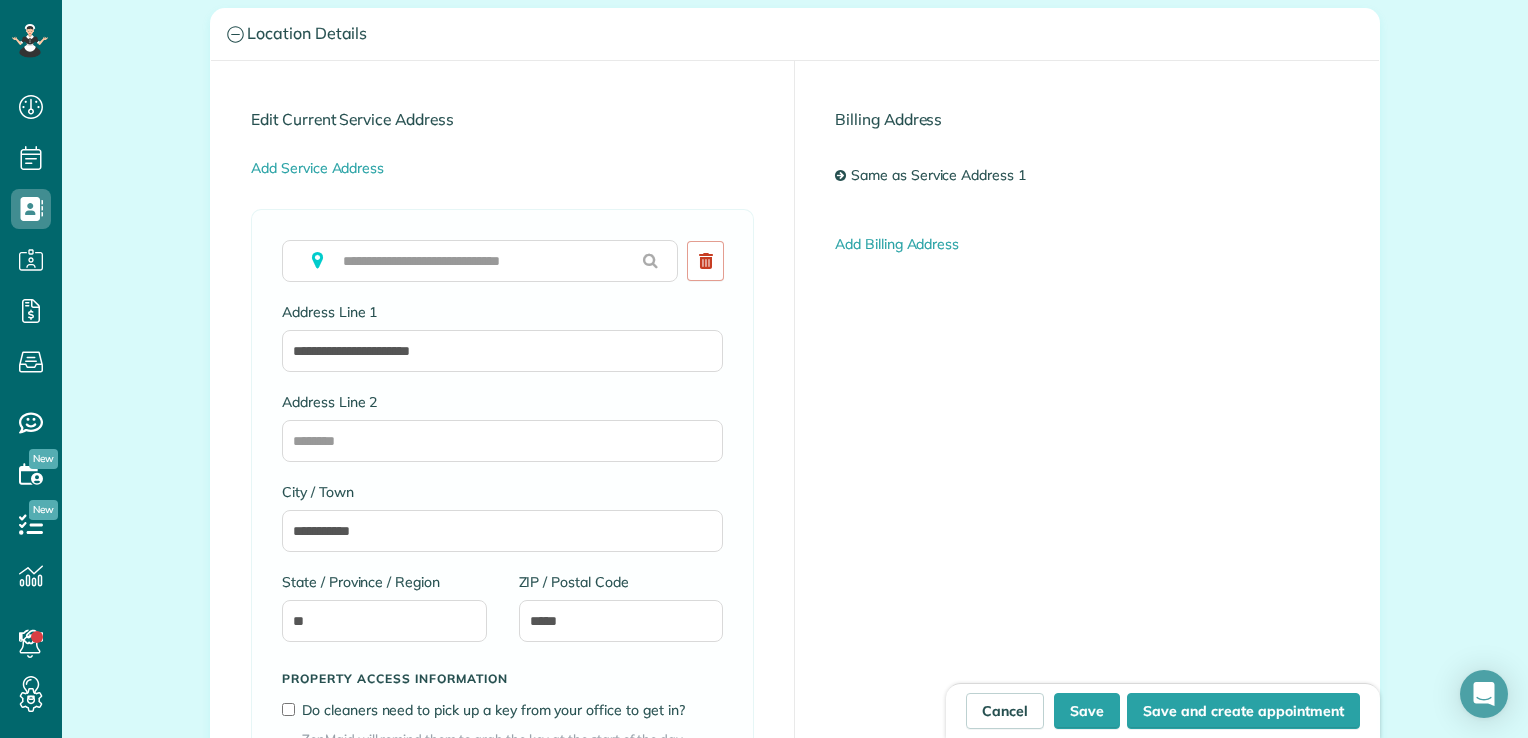click on "**********" at bounding box center (795, 547) 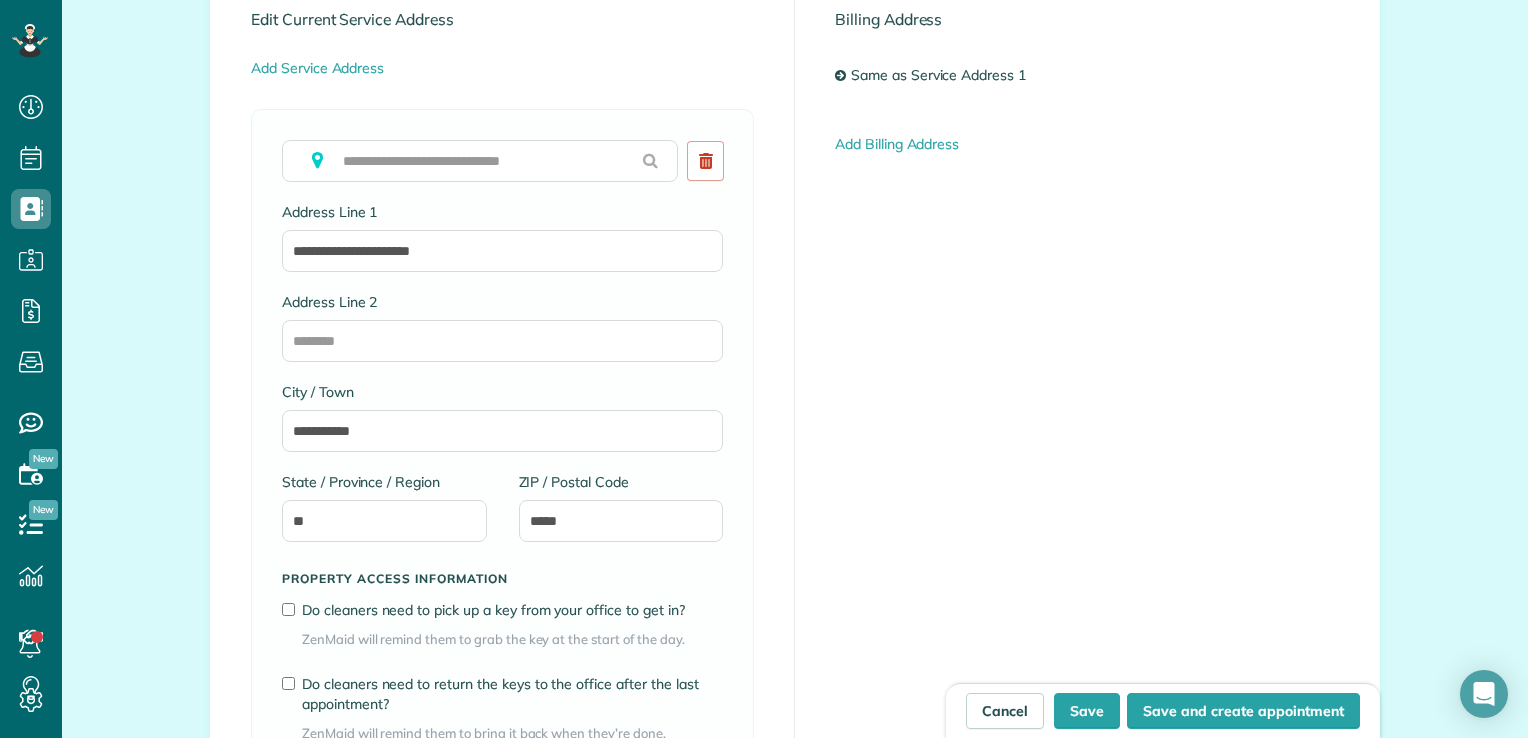 click on "**********" at bounding box center [502, 247] 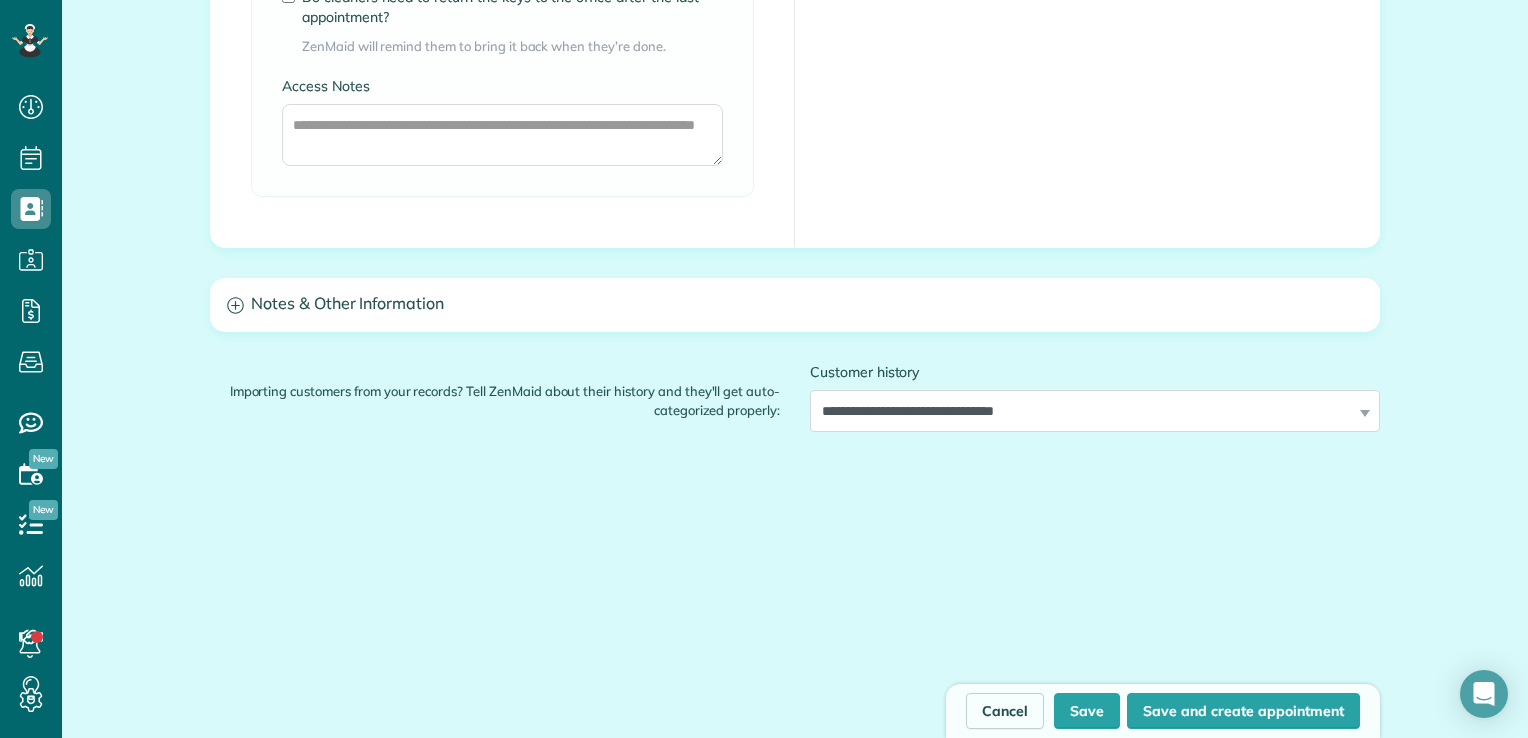scroll, scrollTop: 1758, scrollLeft: 0, axis: vertical 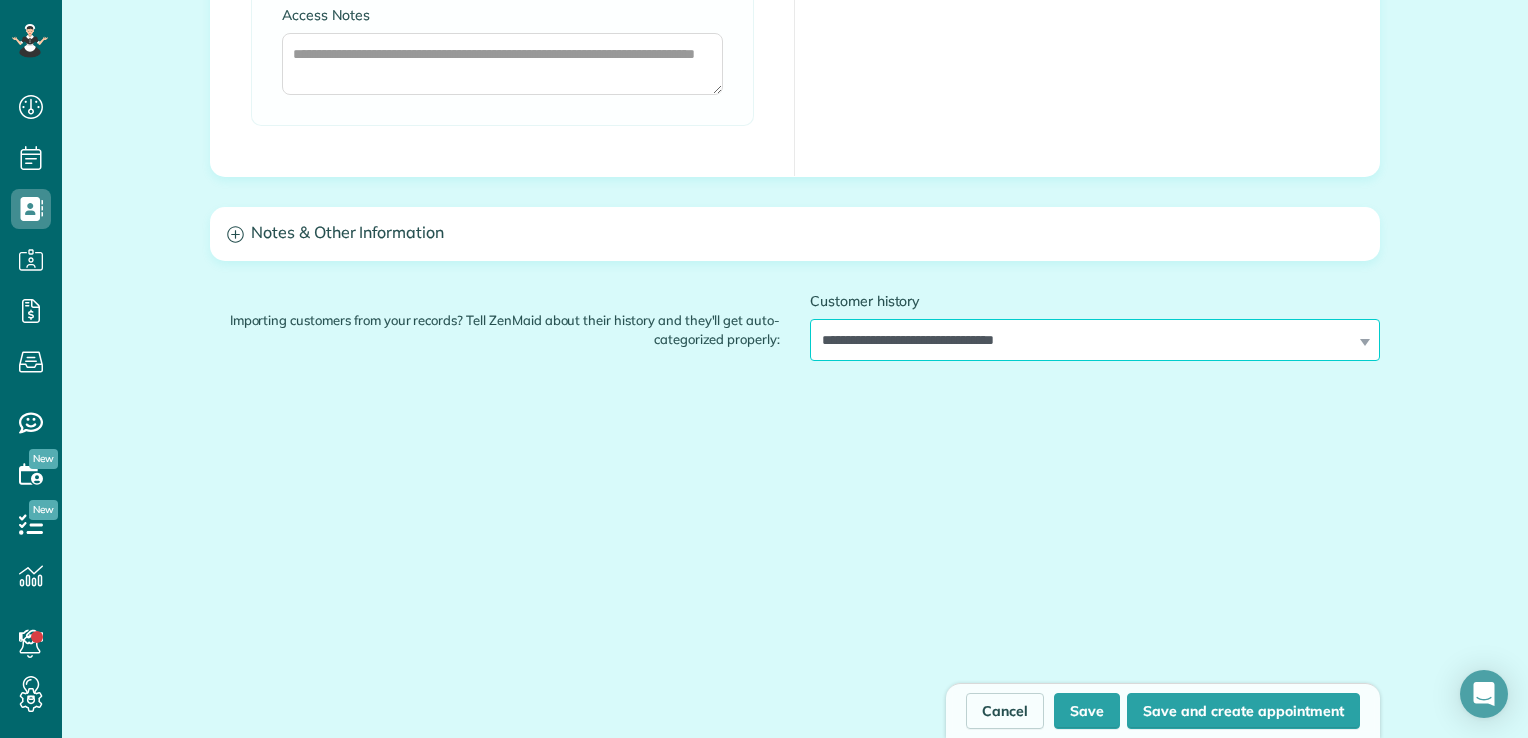 click on "**********" at bounding box center [1095, 340] 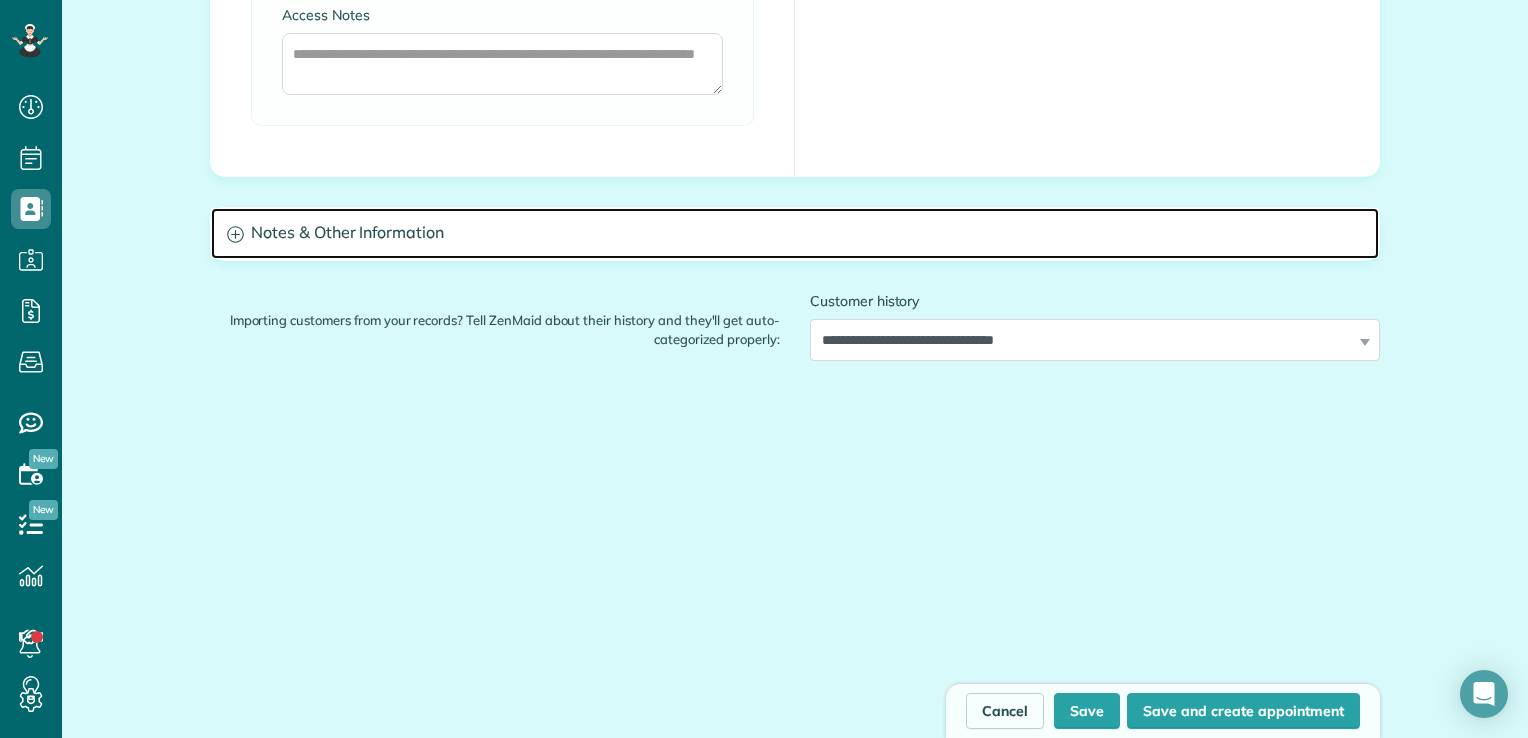 click on "Notes & Other Information" at bounding box center [795, 233] 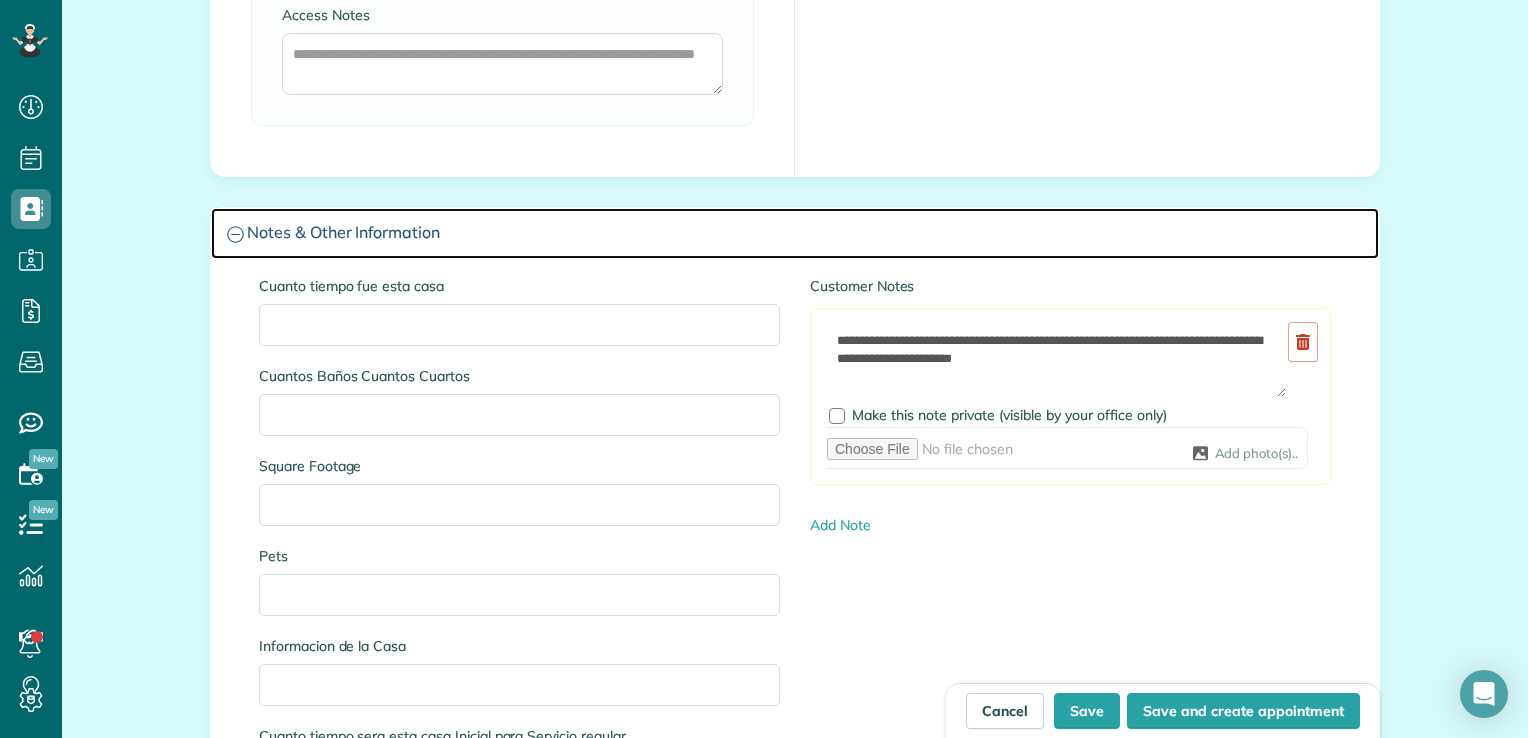 scroll, scrollTop: 1858, scrollLeft: 0, axis: vertical 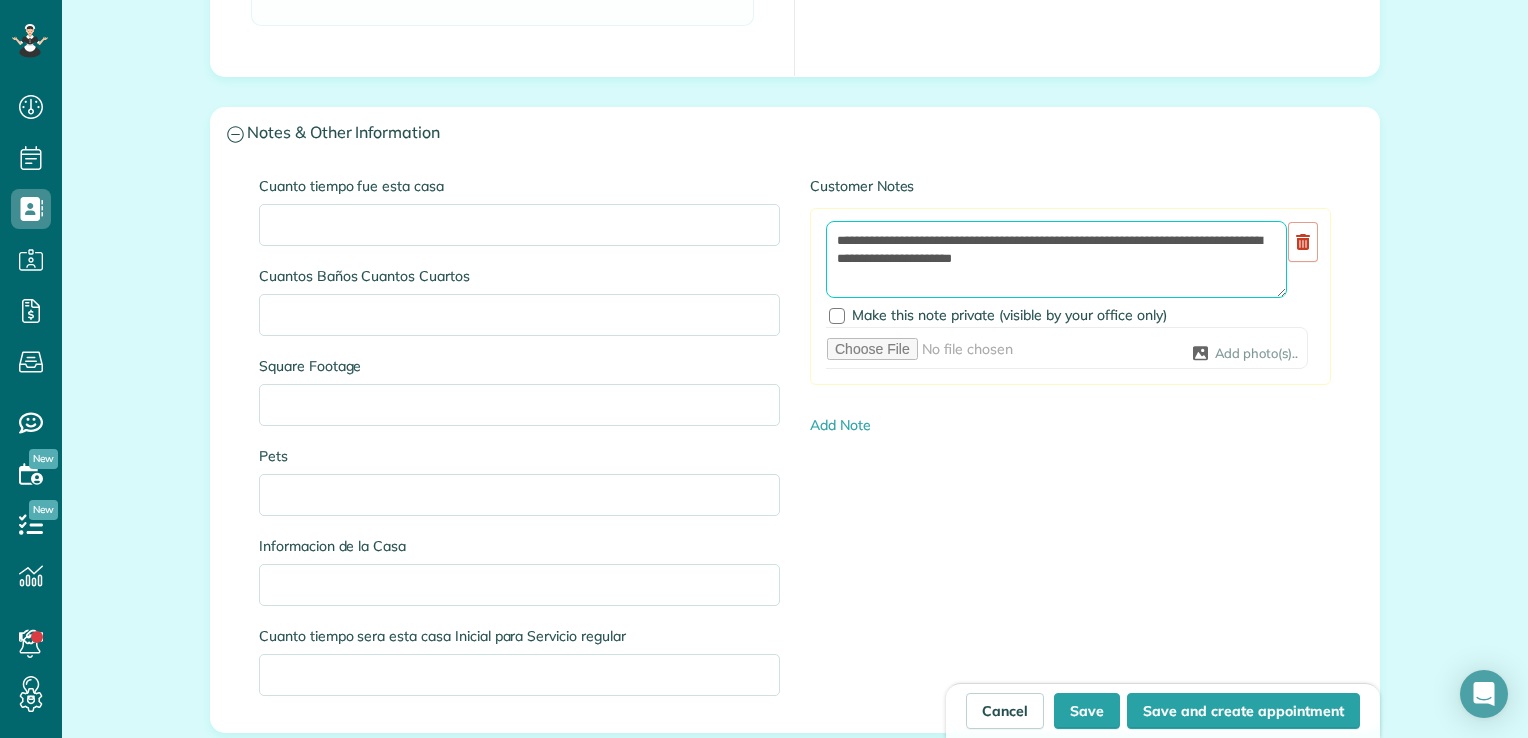 drag, startPoint x: 1076, startPoint y: 265, endPoint x: 822, endPoint y: 237, distance: 255.53865 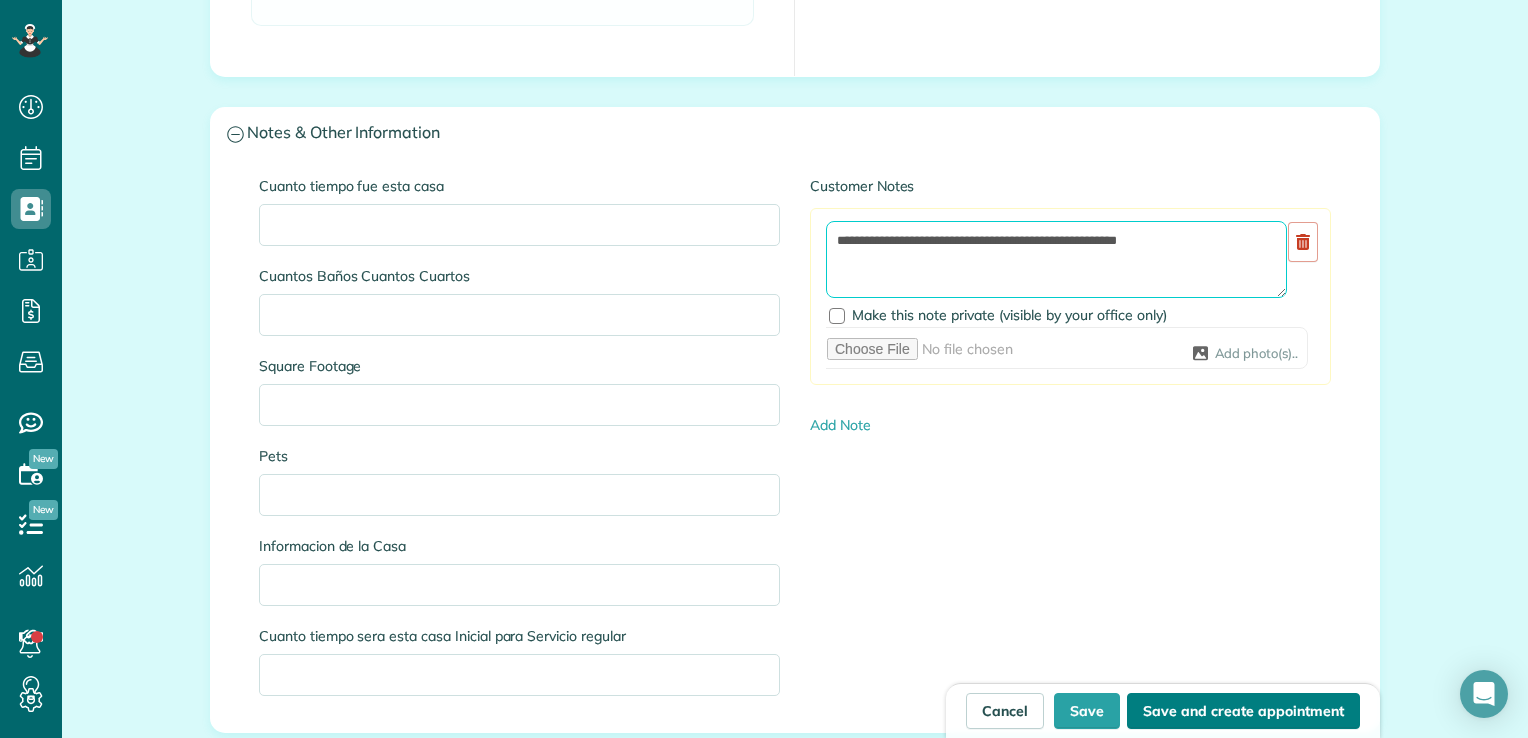 type on "**********" 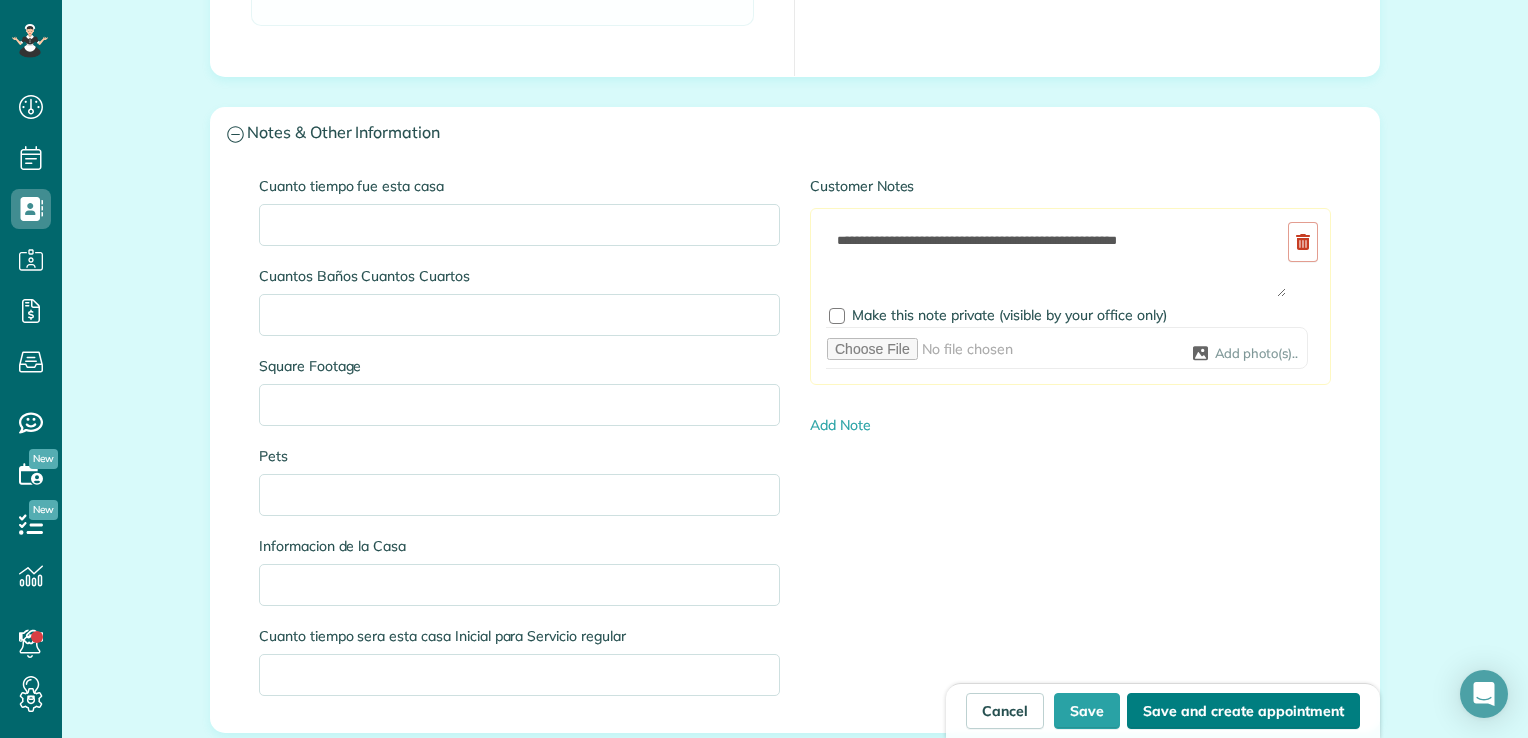 click on "Save and create appointment" at bounding box center (1243, 711) 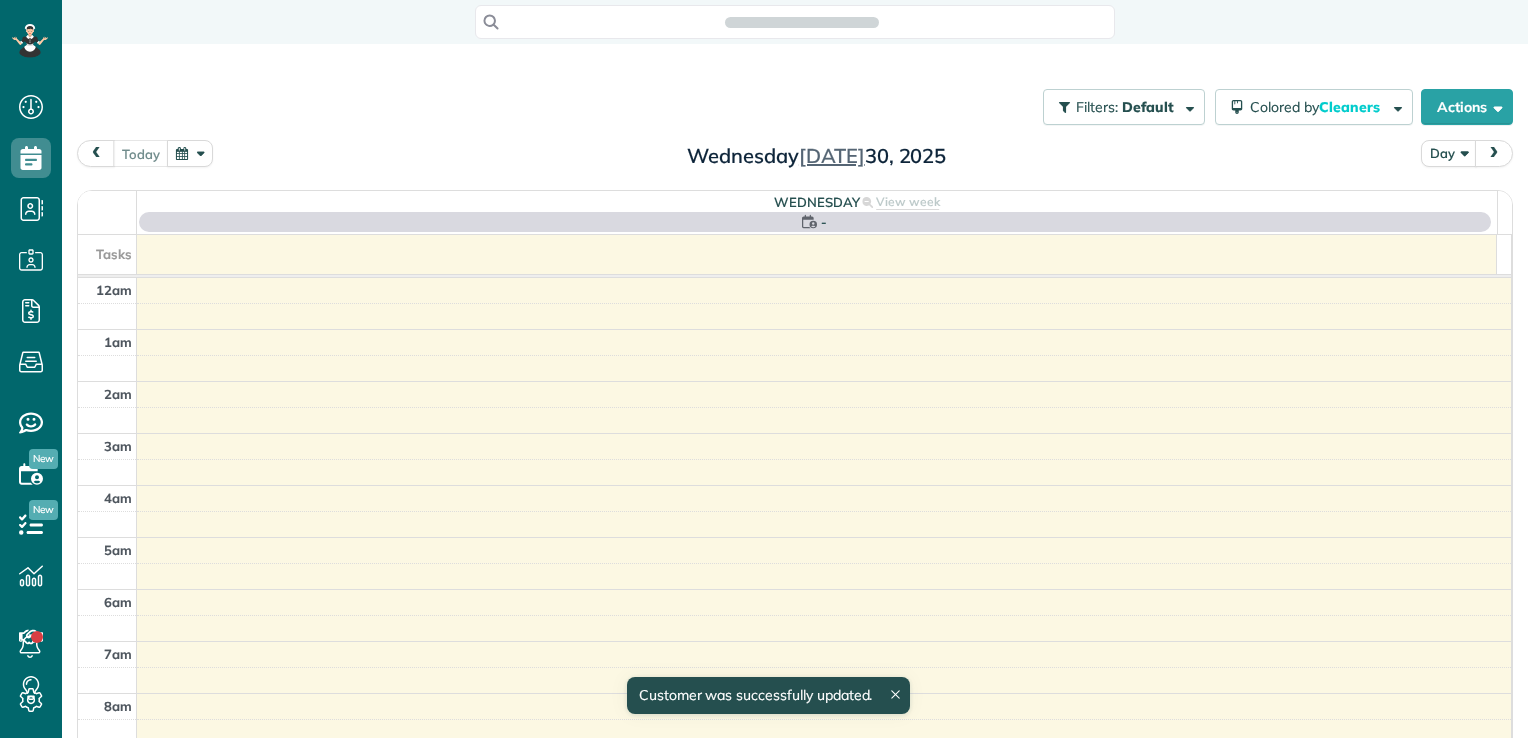 scroll, scrollTop: 0, scrollLeft: 0, axis: both 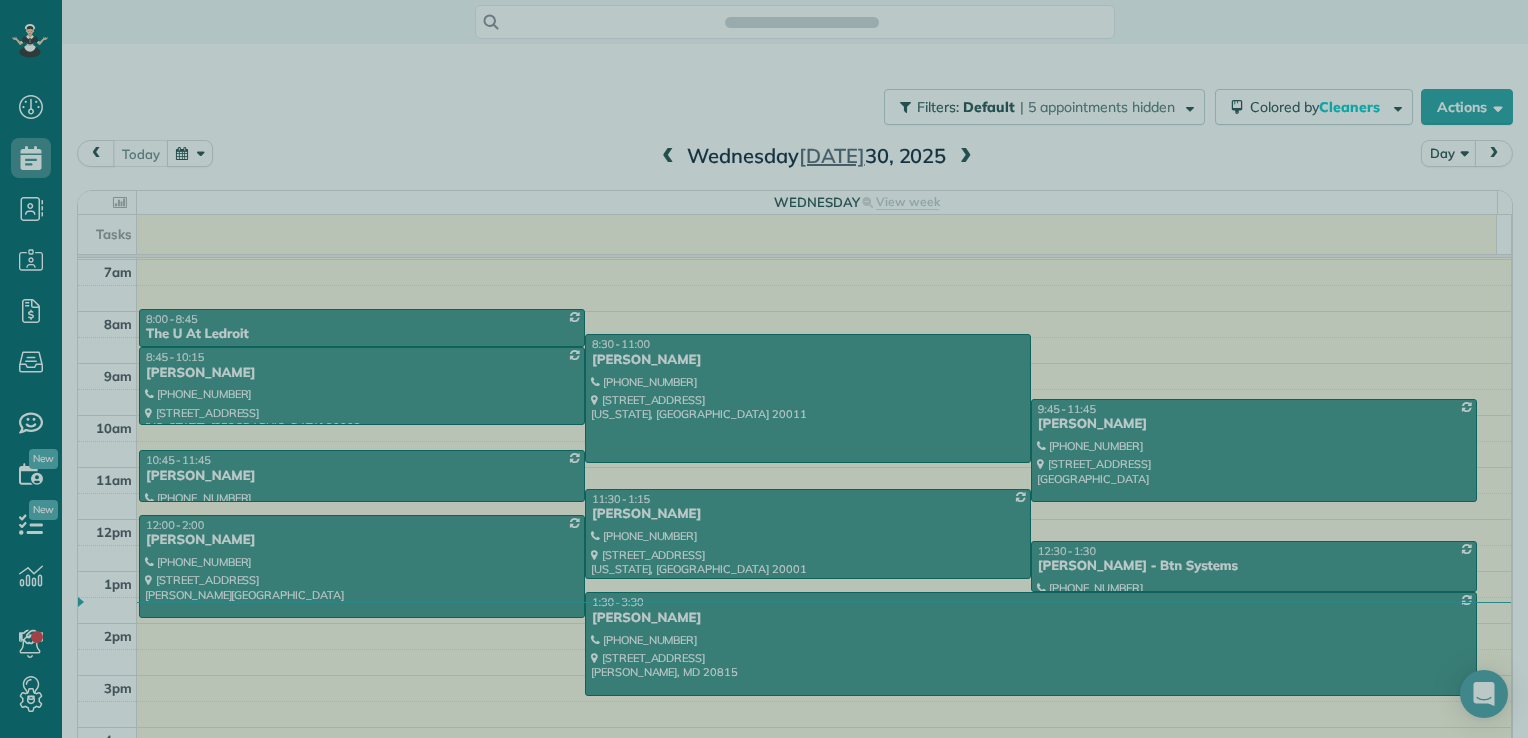 click at bounding box center (764, 369) 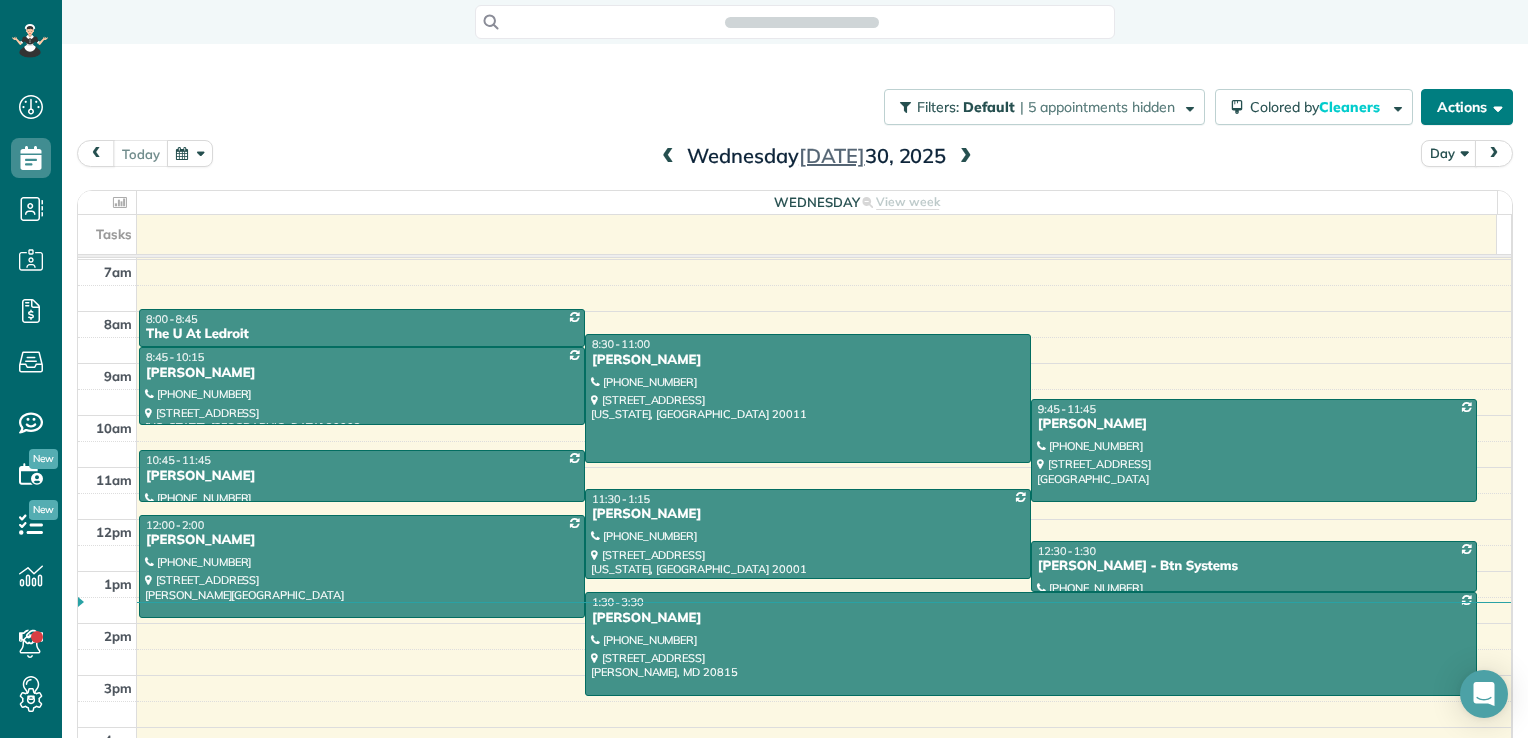 click on "Actions" at bounding box center [1467, 107] 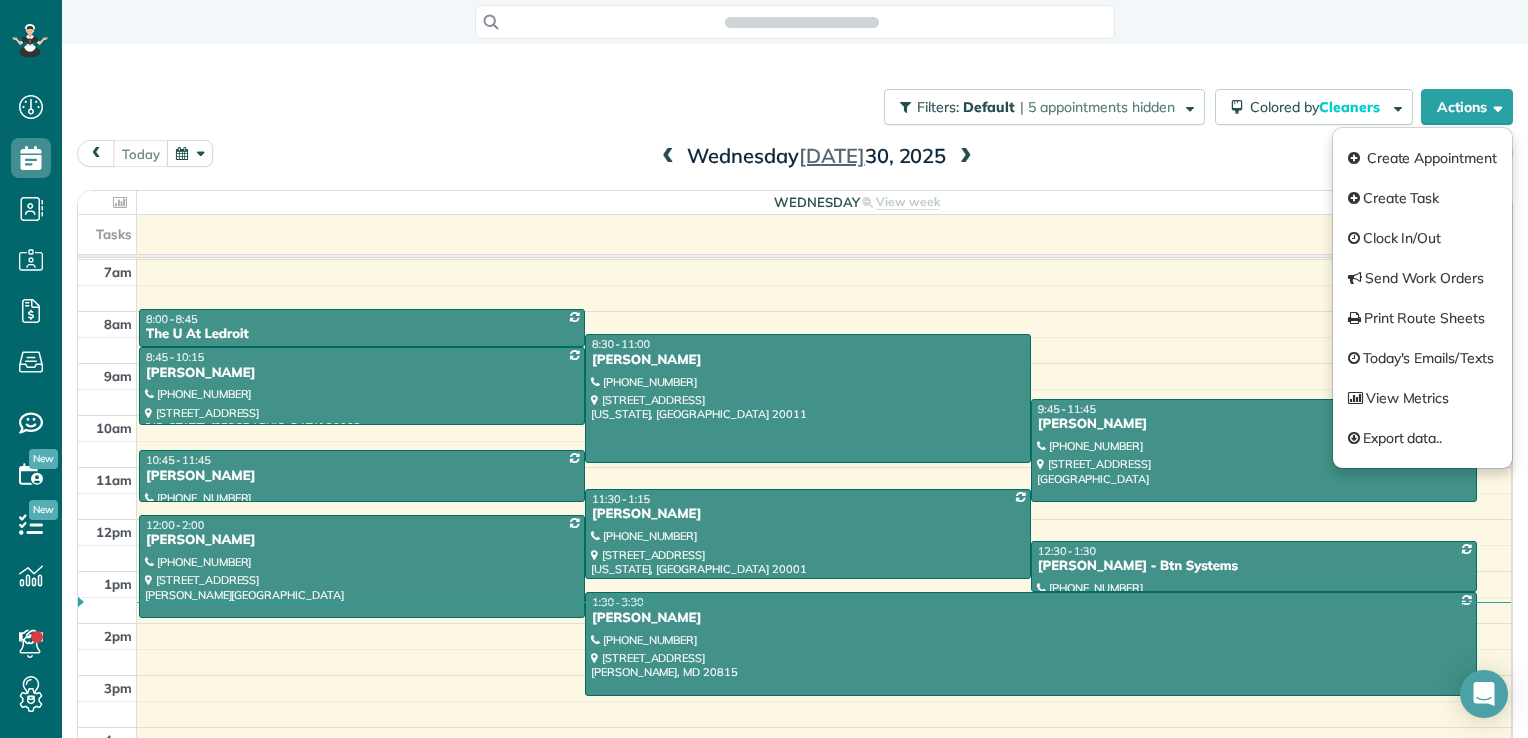 click on "today   Day Wednesday  Jul  30, 2025" at bounding box center (795, 158) 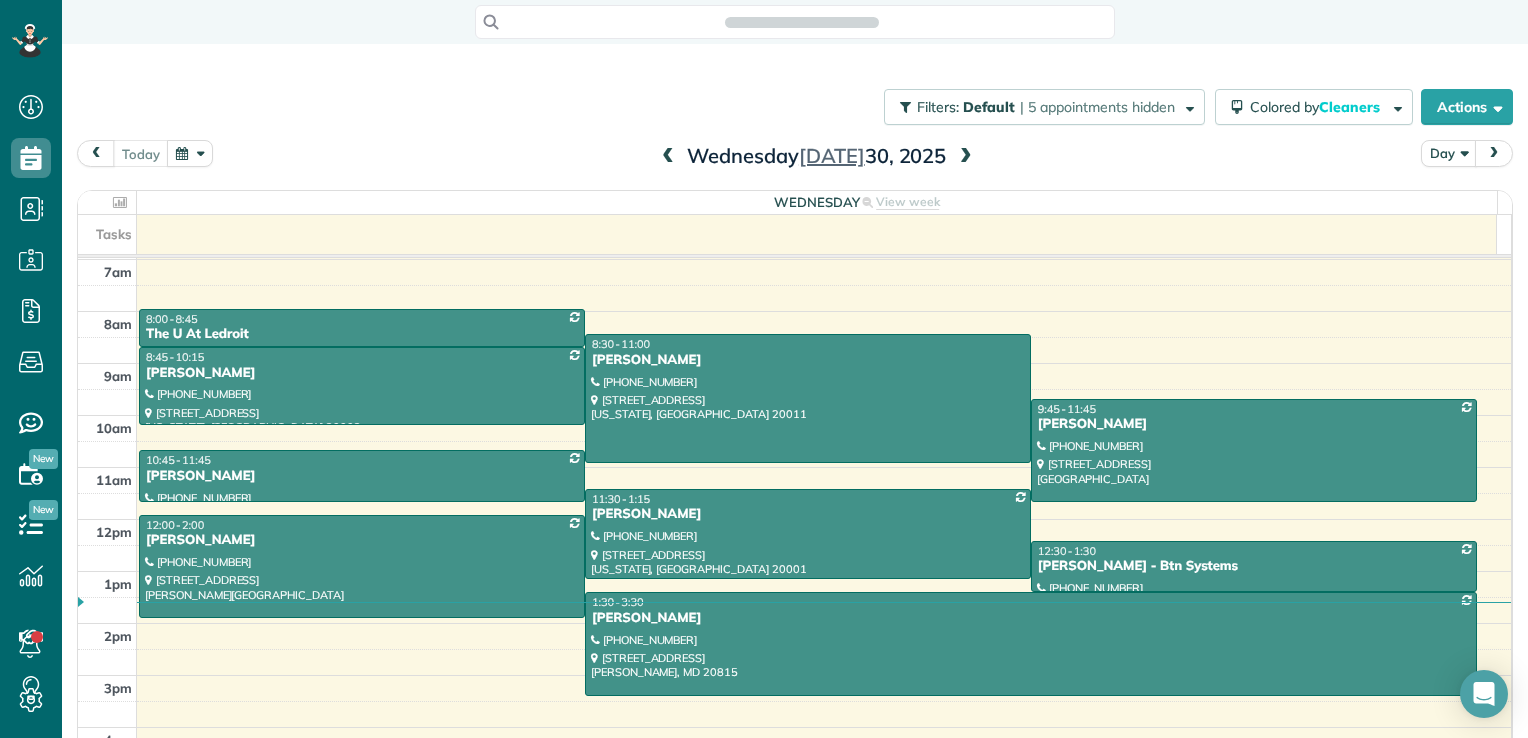 click at bounding box center (966, 157) 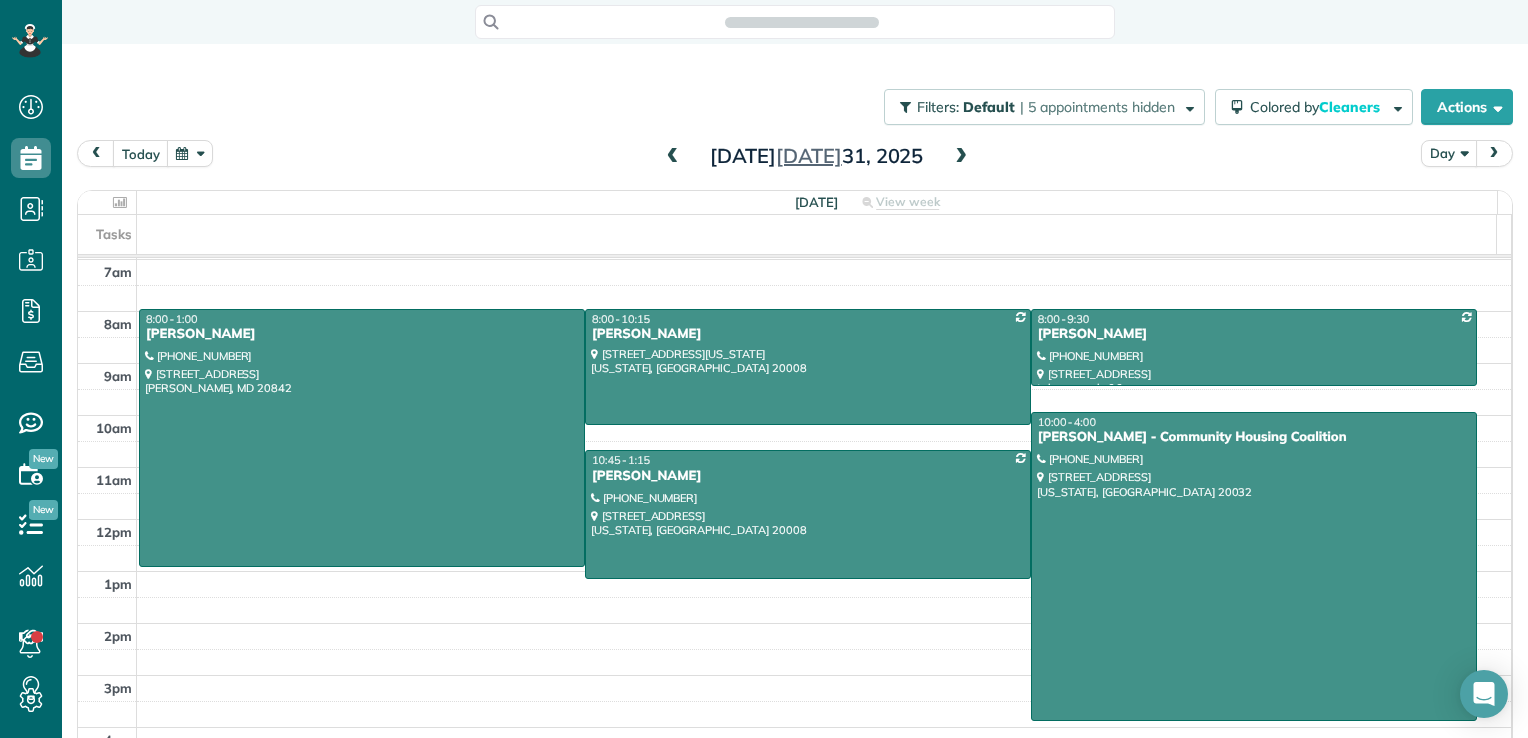 click on "Day" at bounding box center [1449, 153] 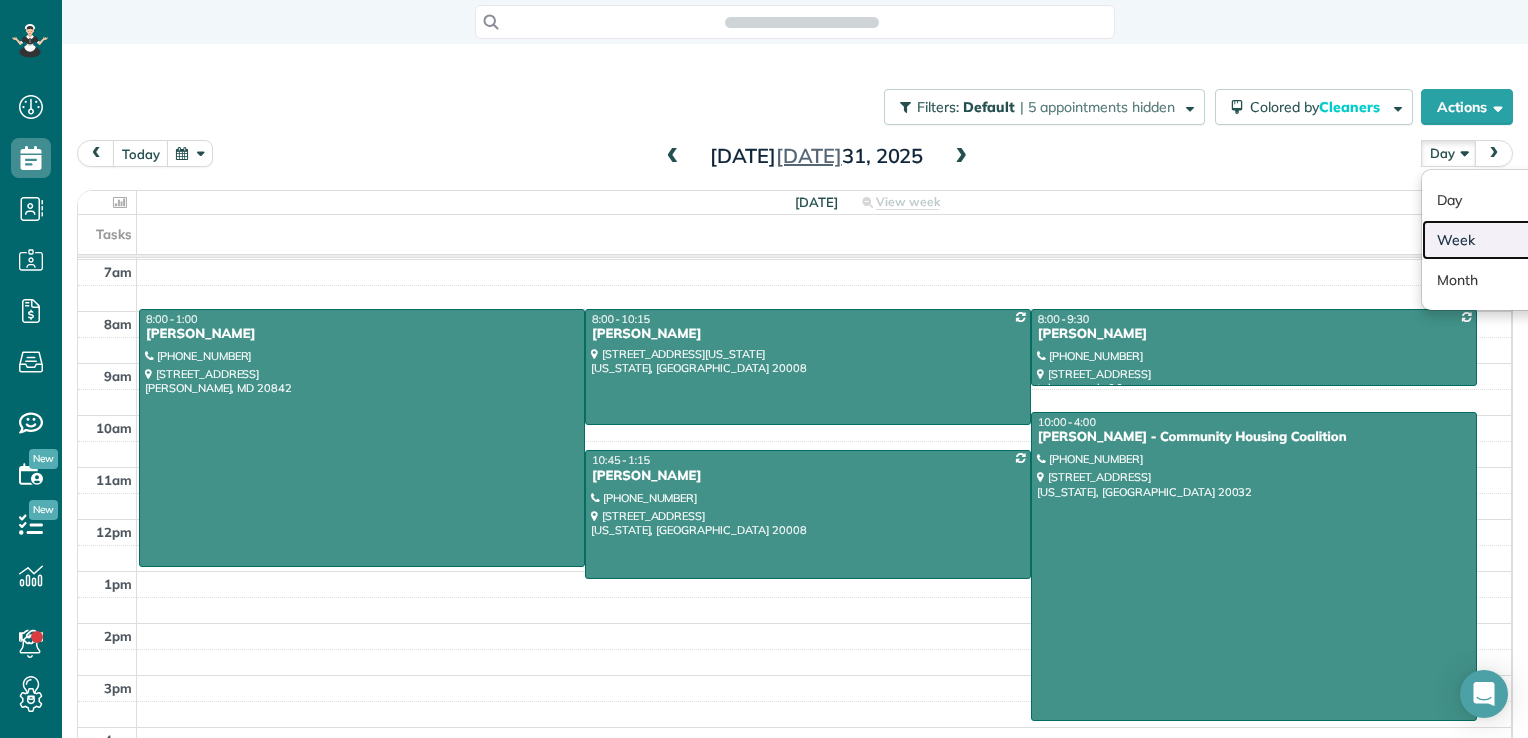 click on "Week" at bounding box center [1501, 240] 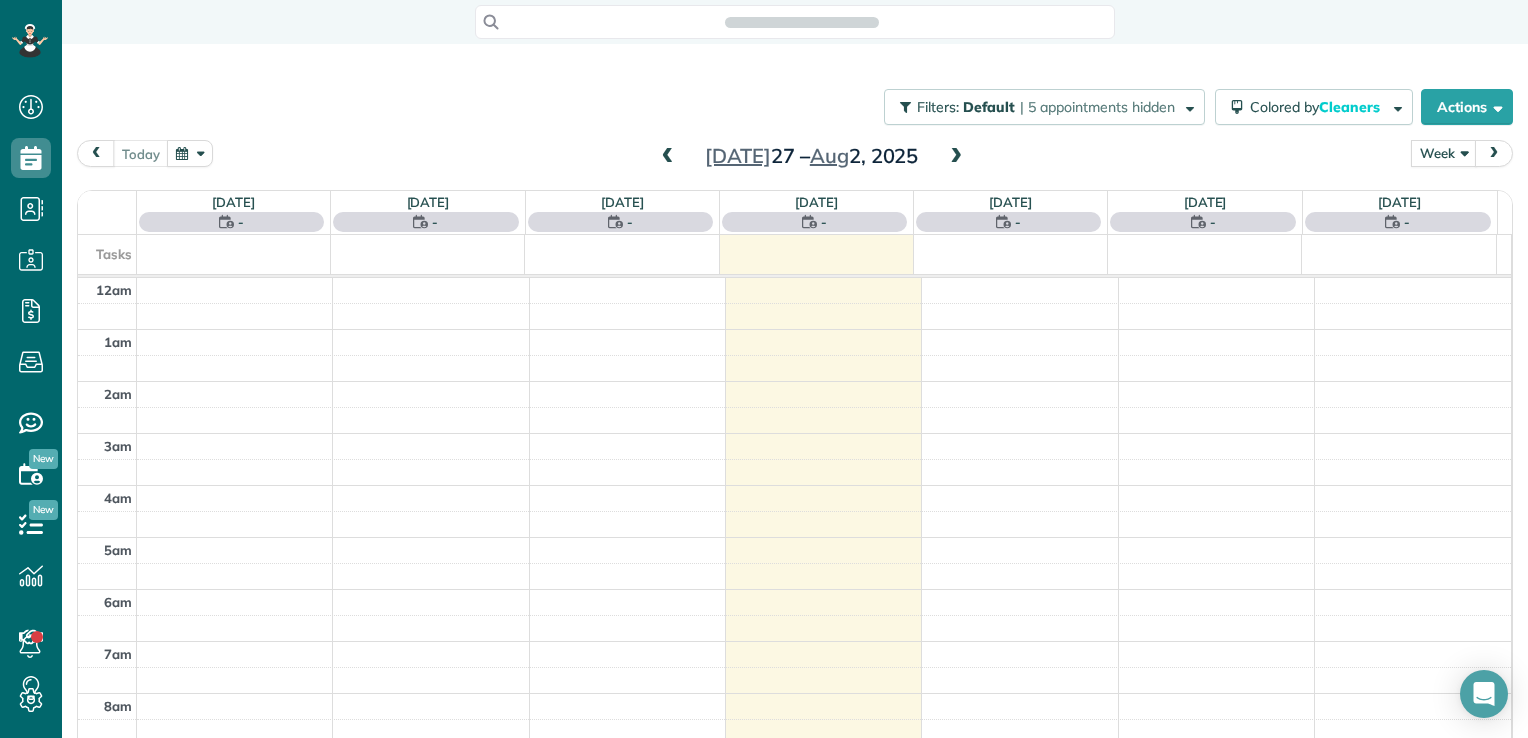 scroll, scrollTop: 362, scrollLeft: 0, axis: vertical 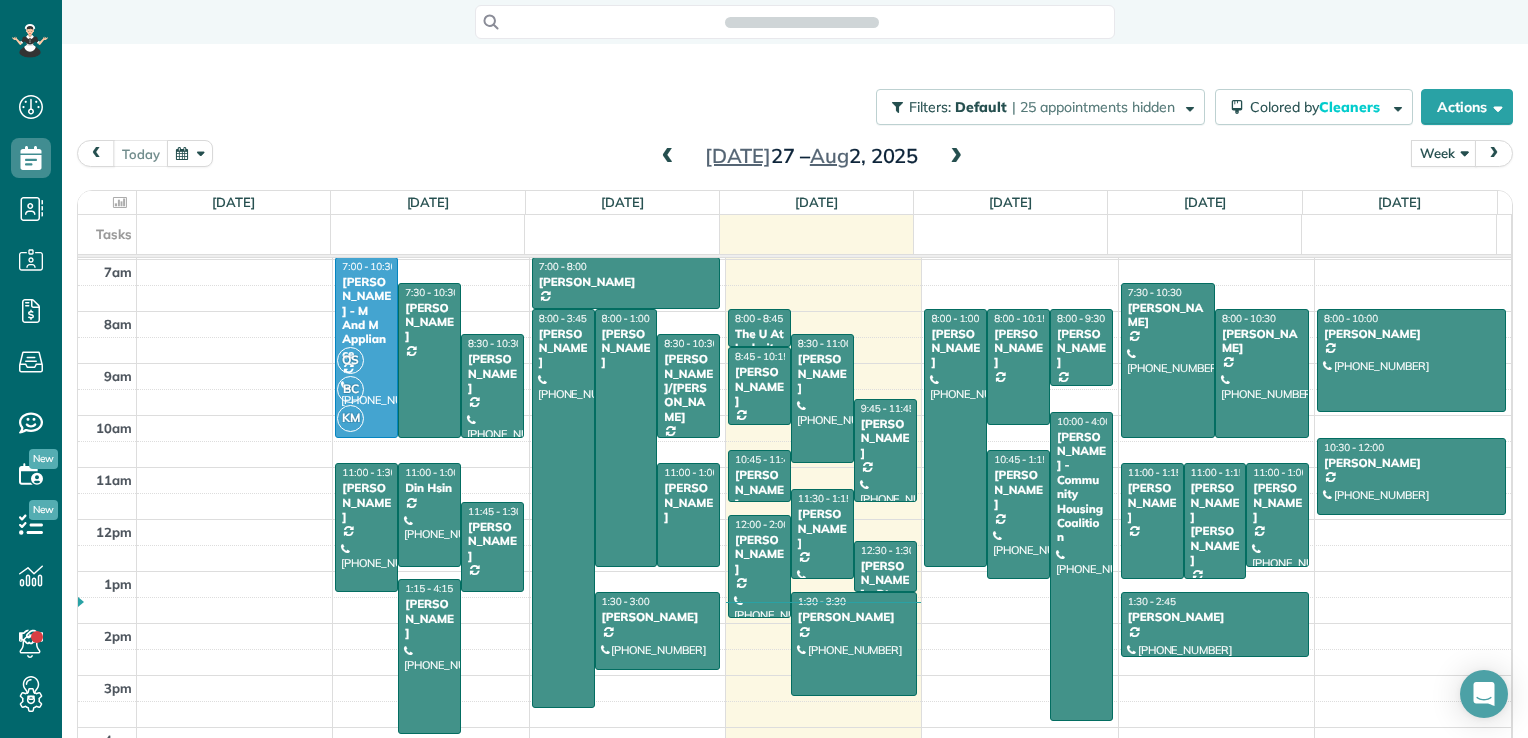 click at bounding box center [956, 157] 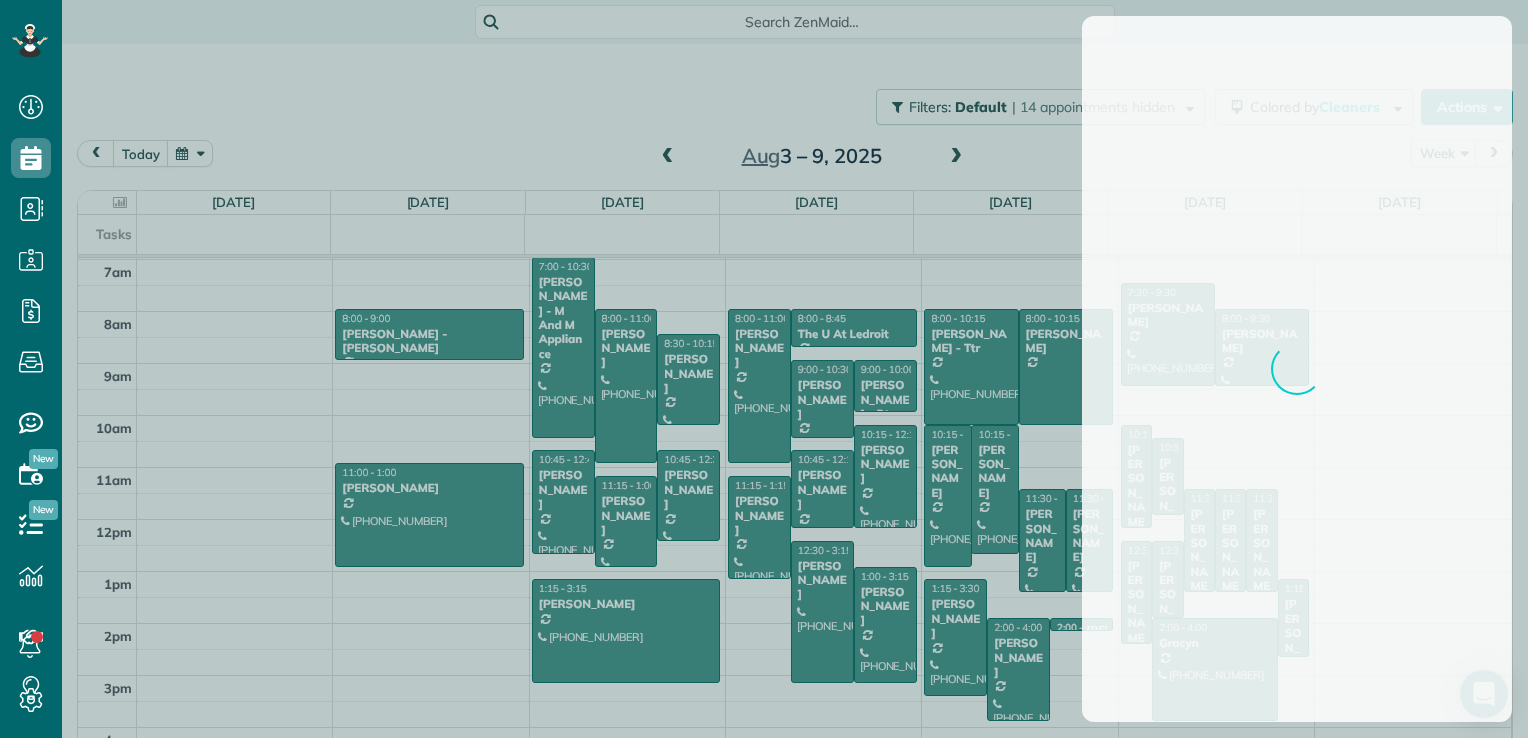 click at bounding box center [764, 369] 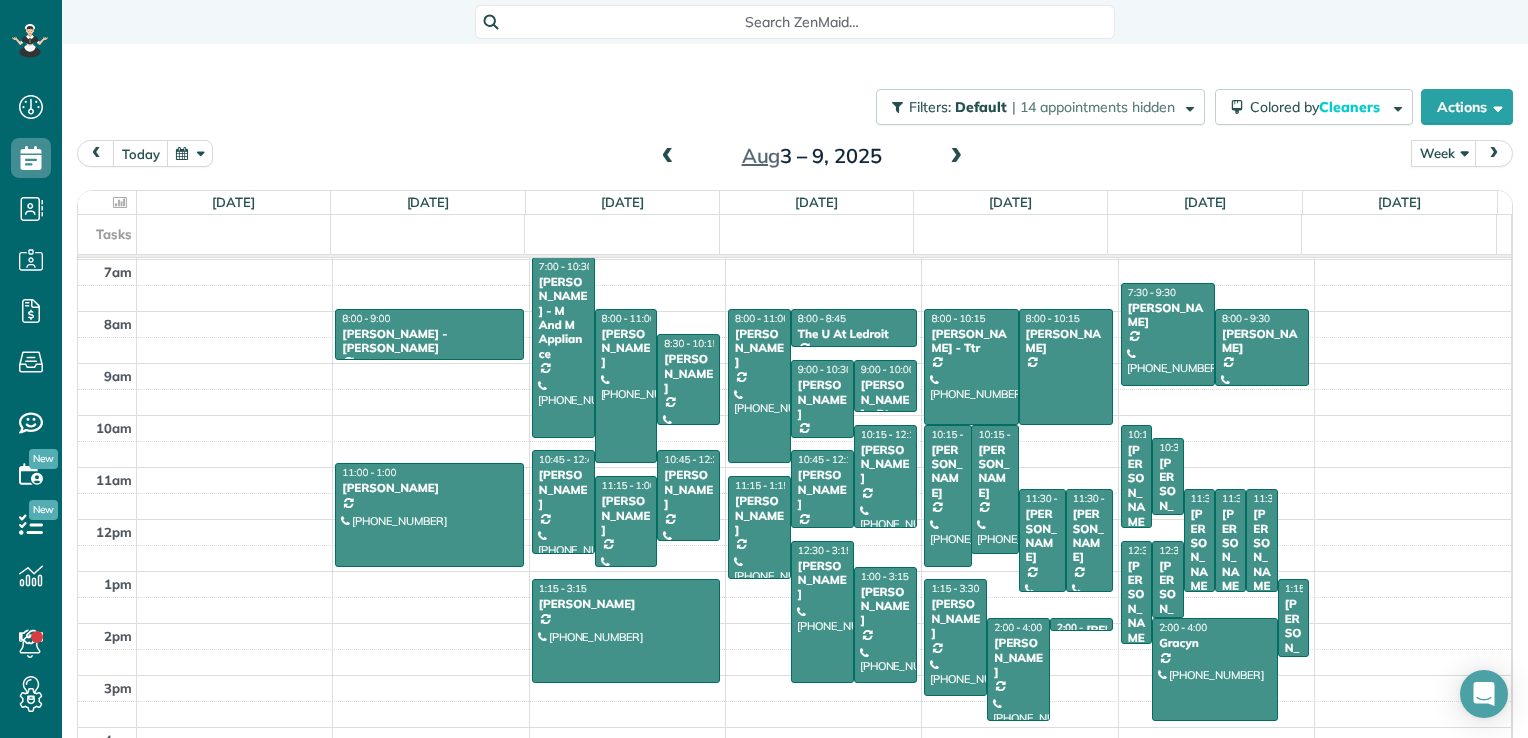click at bounding box center (956, 157) 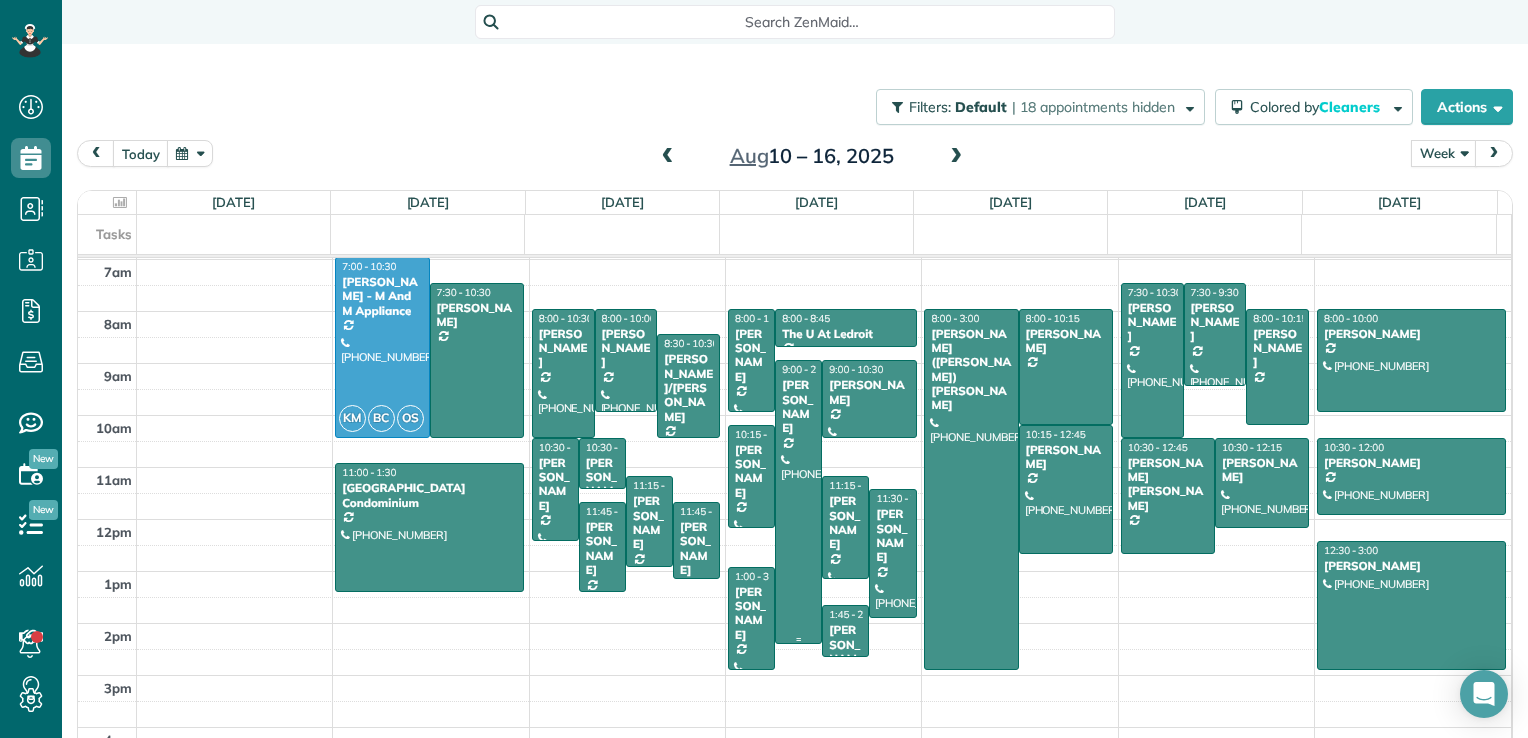 click at bounding box center (798, 502) 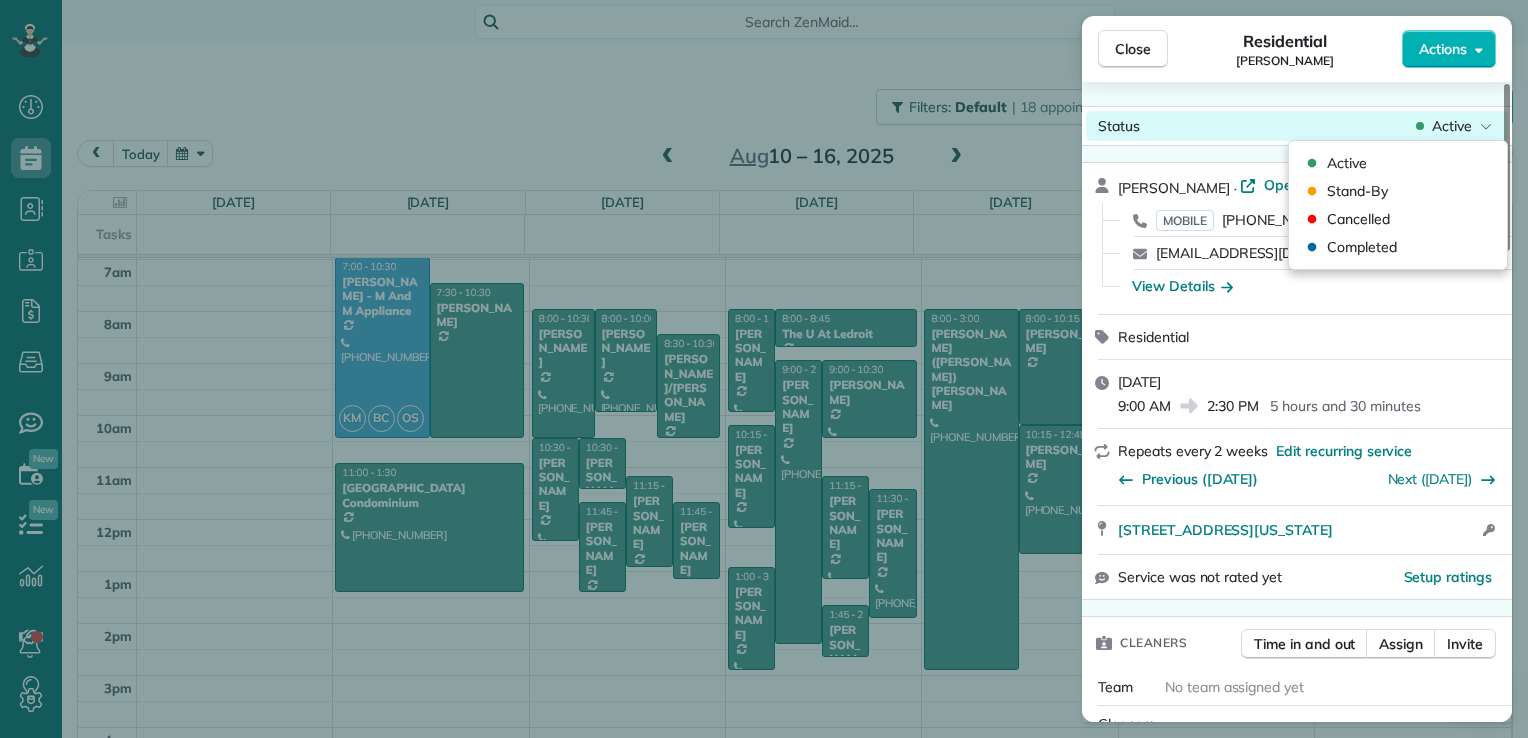 click on "Active" at bounding box center (1454, 126) 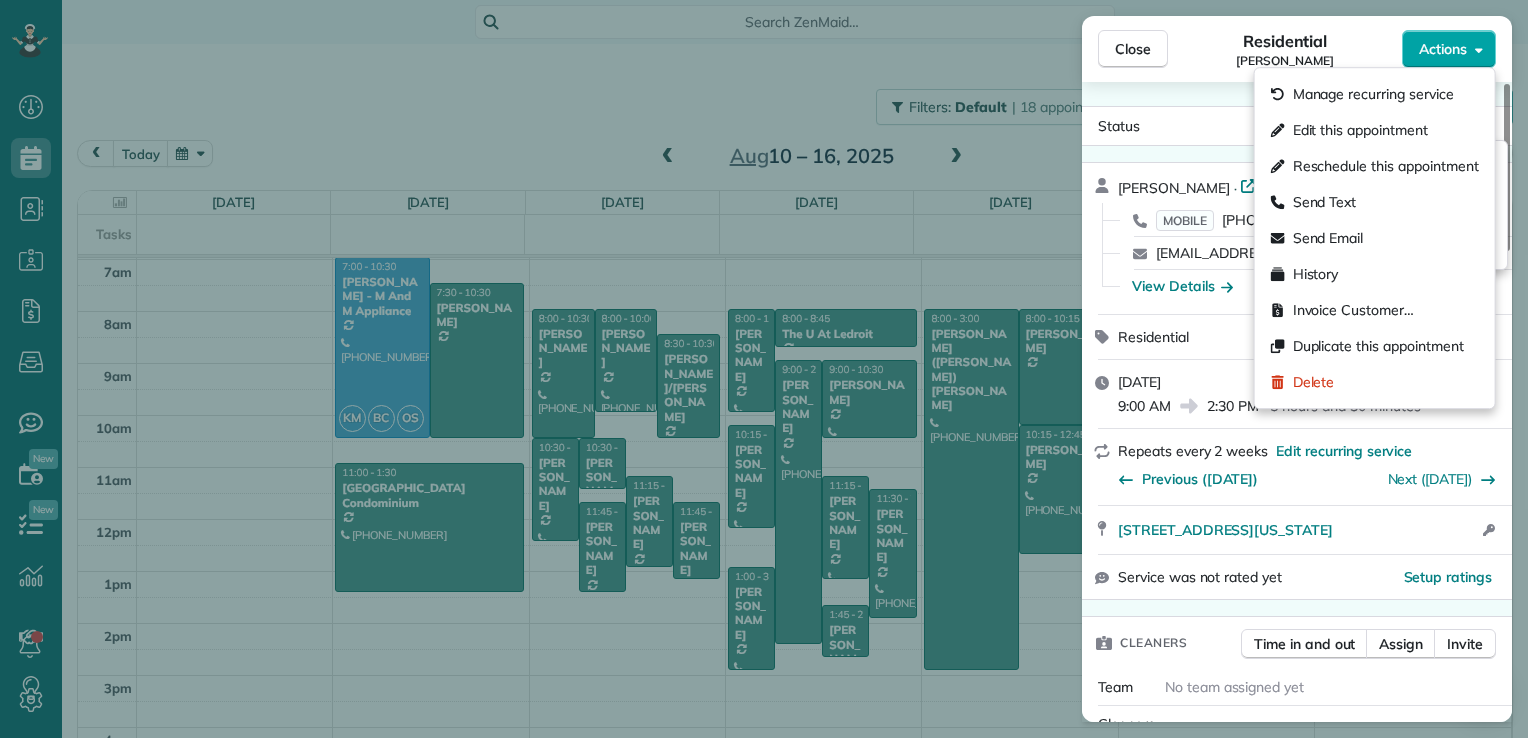 click on "Actions" at bounding box center [1443, 49] 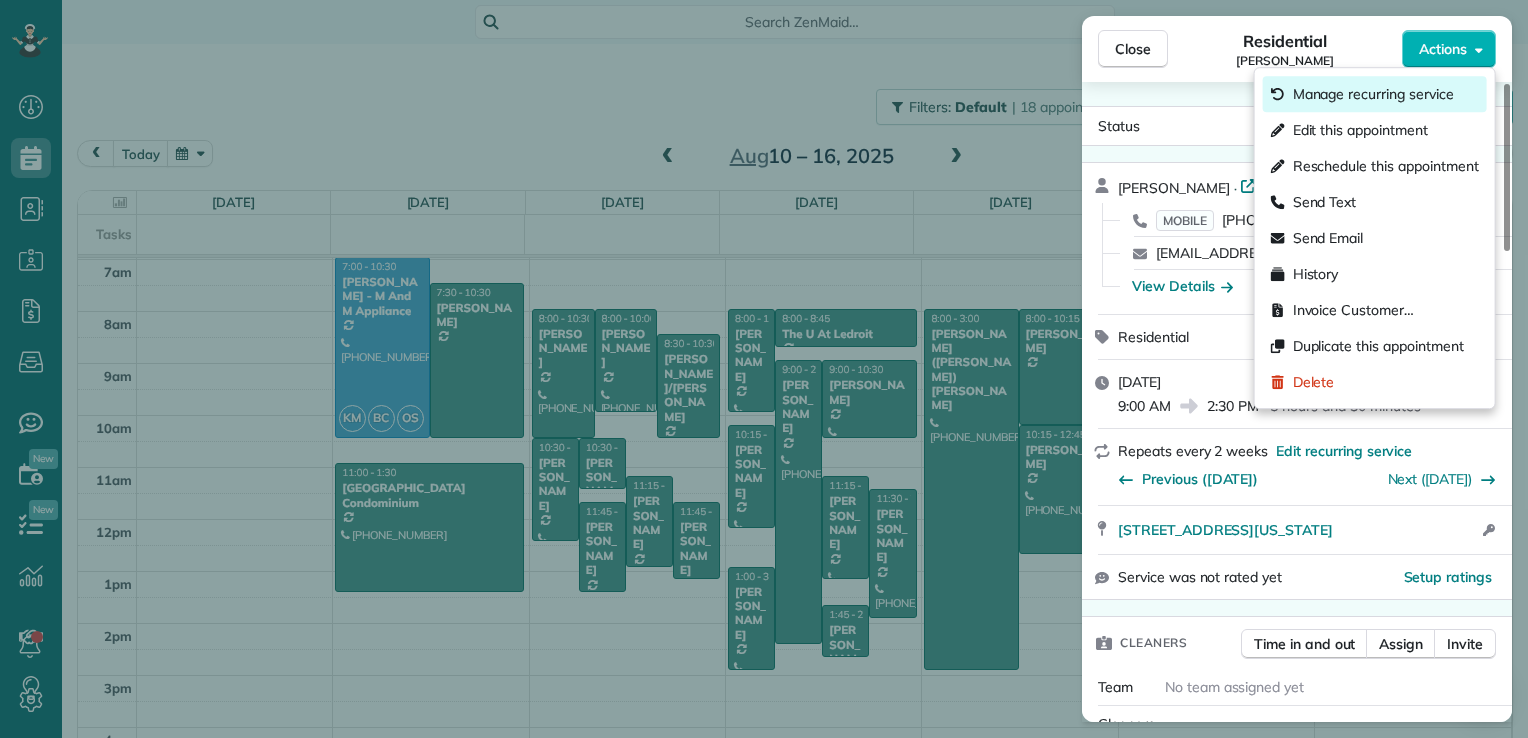 click on "Manage recurring service" at bounding box center (1373, 94) 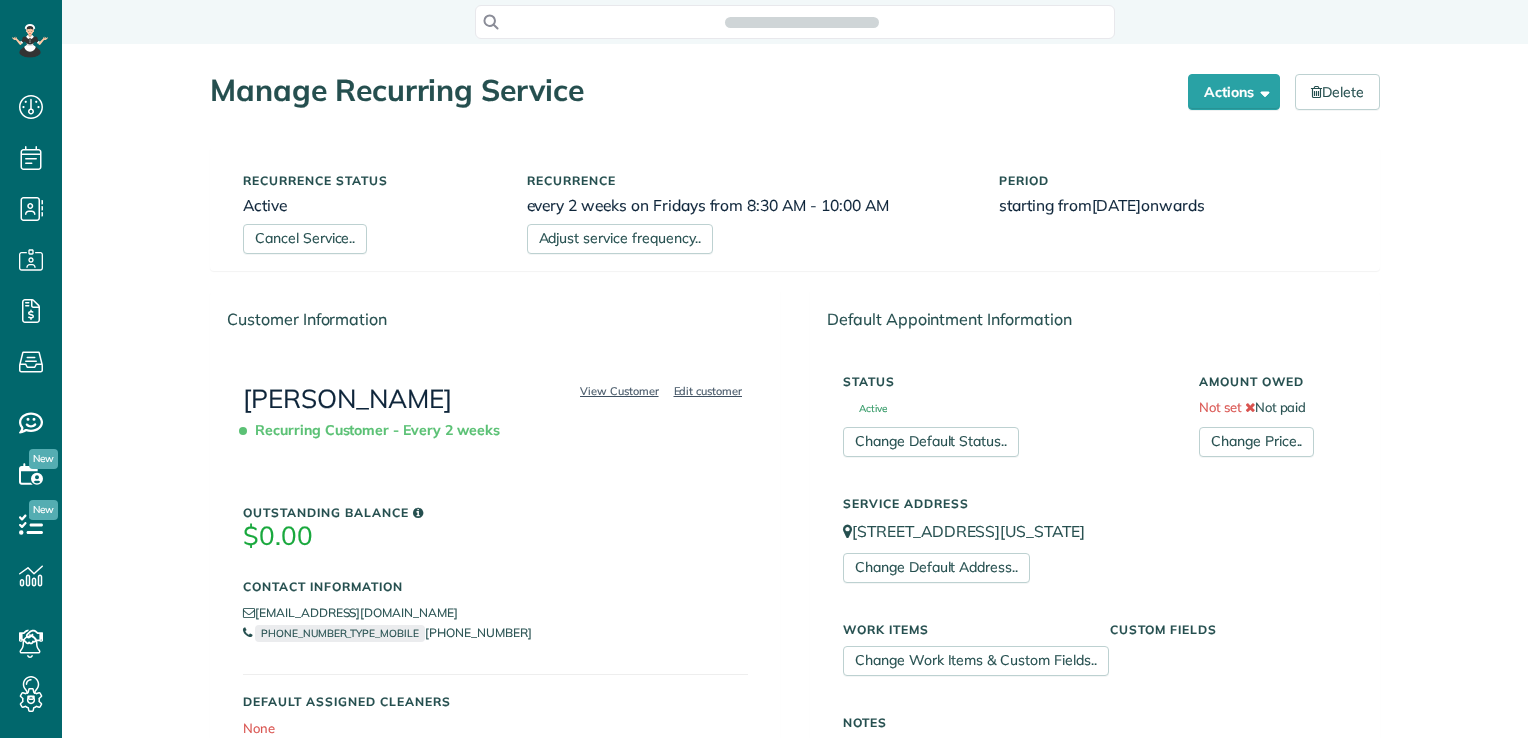 scroll, scrollTop: 0, scrollLeft: 0, axis: both 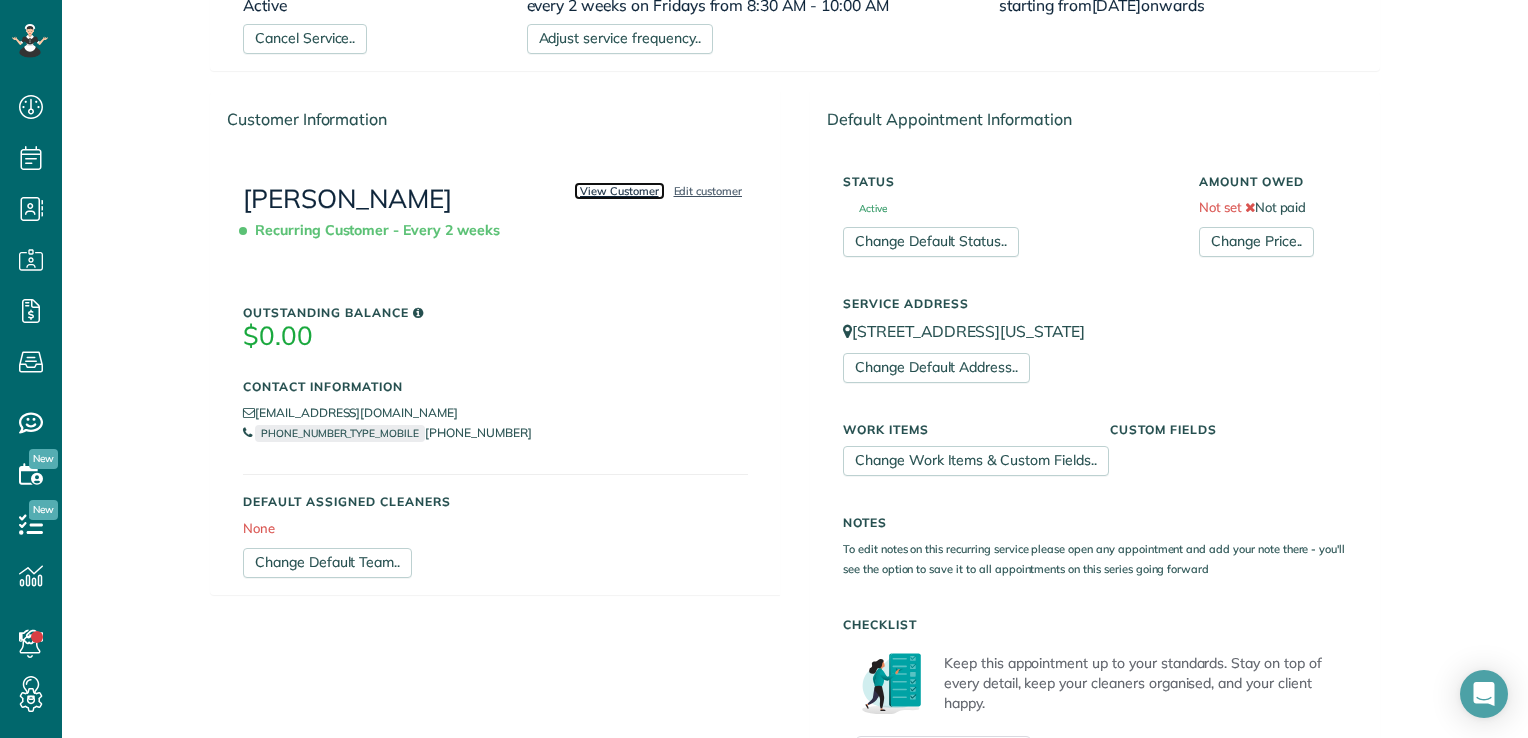 click on "View Customer" at bounding box center [619, 191] 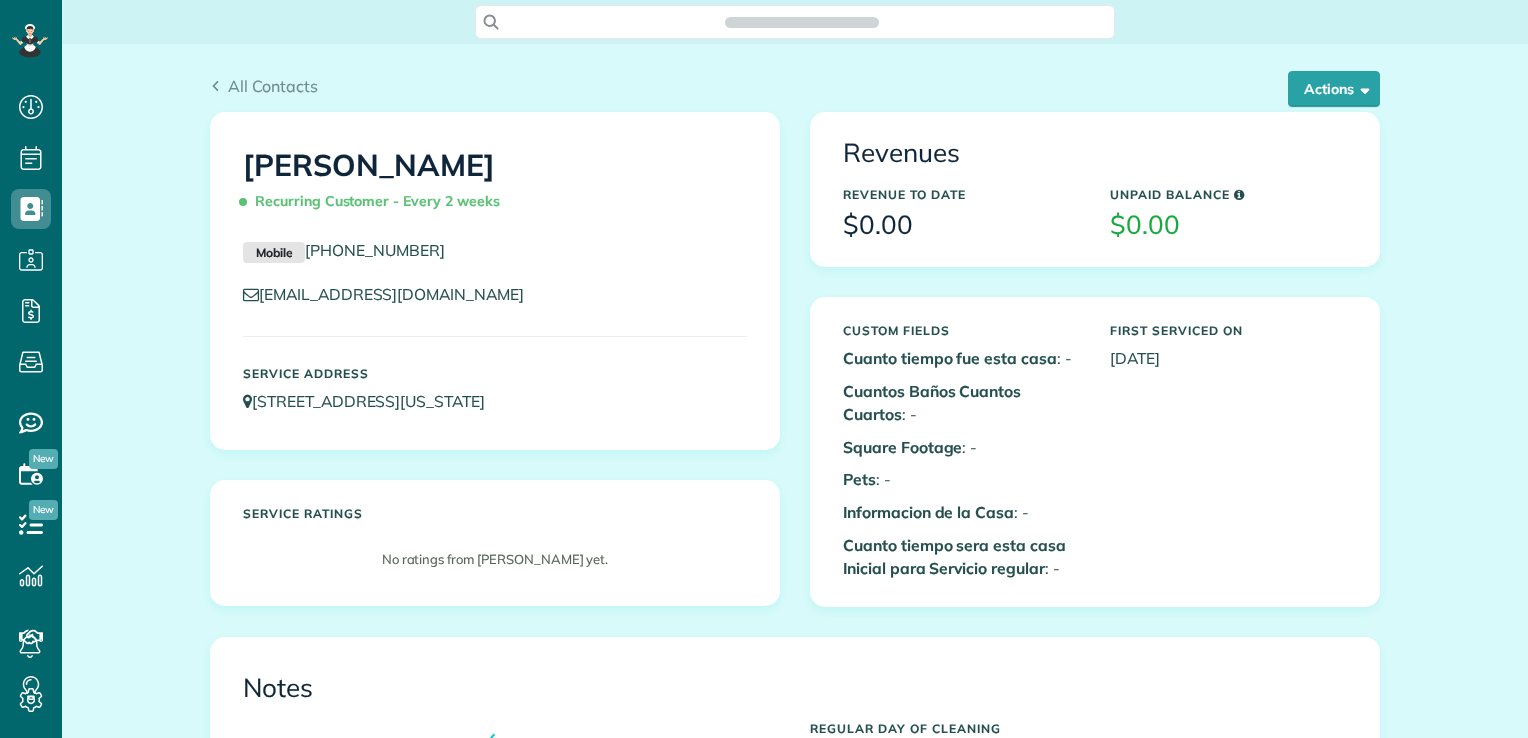 scroll, scrollTop: 0, scrollLeft: 0, axis: both 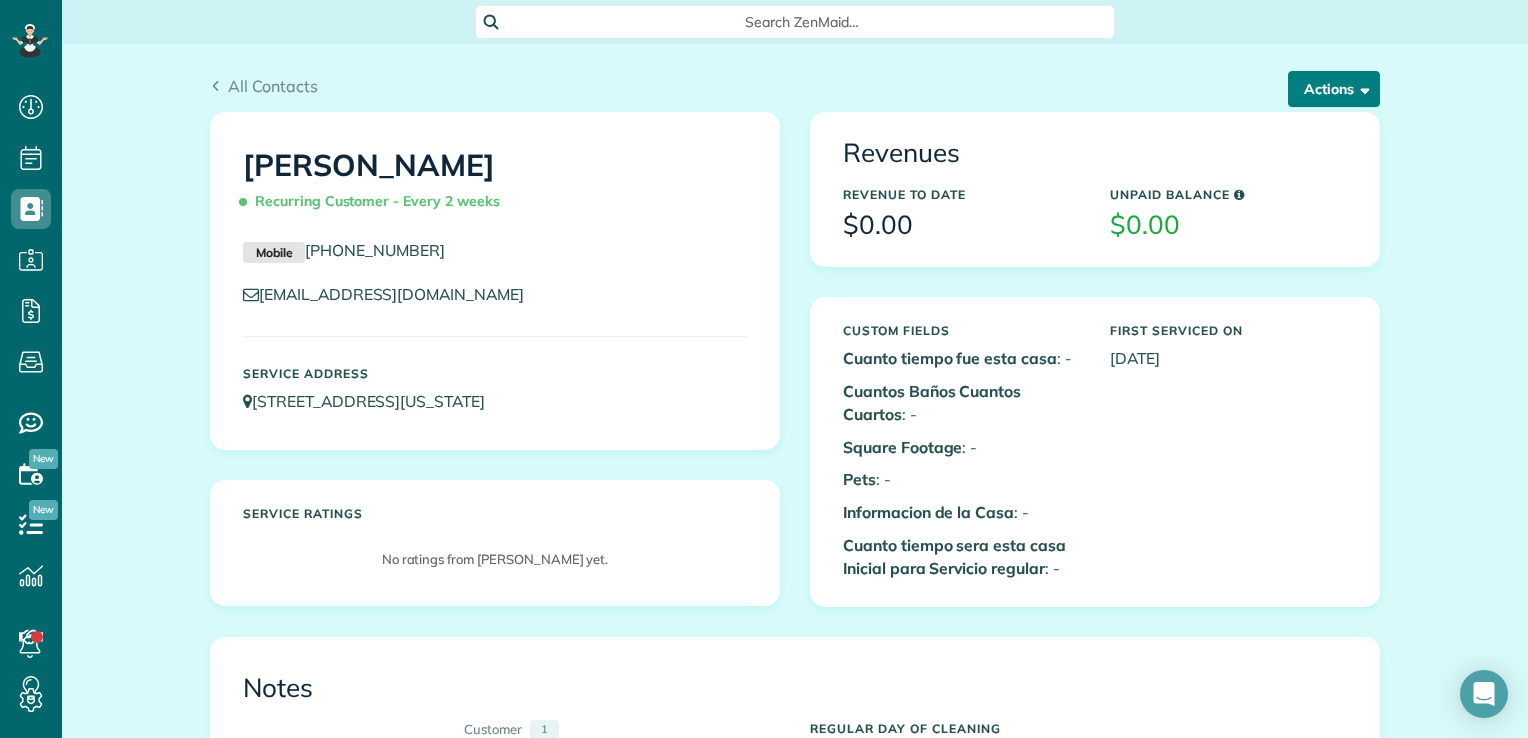 click on "Actions" at bounding box center [1334, 89] 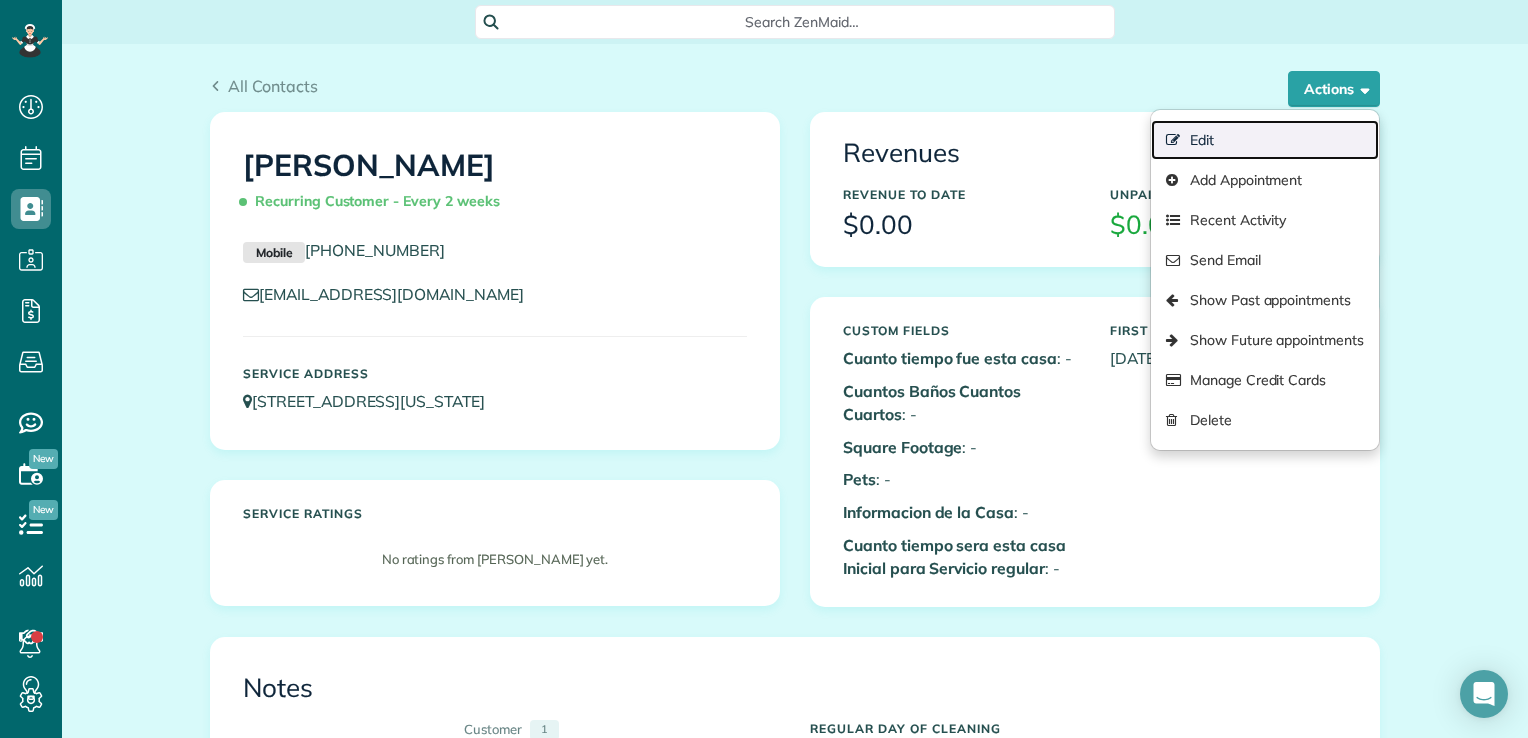 click on "Edit" at bounding box center (1265, 140) 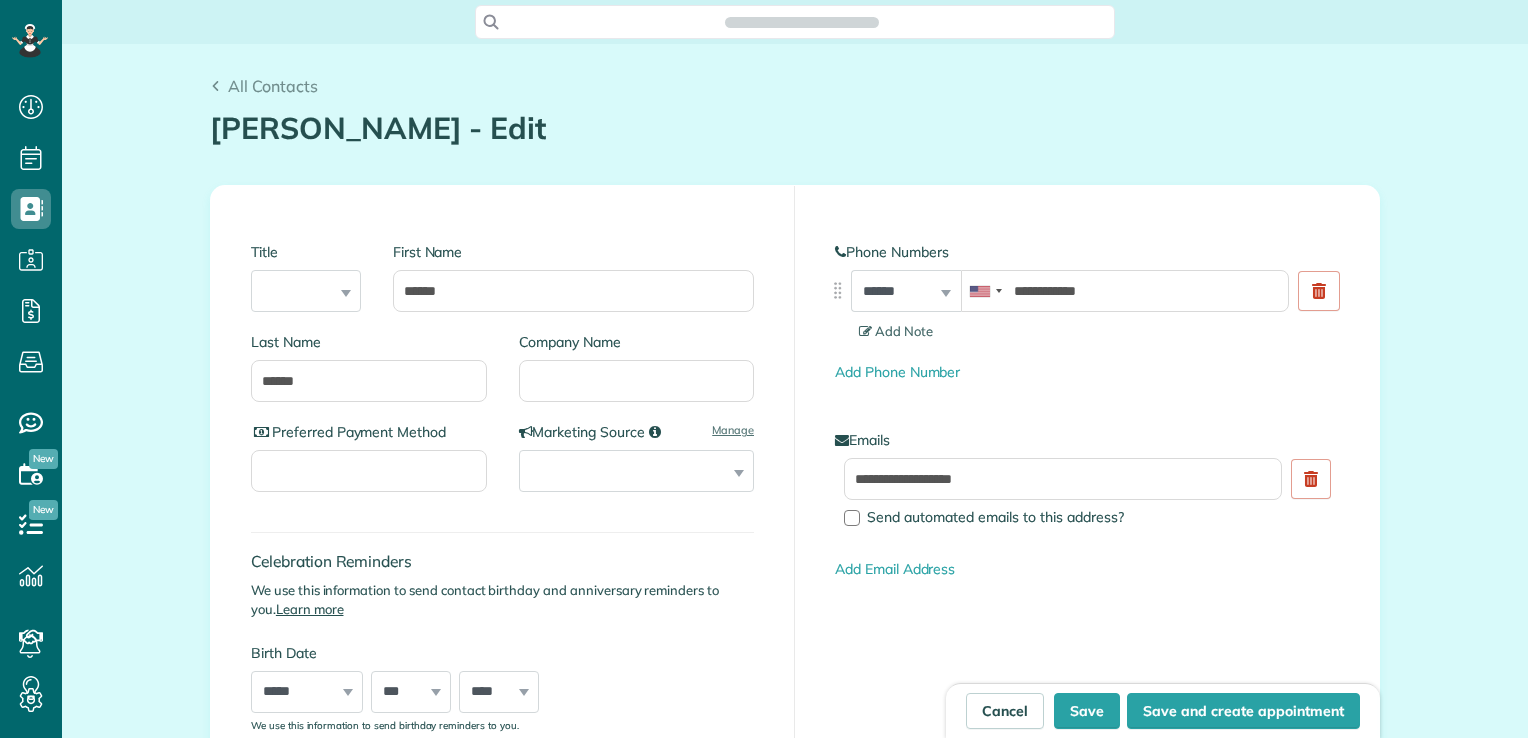 scroll, scrollTop: 0, scrollLeft: 0, axis: both 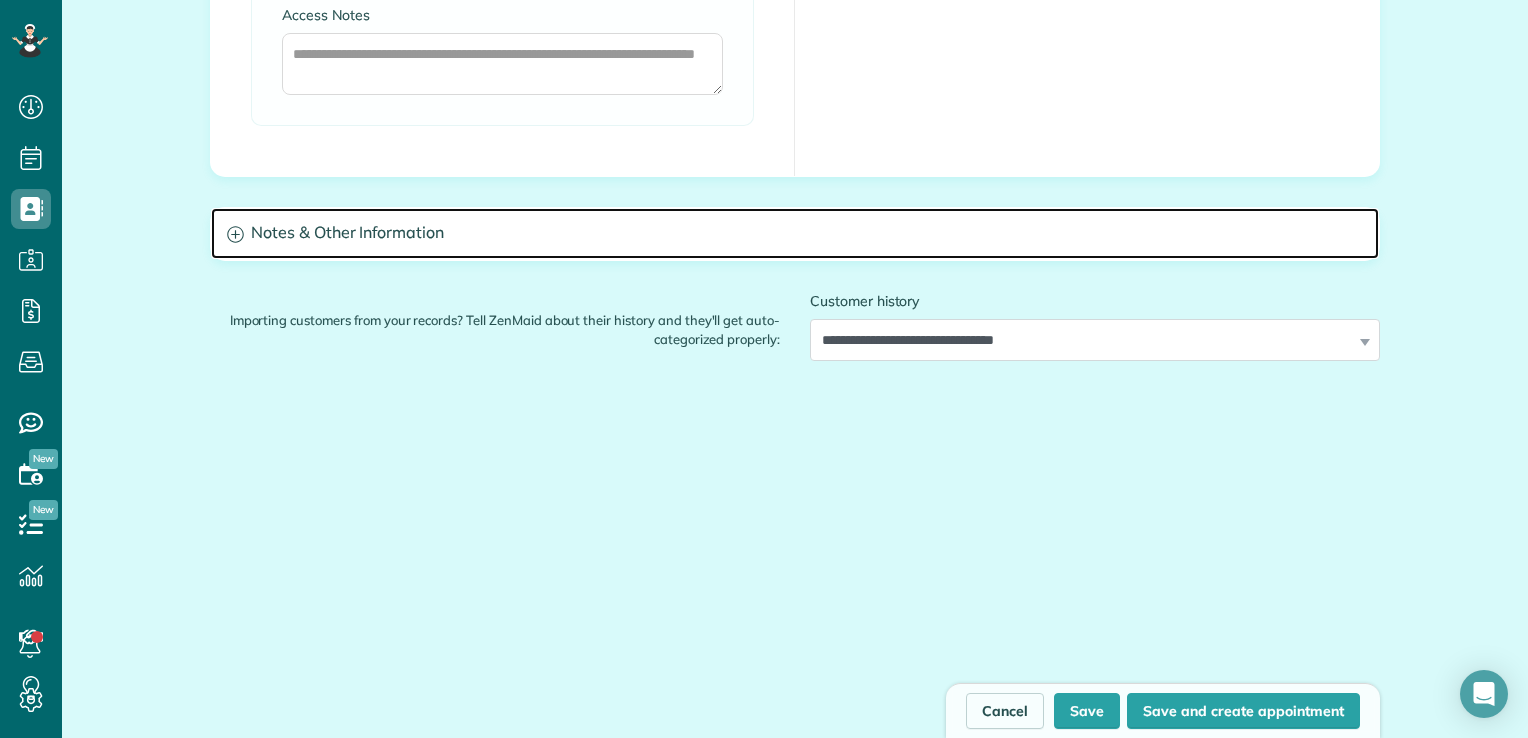 click on "Notes & Other Information" at bounding box center (795, 233) 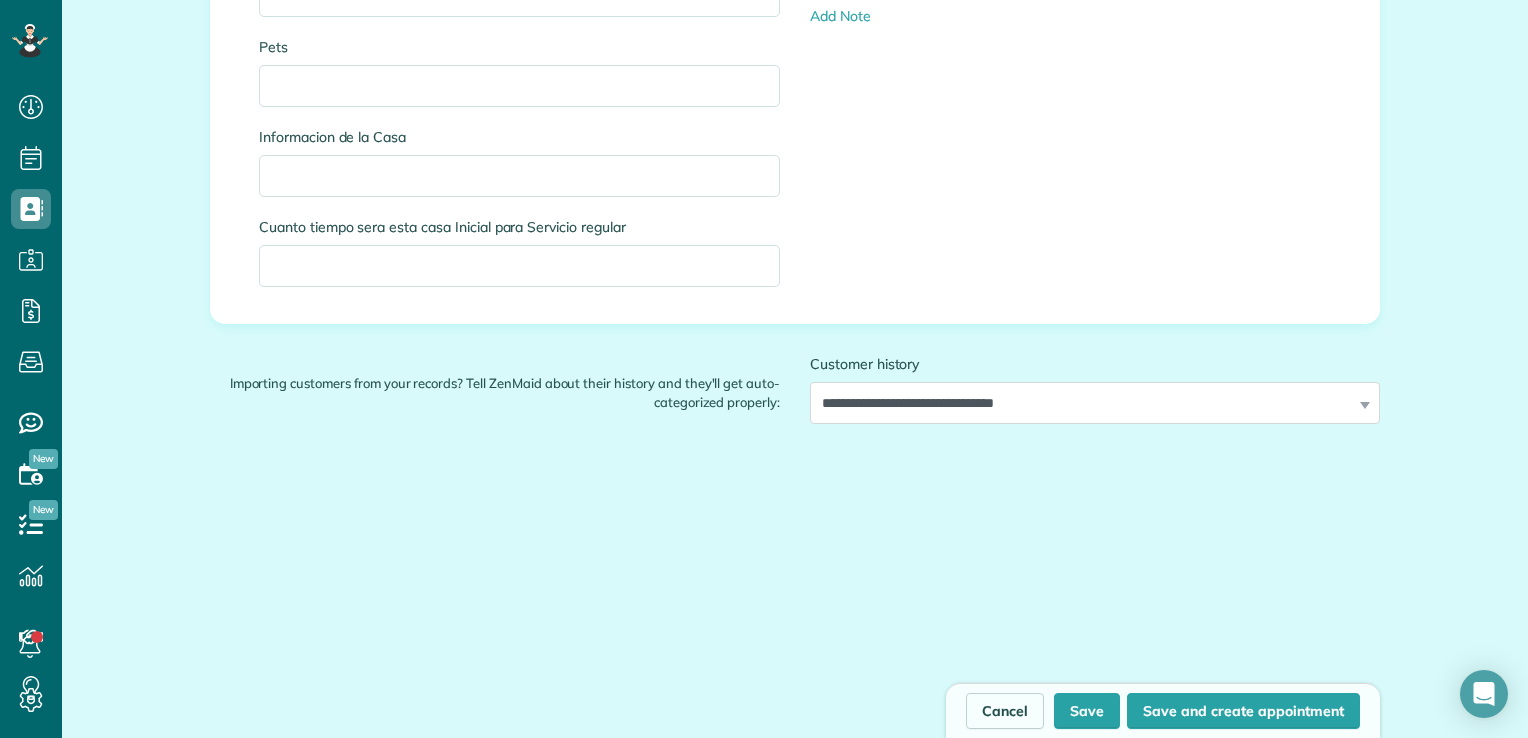 scroll, scrollTop: 2330, scrollLeft: 0, axis: vertical 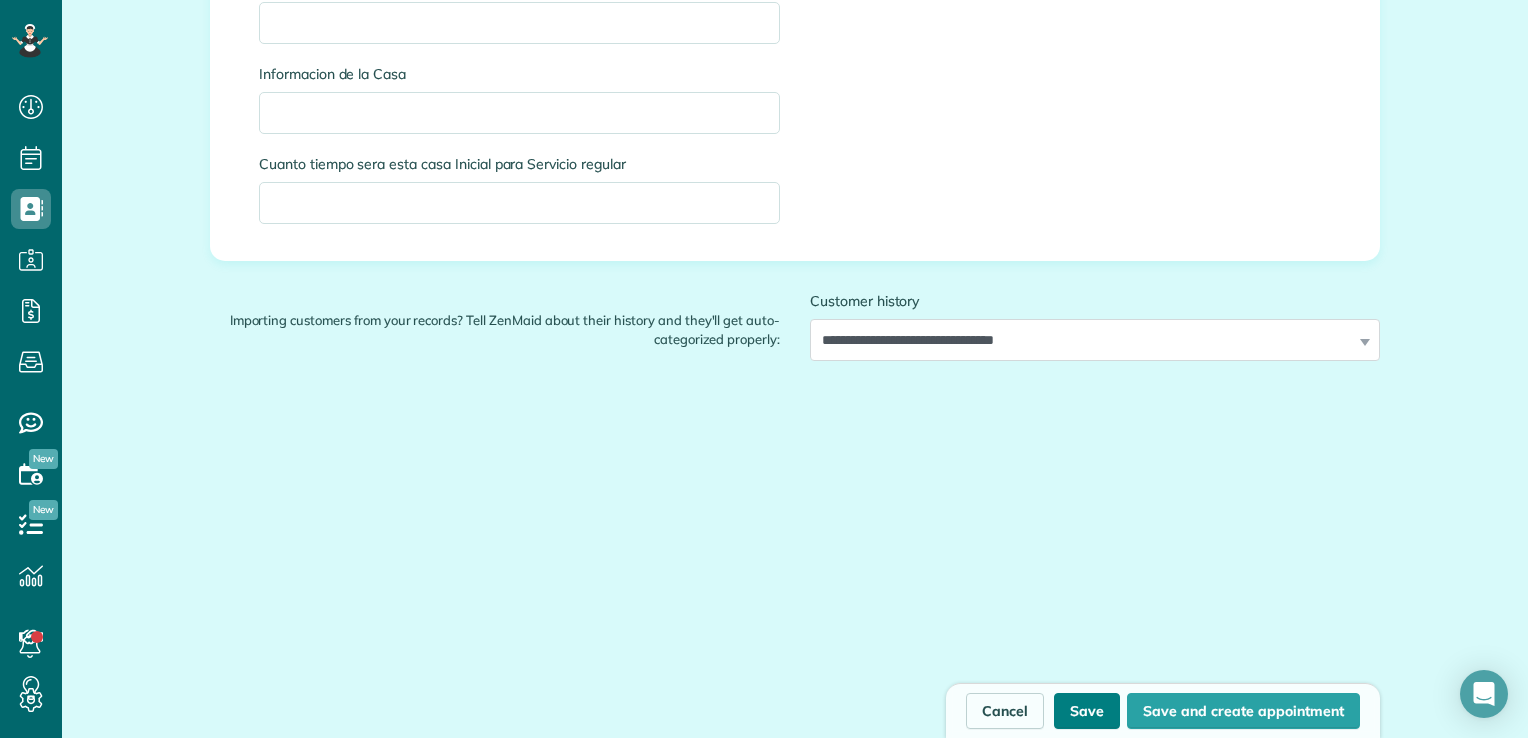 click on "Save" at bounding box center (1087, 711) 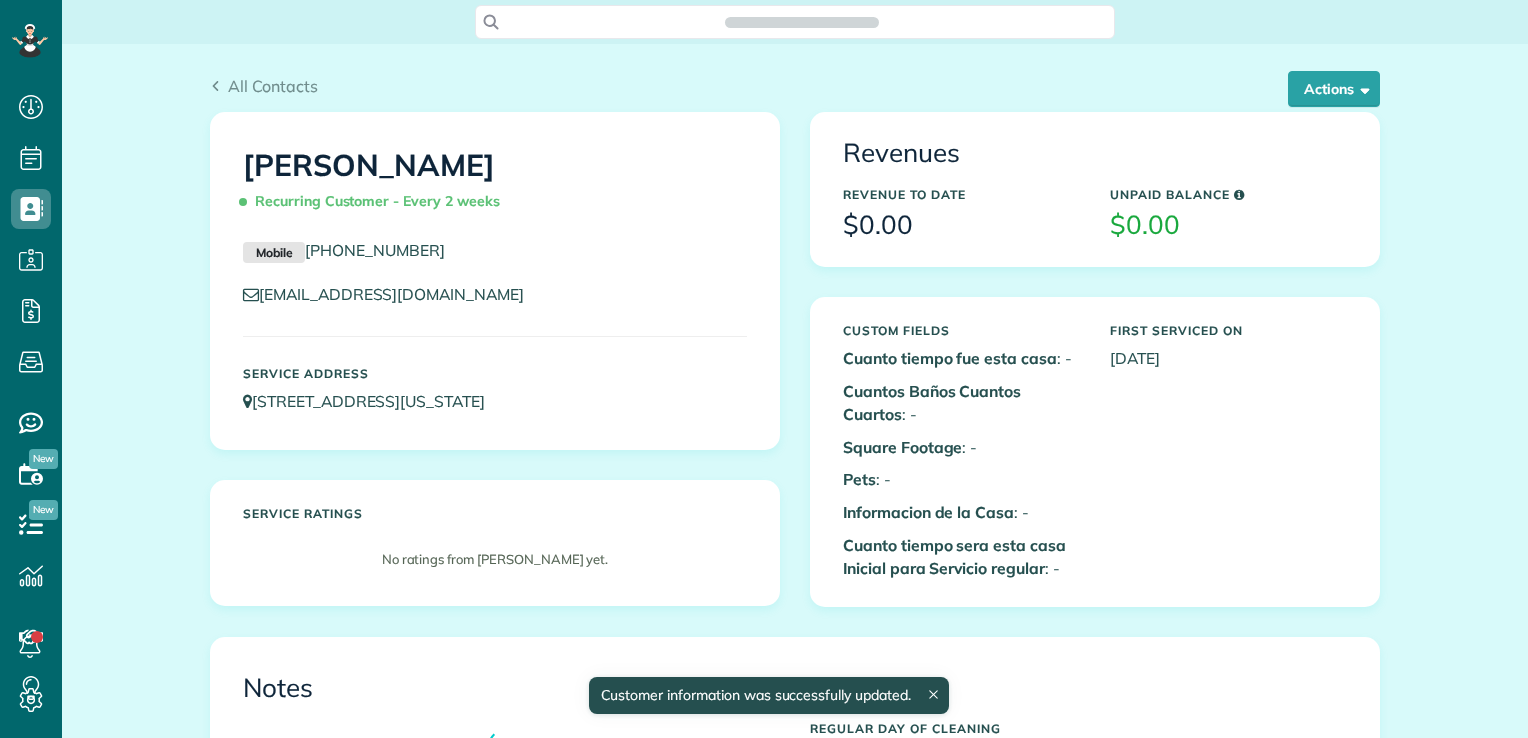 scroll, scrollTop: 0, scrollLeft: 0, axis: both 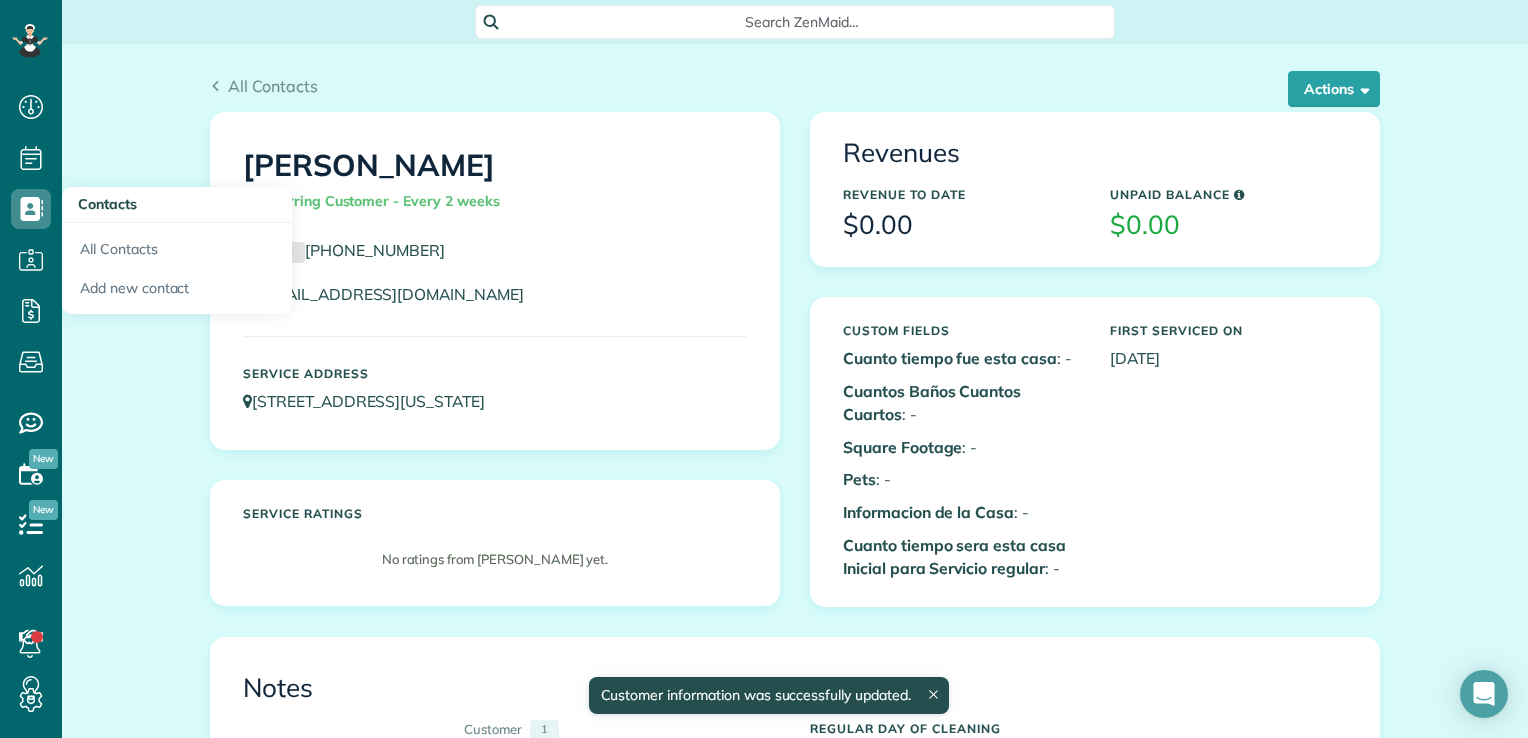 drag, startPoint x: 51, startPoint y: 184, endPoint x: 157, endPoint y: 199, distance: 107.05606 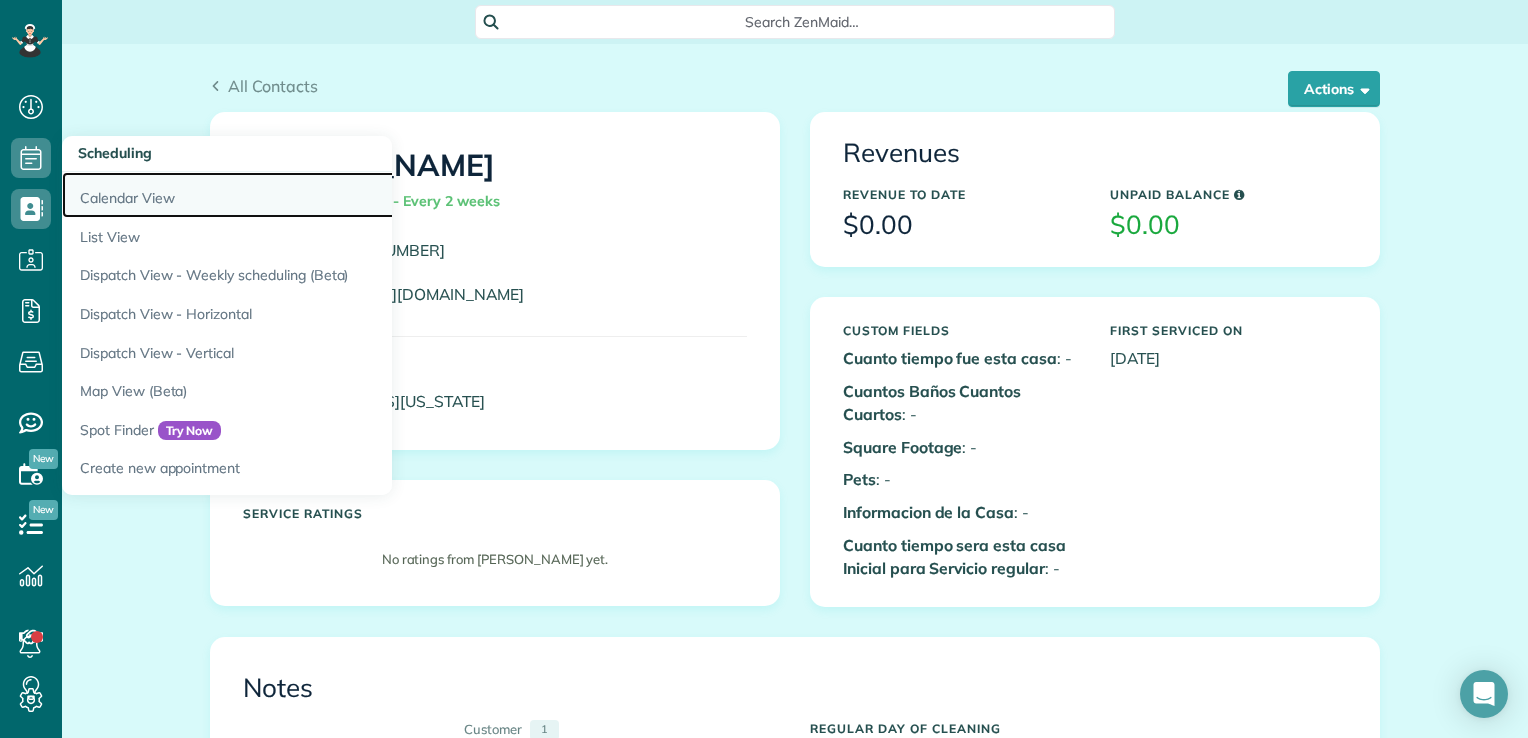 click on "Calendar View" at bounding box center (312, 195) 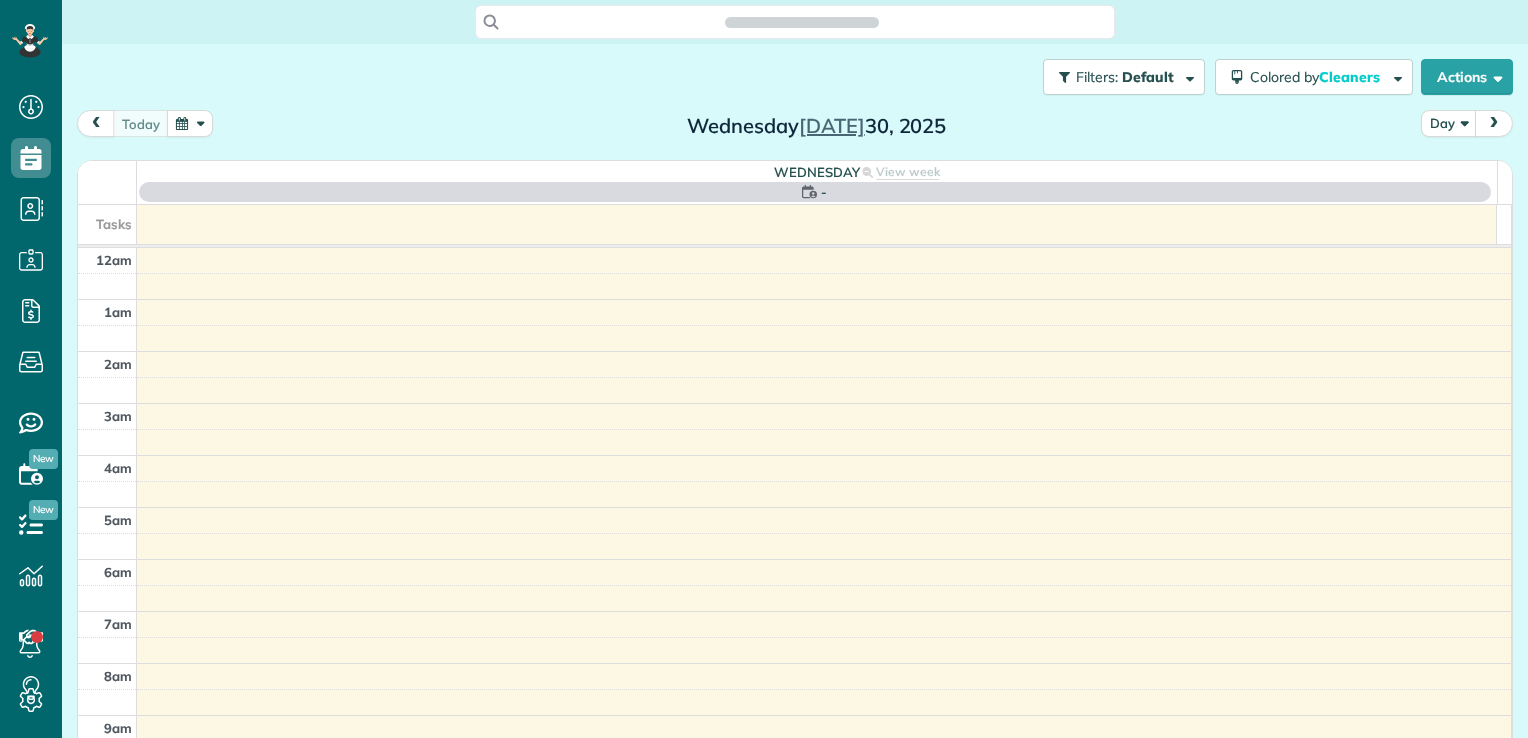 scroll, scrollTop: 0, scrollLeft: 0, axis: both 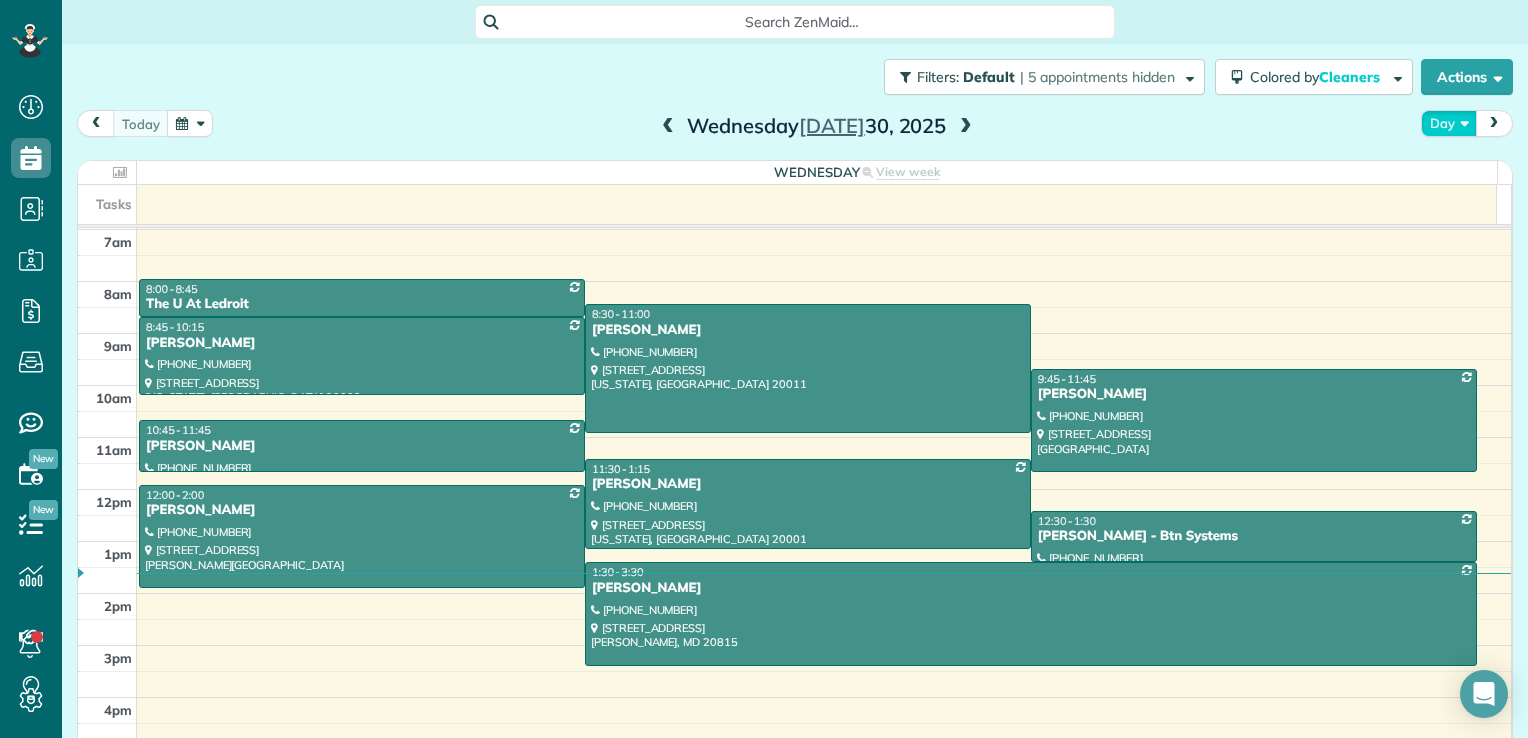click on "Day" at bounding box center (1449, 123) 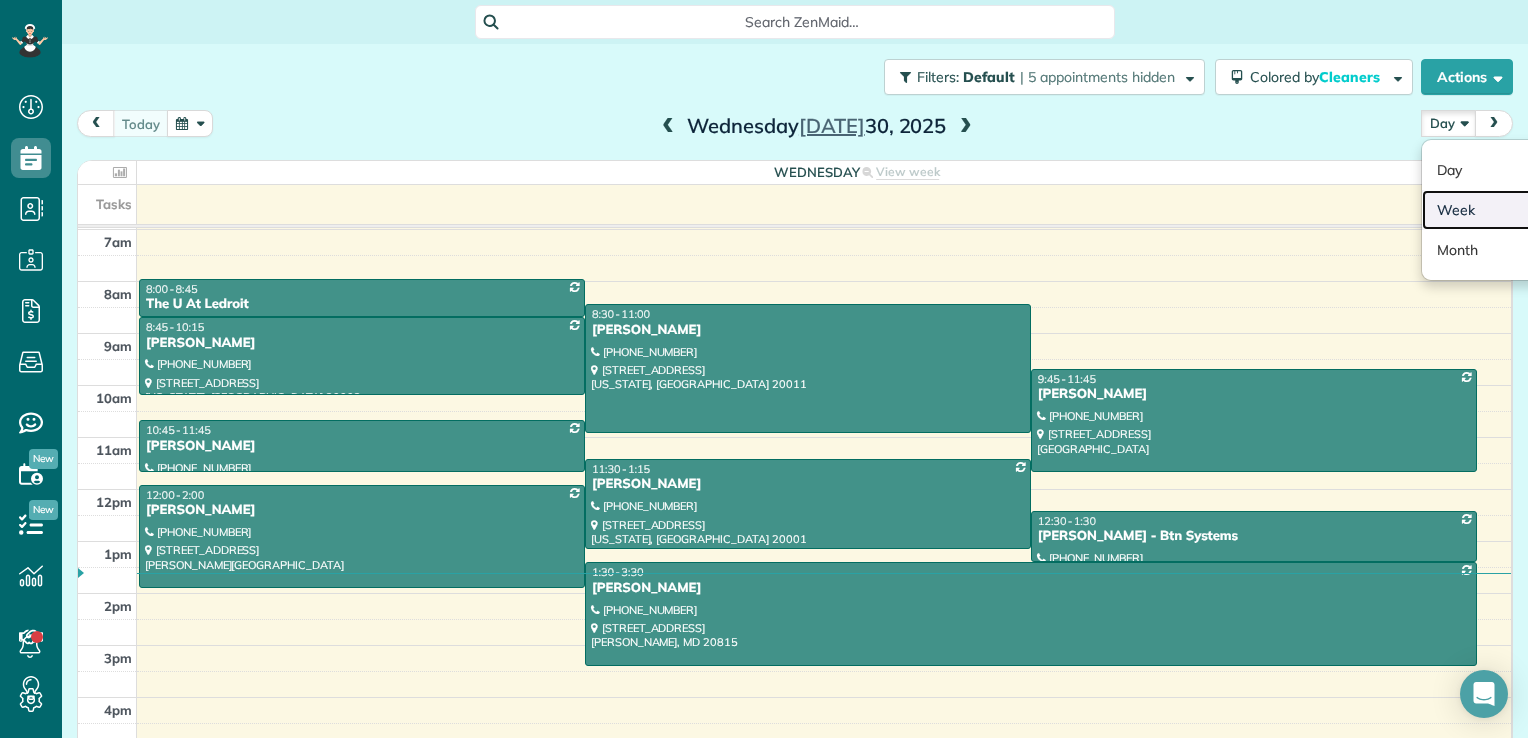 click on "Week" at bounding box center (1501, 210) 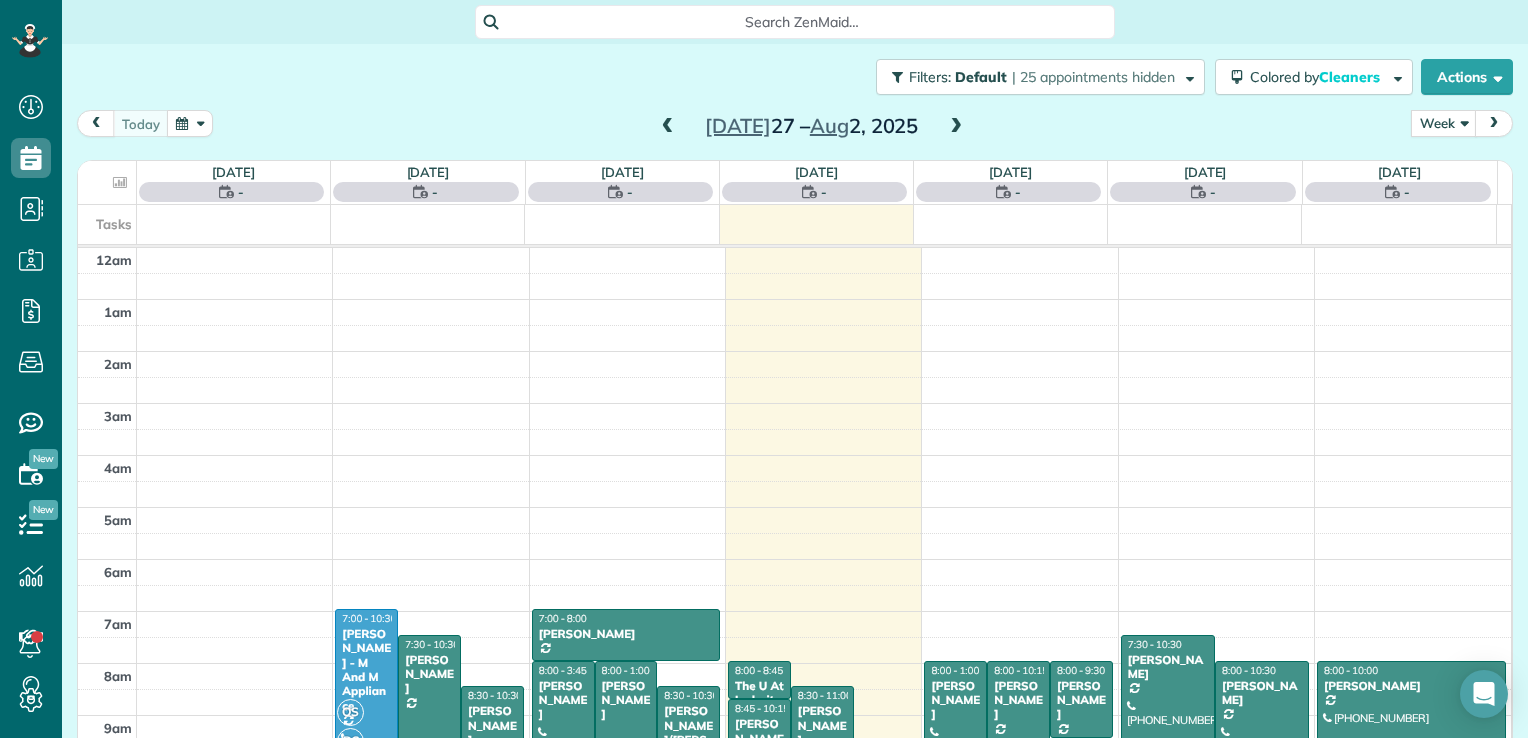 scroll, scrollTop: 362, scrollLeft: 0, axis: vertical 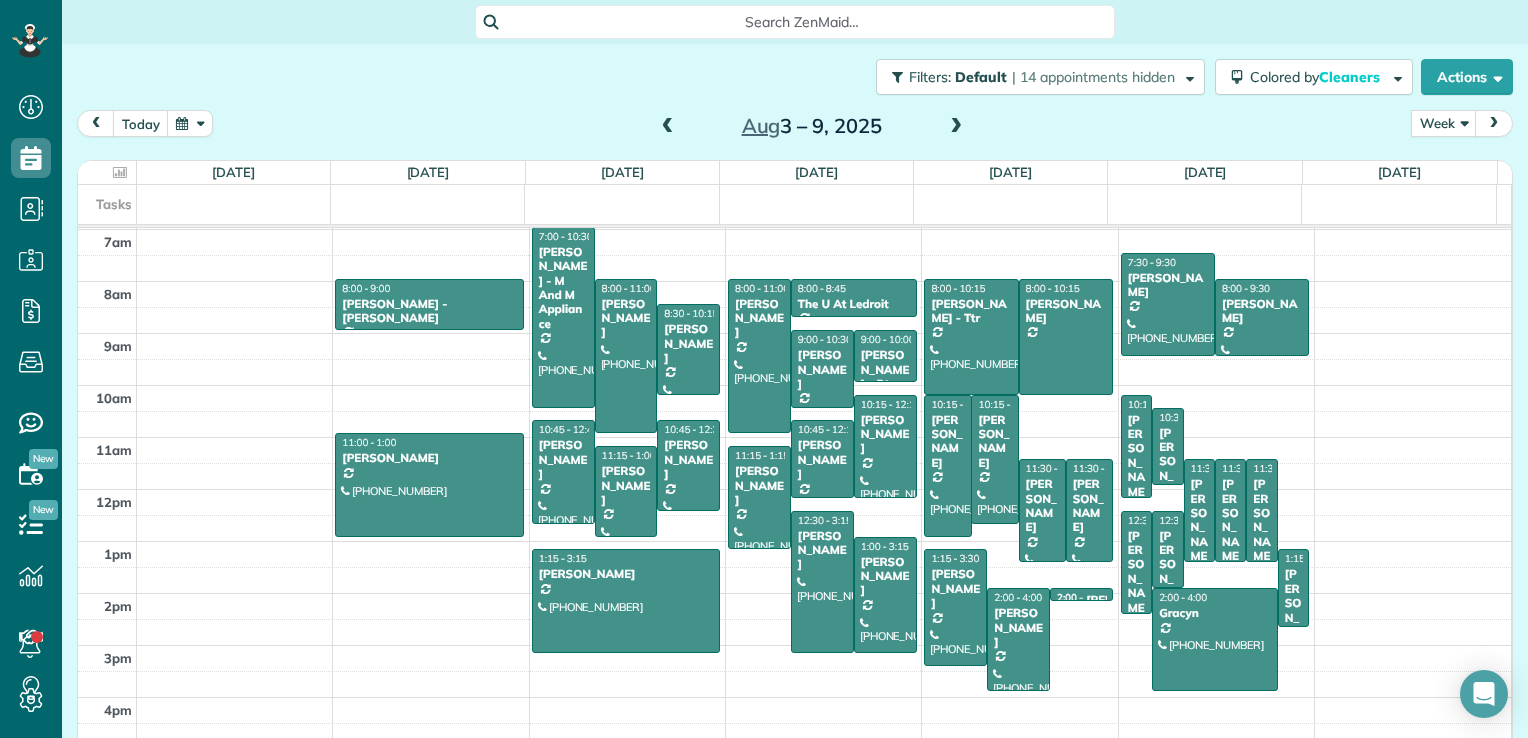 click at bounding box center (956, 127) 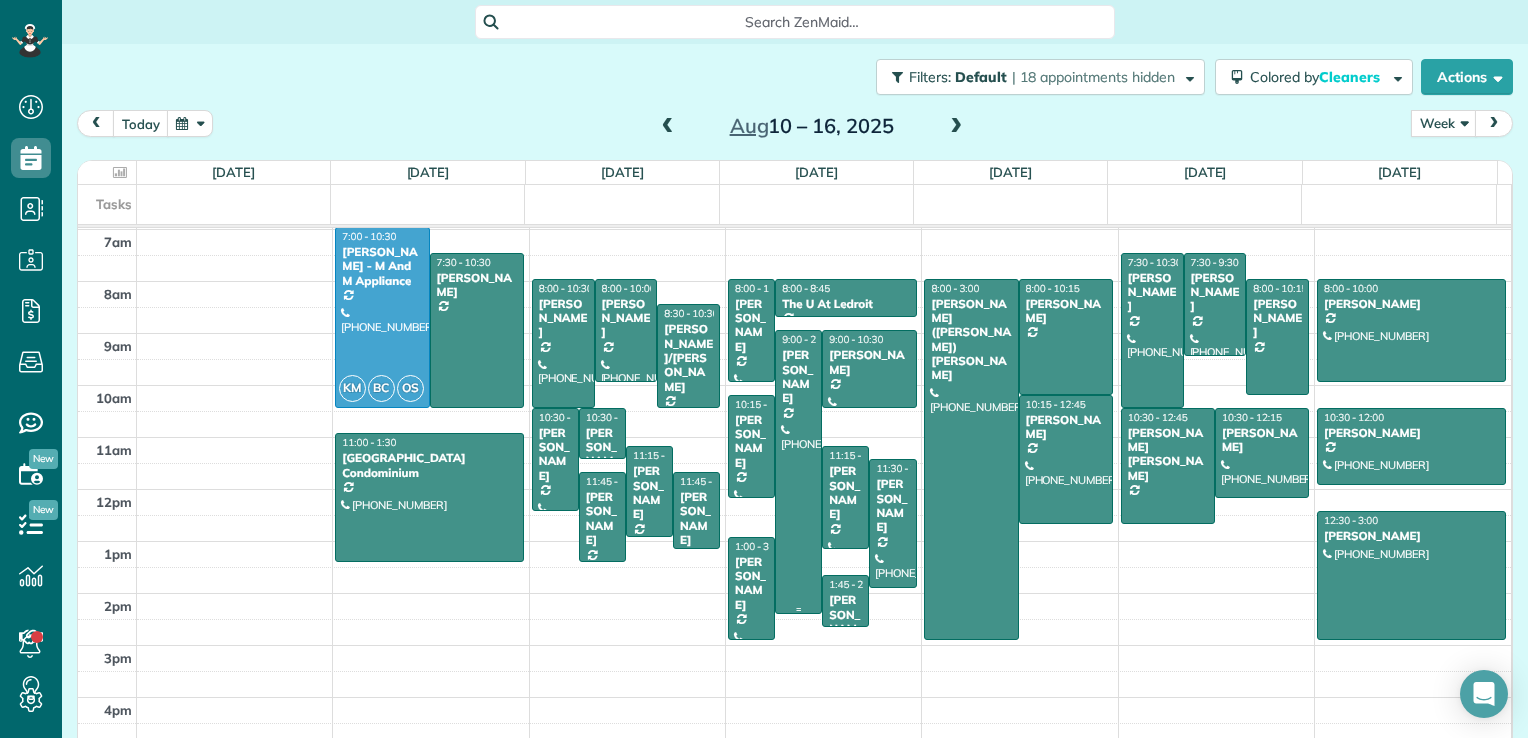 click at bounding box center [798, 472] 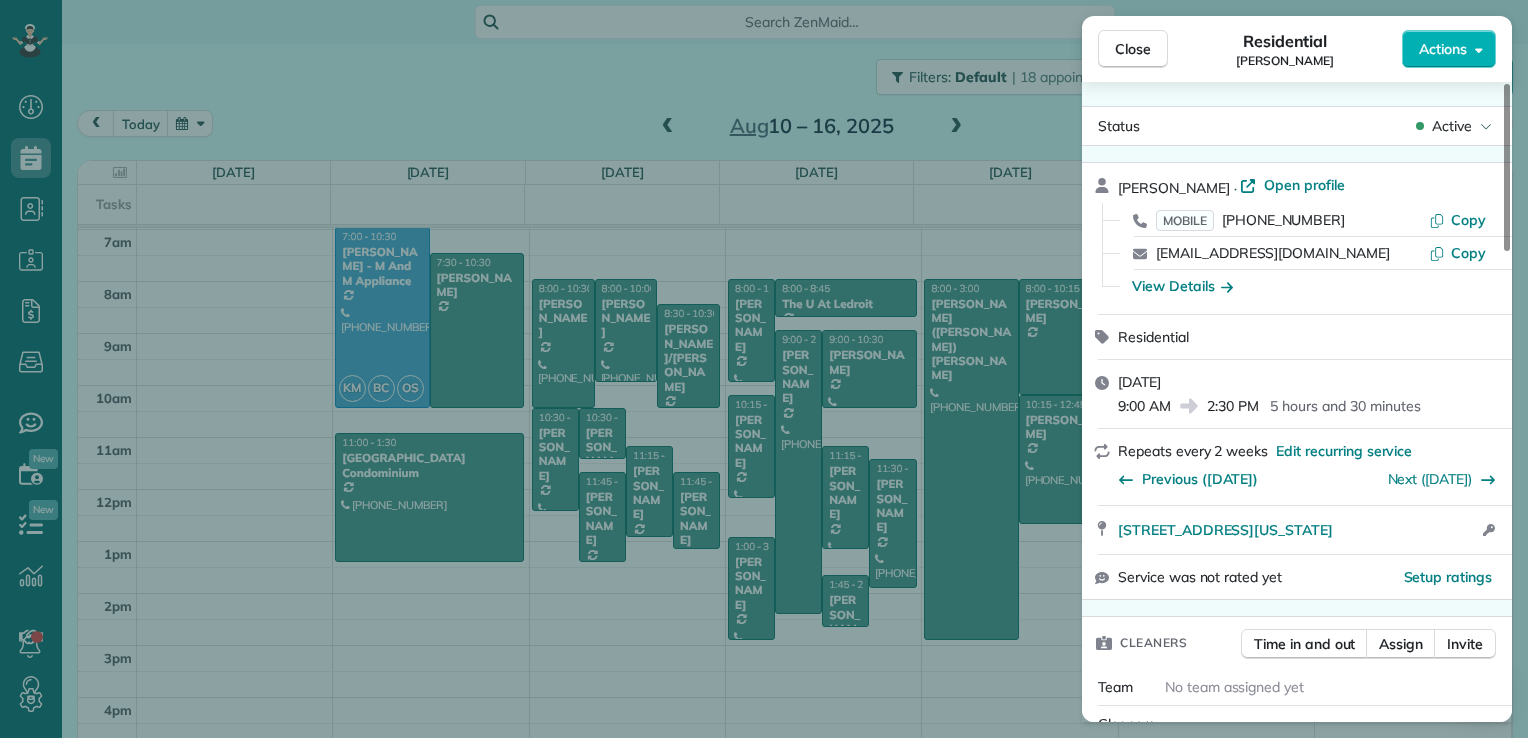 scroll, scrollTop: 300, scrollLeft: 0, axis: vertical 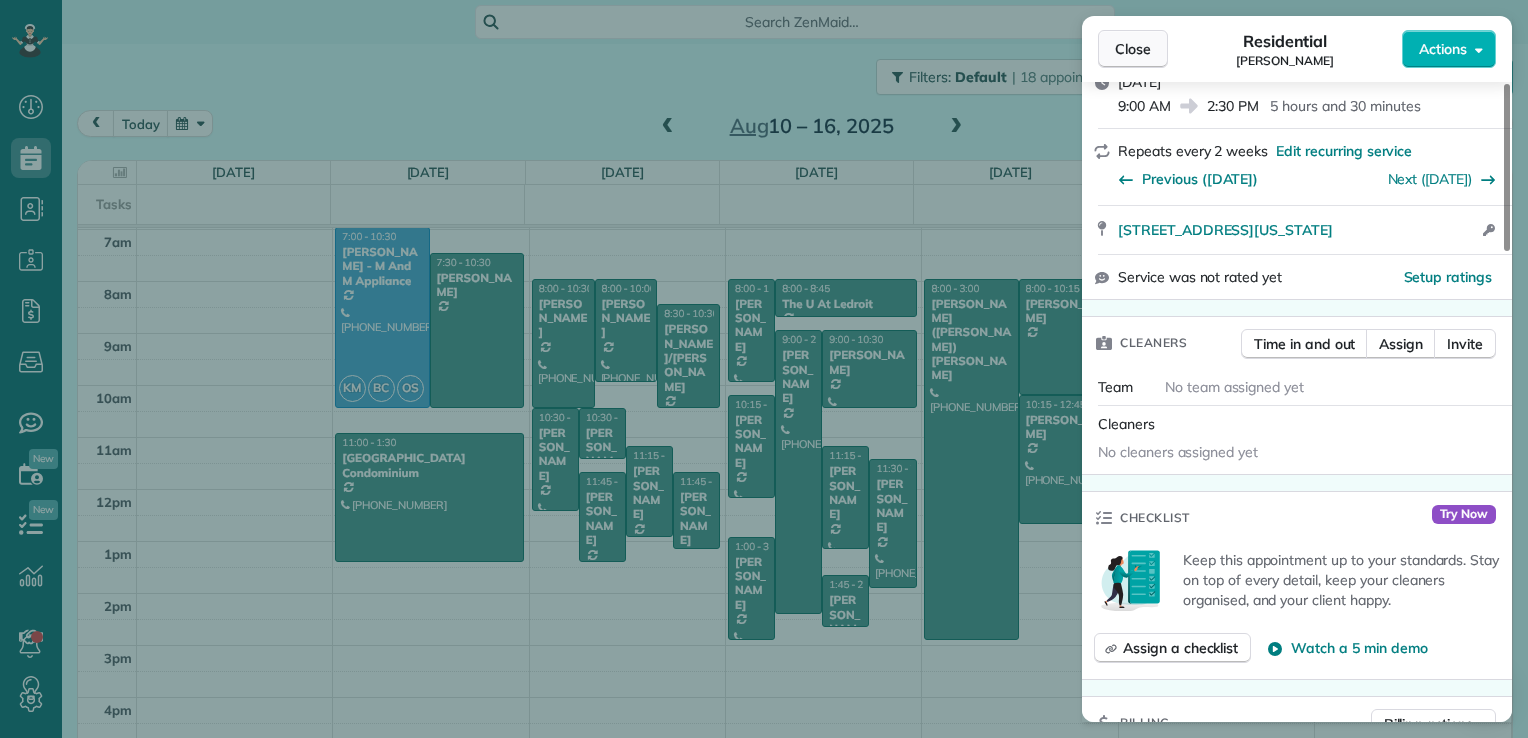 click on "Close" at bounding box center [1133, 49] 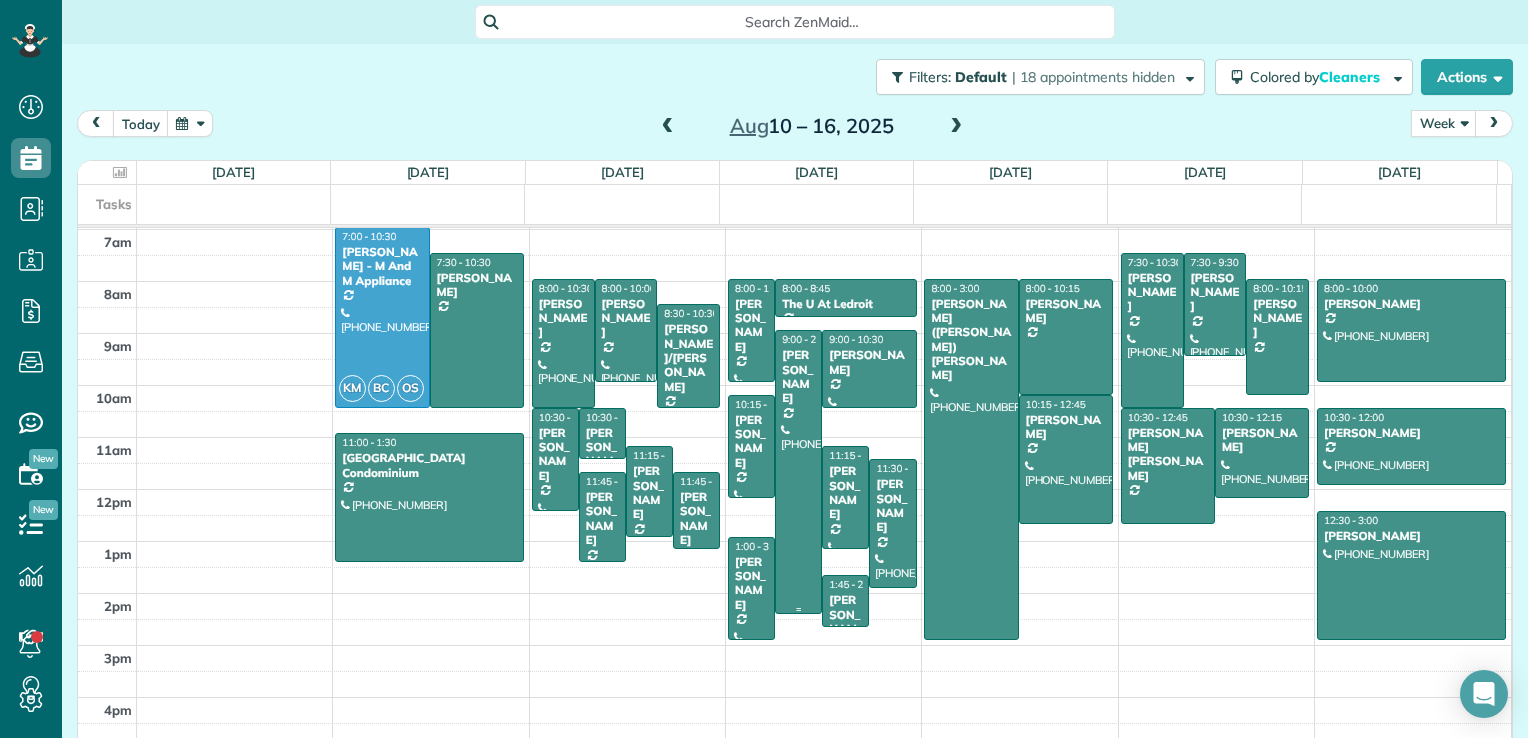 click on "[PERSON_NAME]" at bounding box center [798, 377] 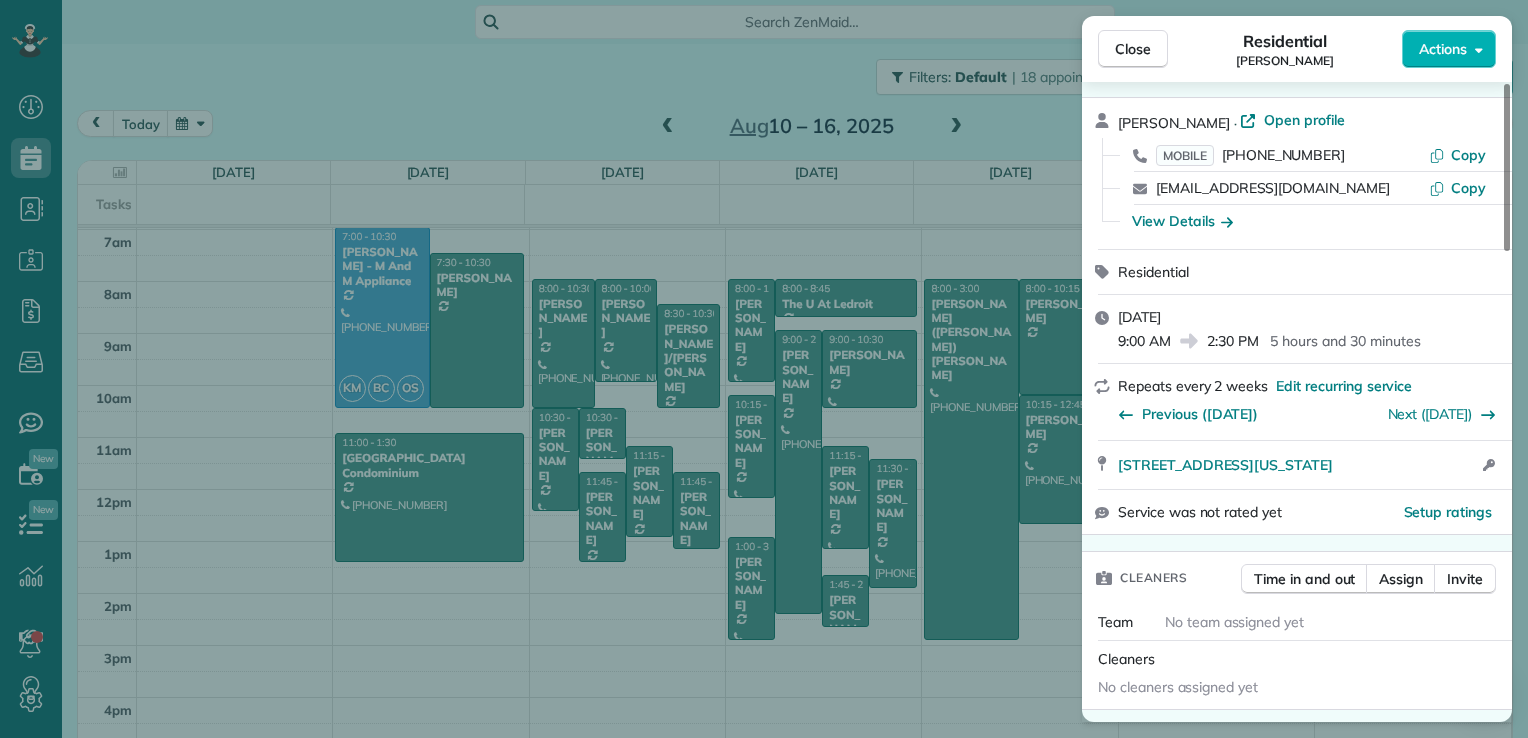 scroll, scrollTop: 100, scrollLeft: 0, axis: vertical 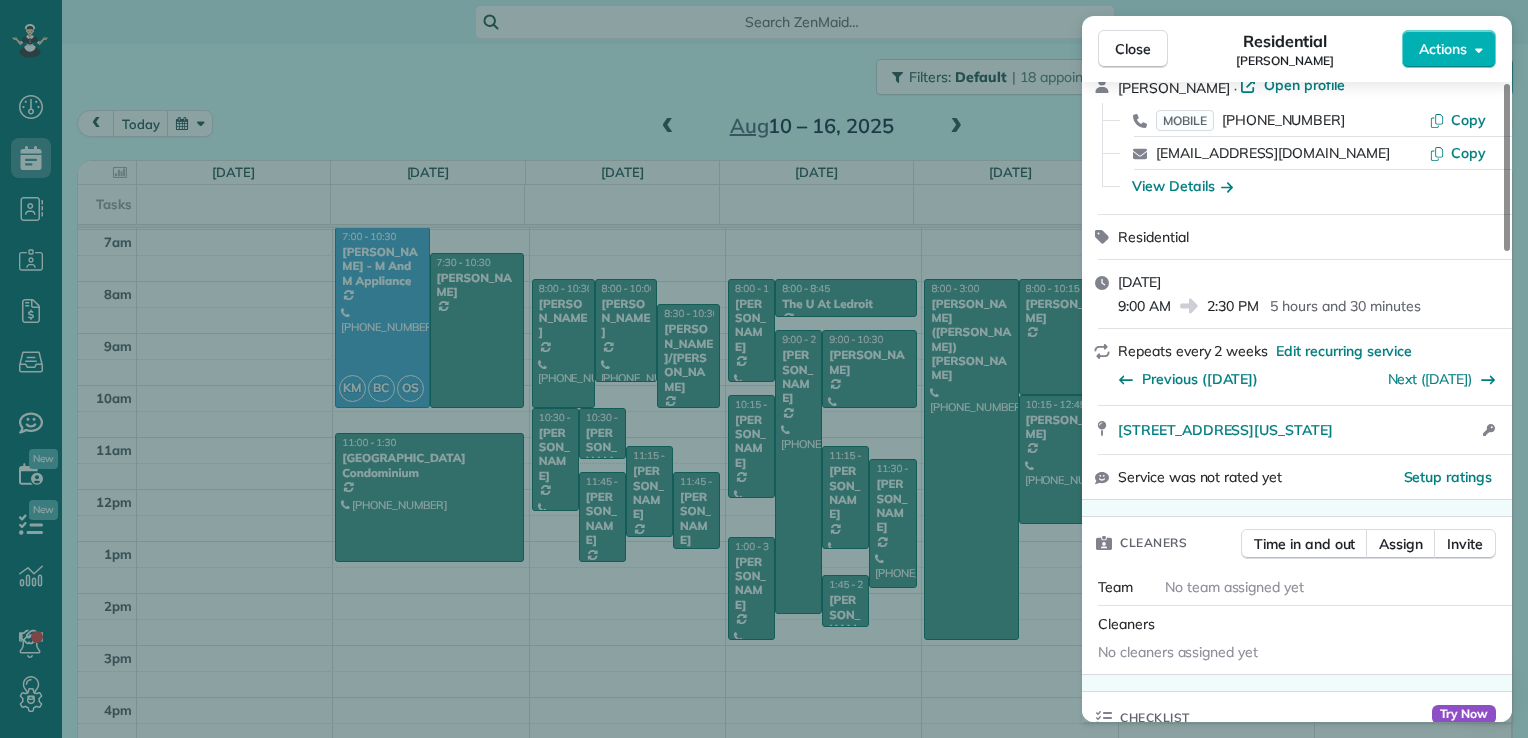 click on "Close Residential Rachel Reeves Actions Status Active Rachel Reeves · Open profile MOBILE (301) 728-5869 Copy rreeves08@gmail.com Copy View Details Residential Wednesday, August 13, 2025 9:00 AM 2:30 PM 5 hours and 30 minutes Repeats every 2 weeks Edit recurring service Previous (Aug 01) Next (Aug 29) 7707 Wisconsin Avenue Bethesda MD 20814 Open access information Service was not rated yet Setup ratings Cleaners Time in and out Assign Invite Team No team assigned yet Cleaners No cleaners assigned yet Checklist Try Now Keep this appointment up to your standards. Stay on top of every detail, keep your cleaners organised, and your client happy. Assign a checklist Watch a 5 min demo Billing Billing actions Service Add an item Overcharge $0.00 Discount $0.00 Coupon discount - Primary tax - Secondary tax - Total appointment price $0.00 Tips collected $0.00 Mark as paid Total including tip $0.00 Get paid online in no-time! Send an invoice and reward your cleaners with tips Charge customer credit card Work items 1 1" at bounding box center [764, 369] 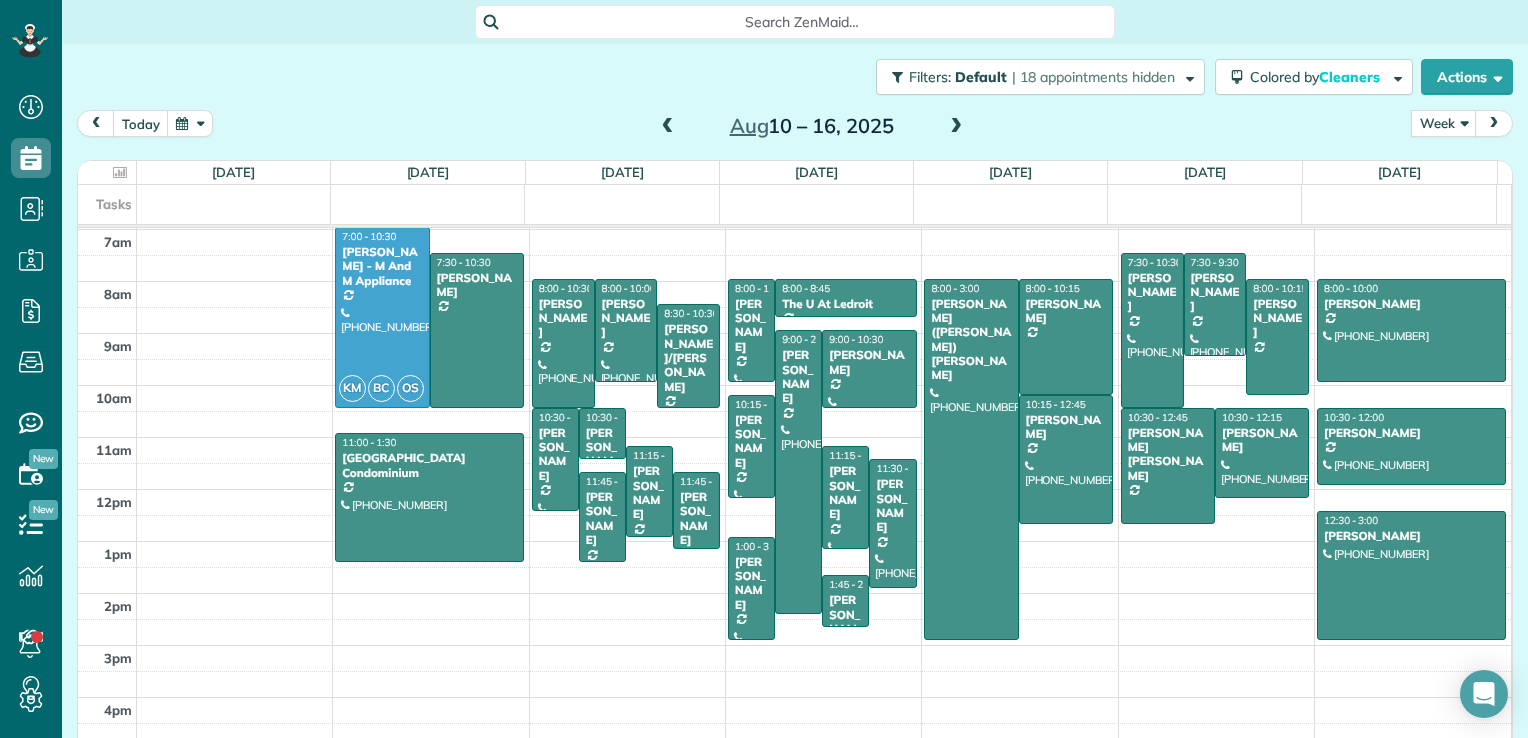 click at bounding box center [668, 127] 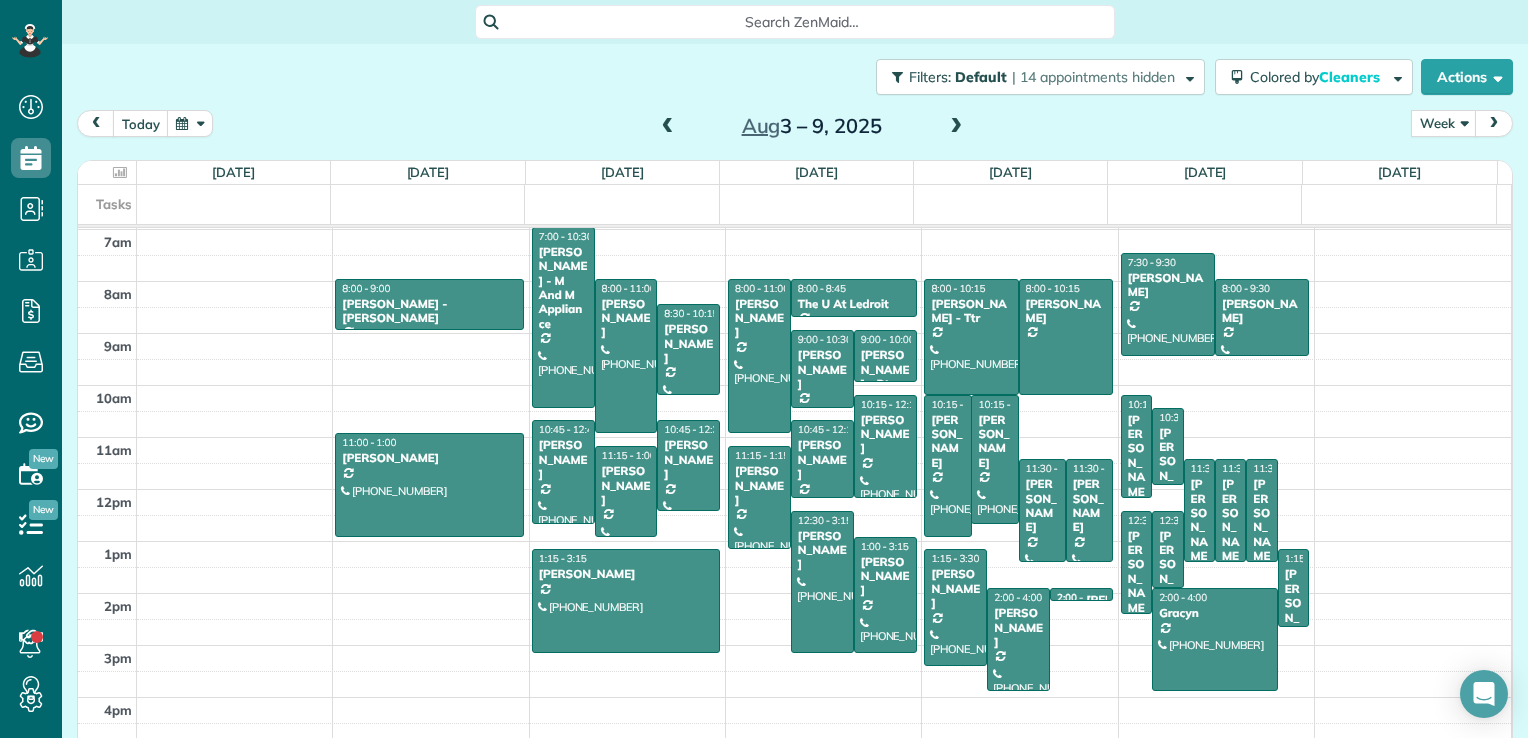 click at bounding box center (956, 127) 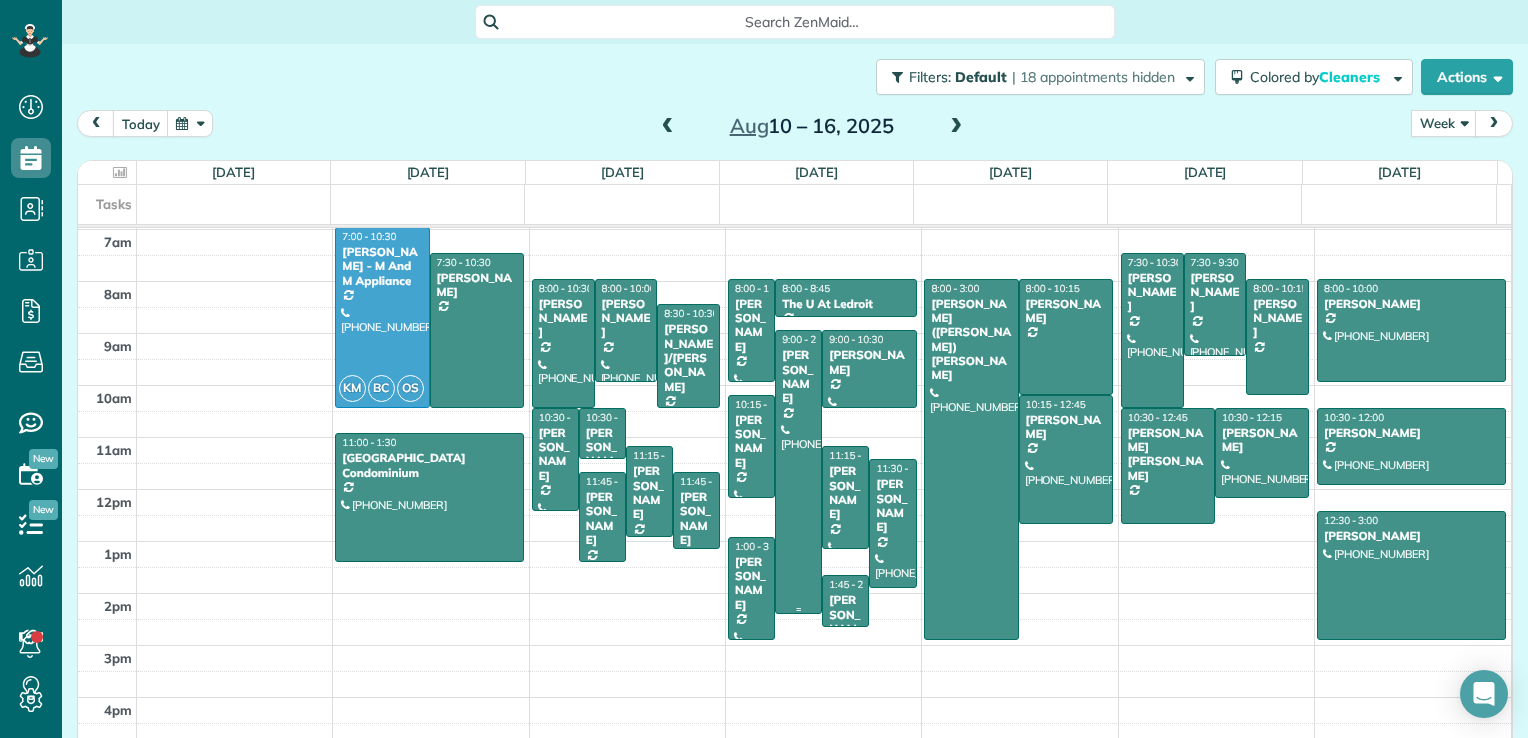 click at bounding box center (798, 472) 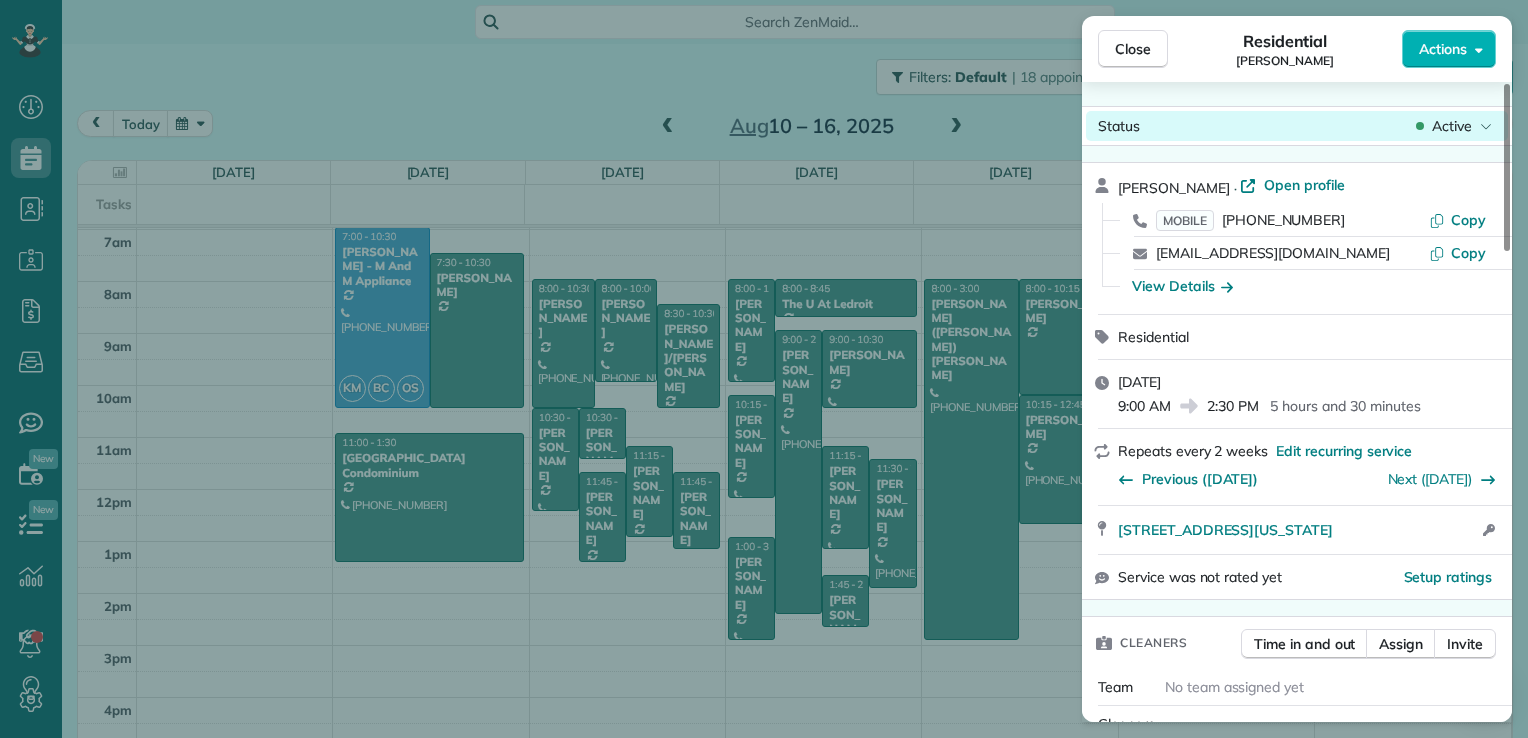 click on "Active" at bounding box center [1452, 126] 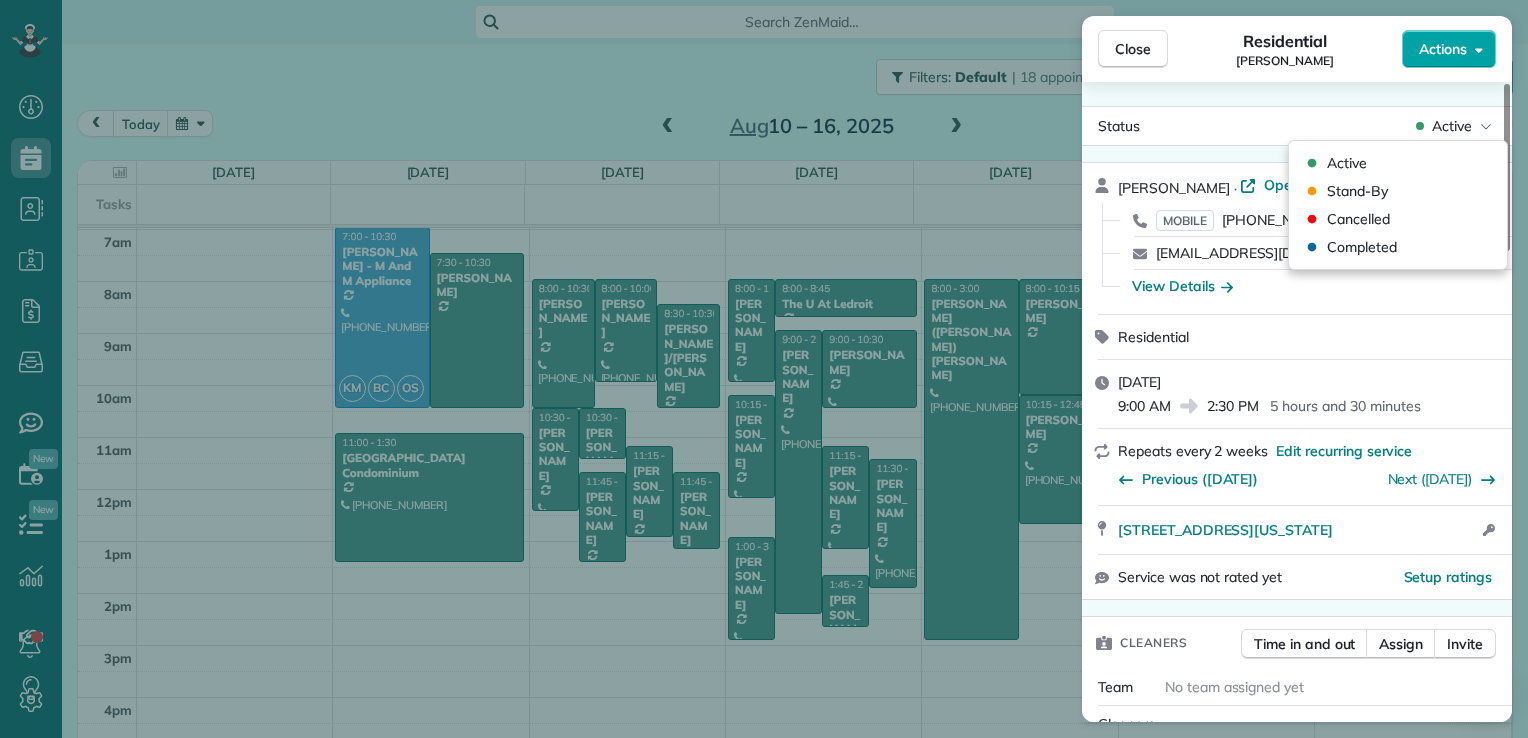 click on "Actions" at bounding box center (1449, 49) 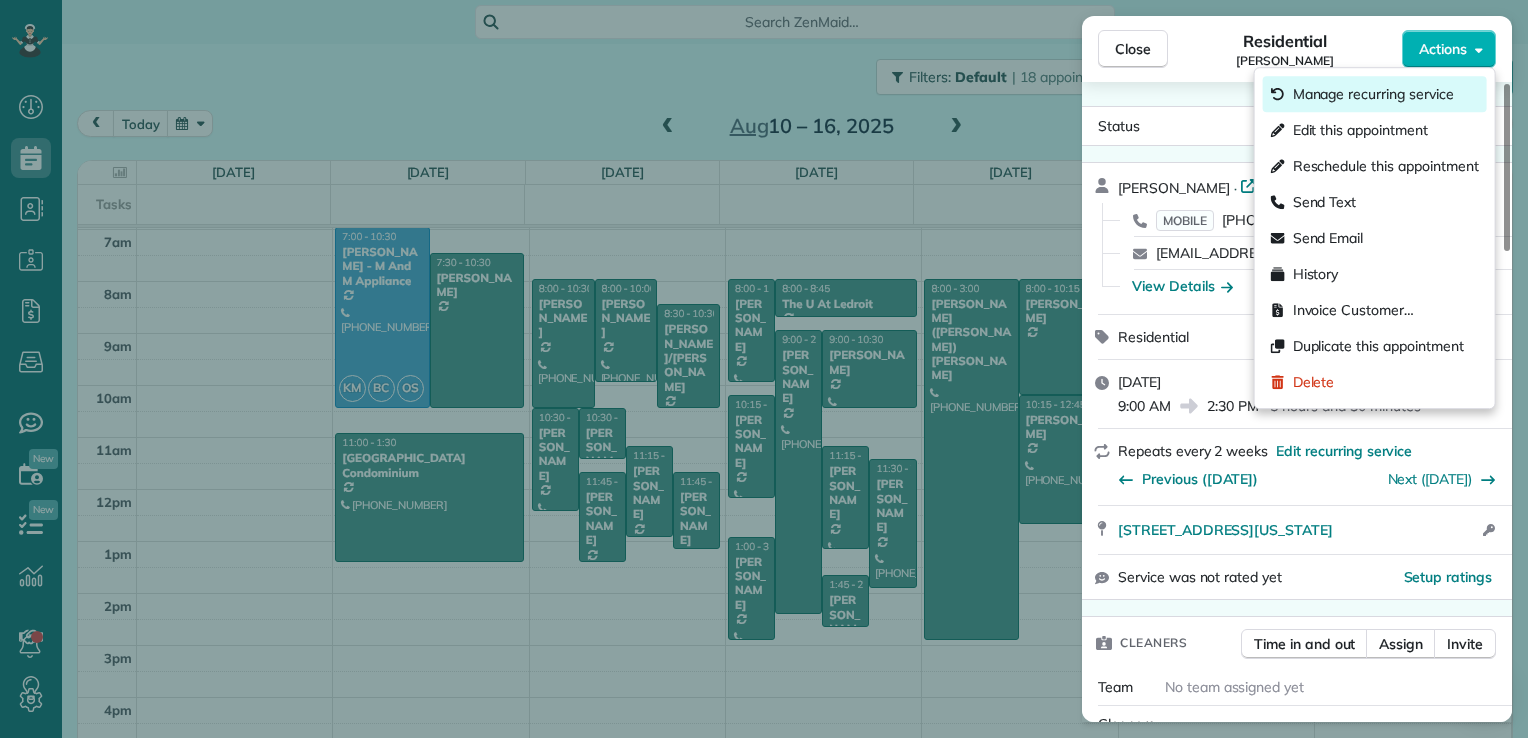 click on "Manage recurring service" at bounding box center (1373, 94) 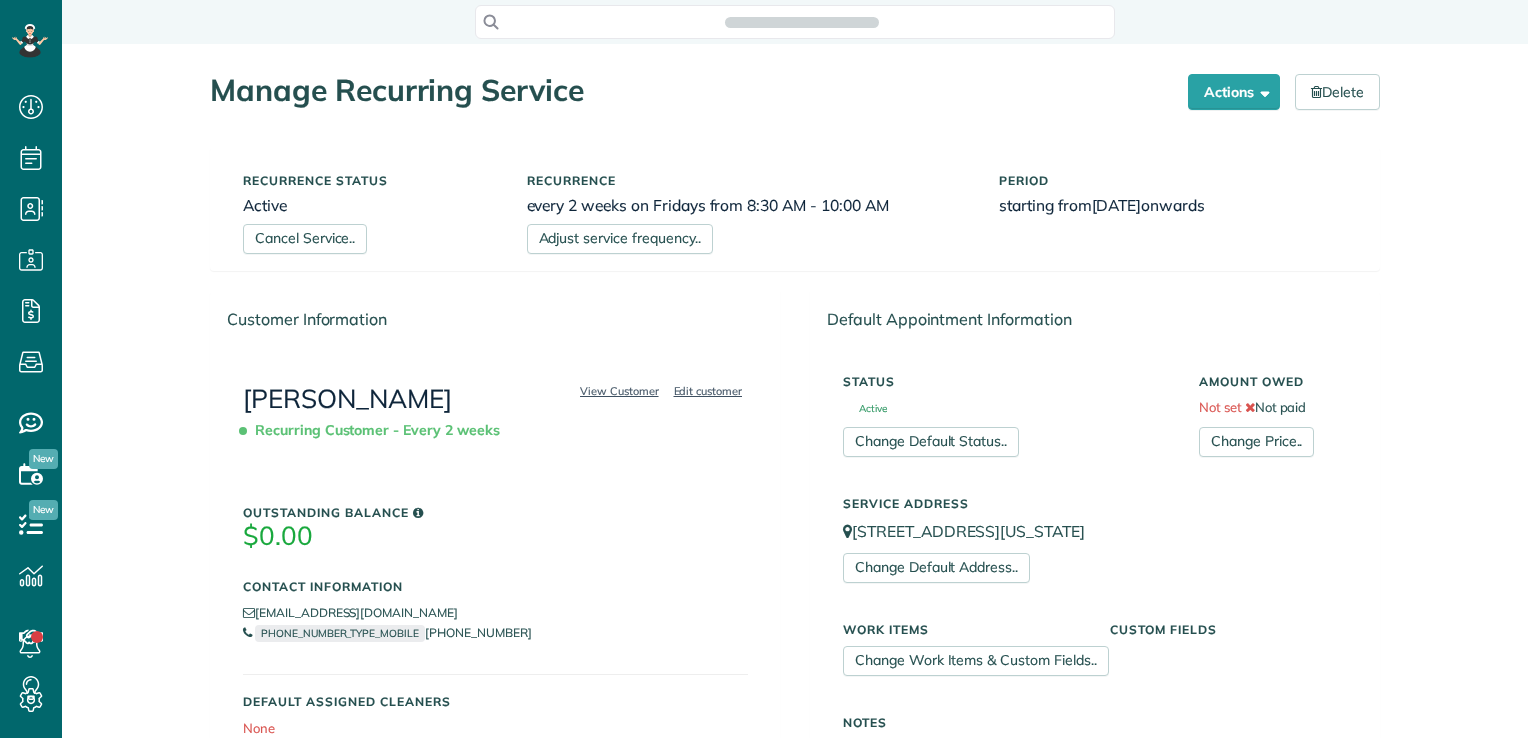 scroll, scrollTop: 0, scrollLeft: 0, axis: both 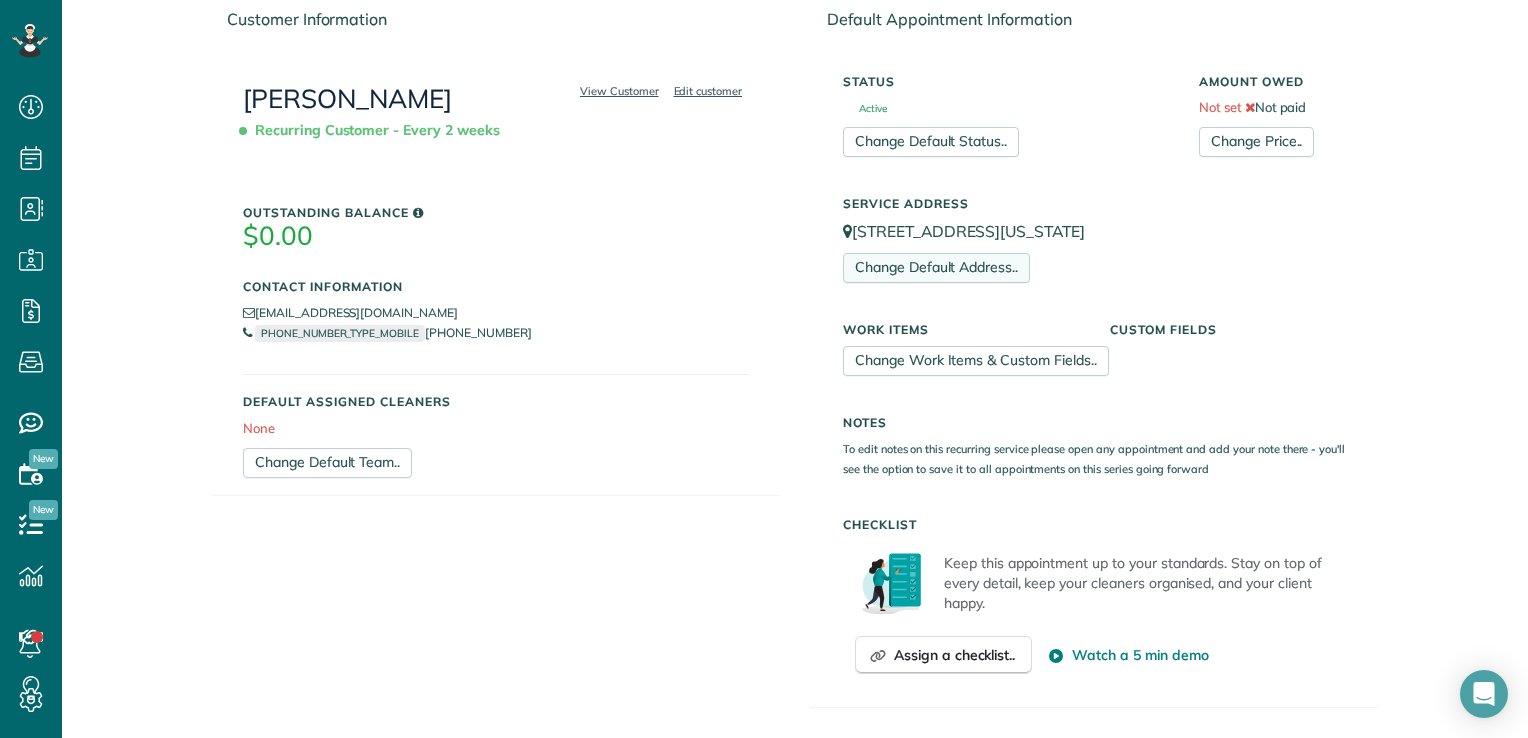click on "Change Default Address.." at bounding box center [936, 268] 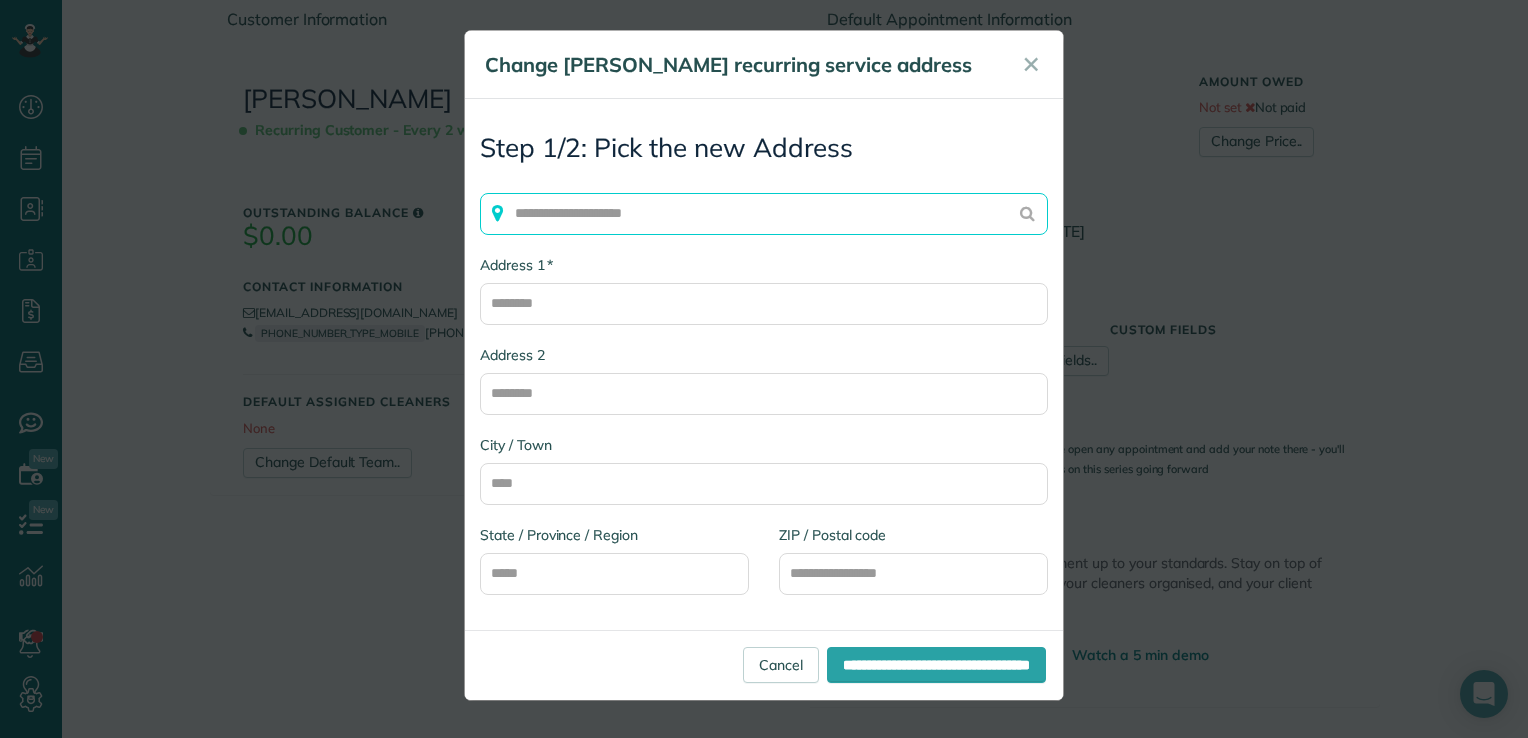 click at bounding box center (764, 214) 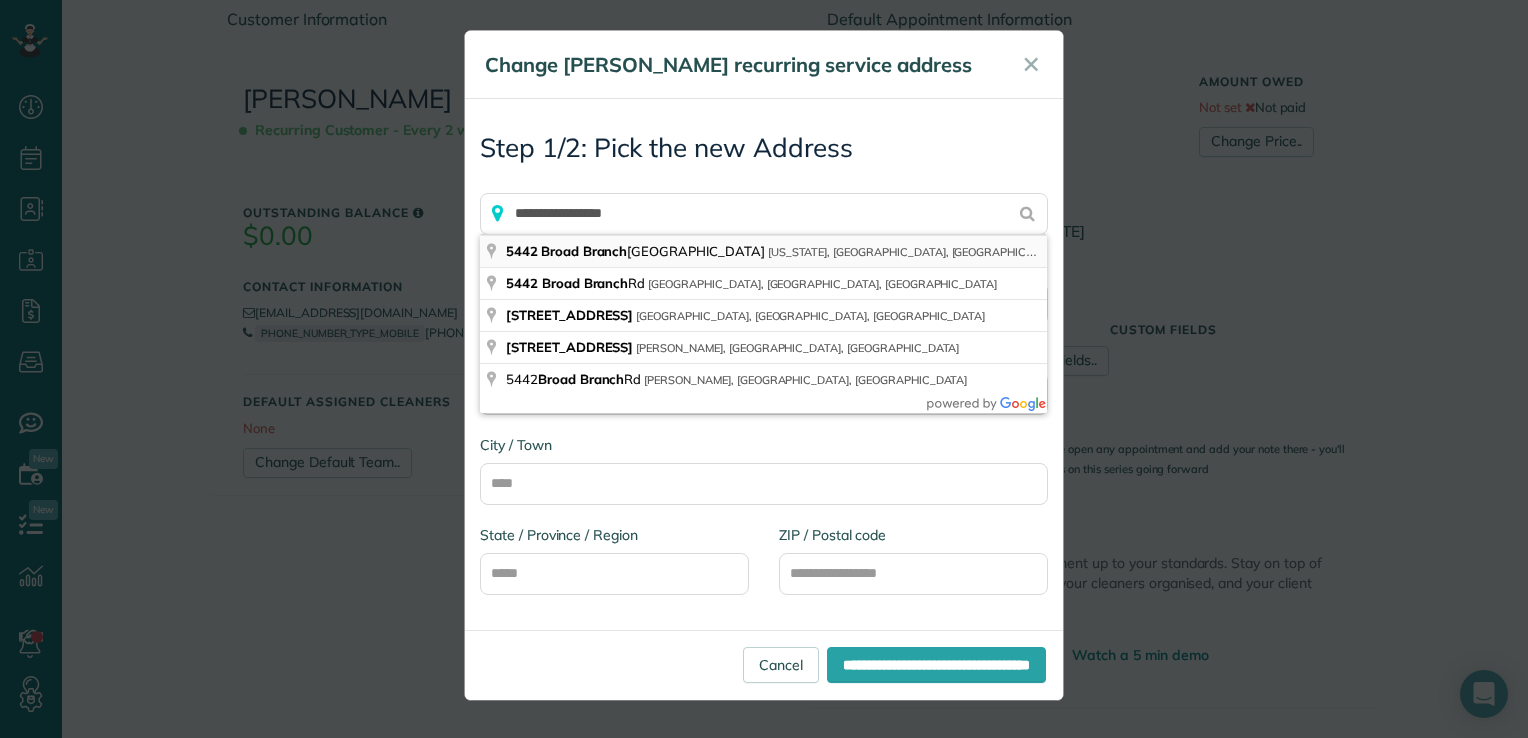 type on "**********" 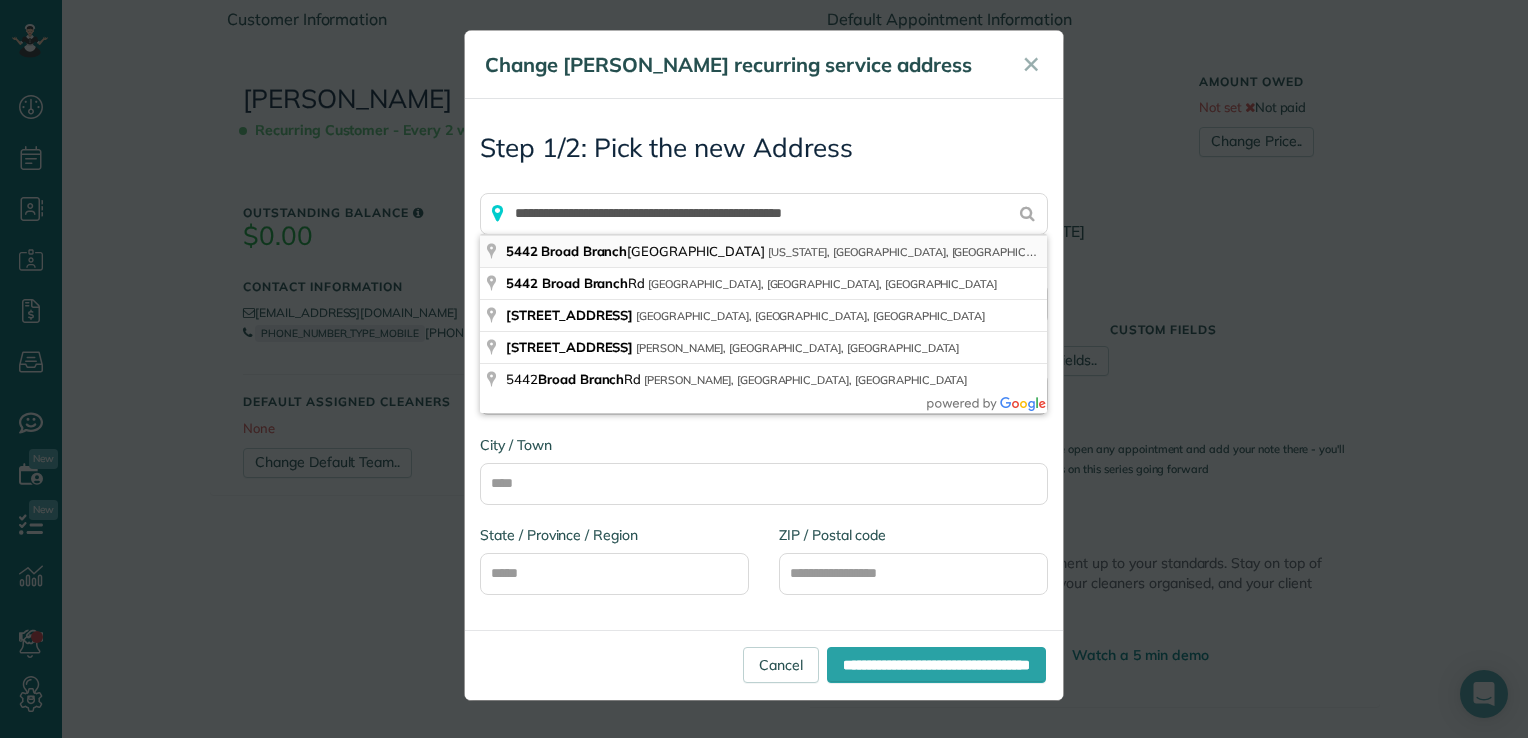 type on "**********" 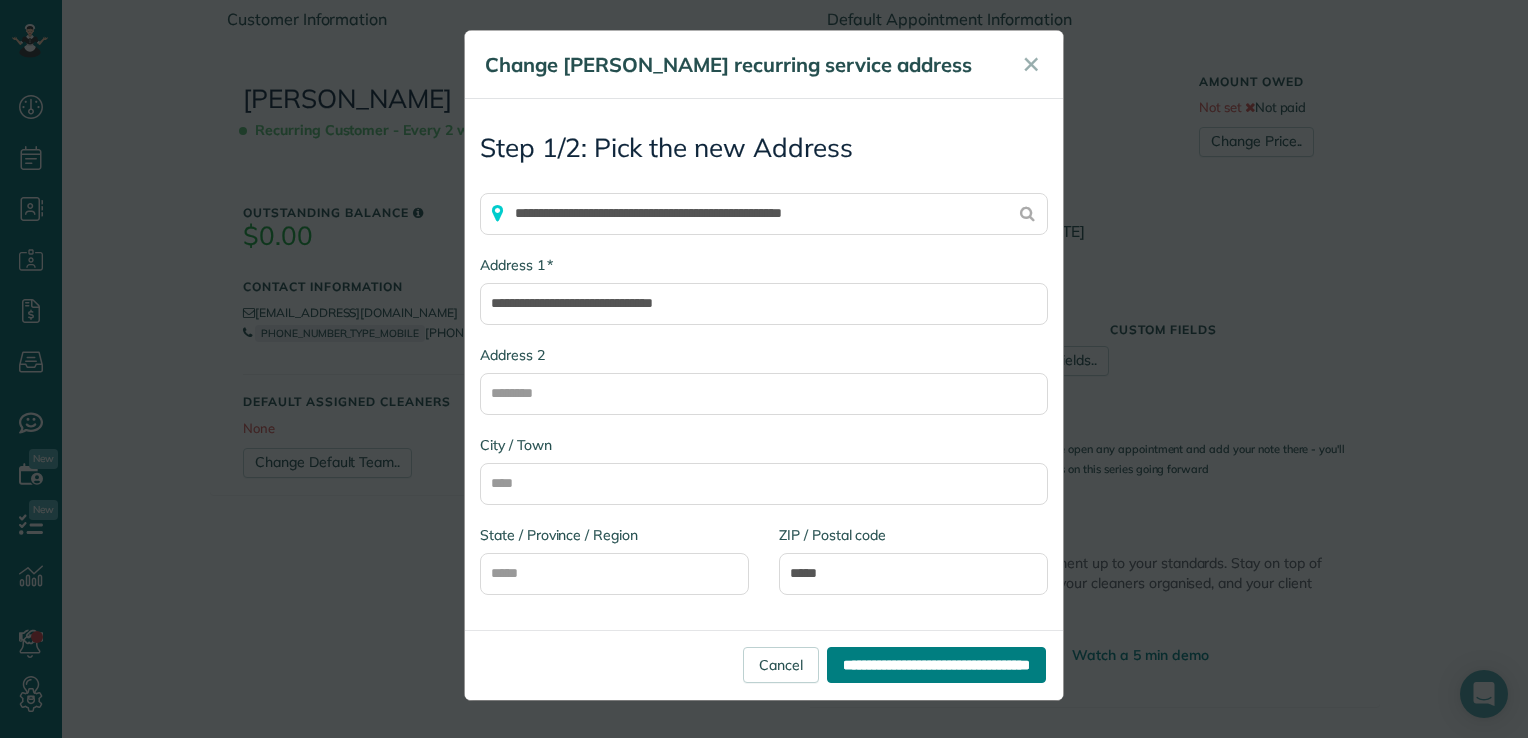 click on "**********" at bounding box center (936, 665) 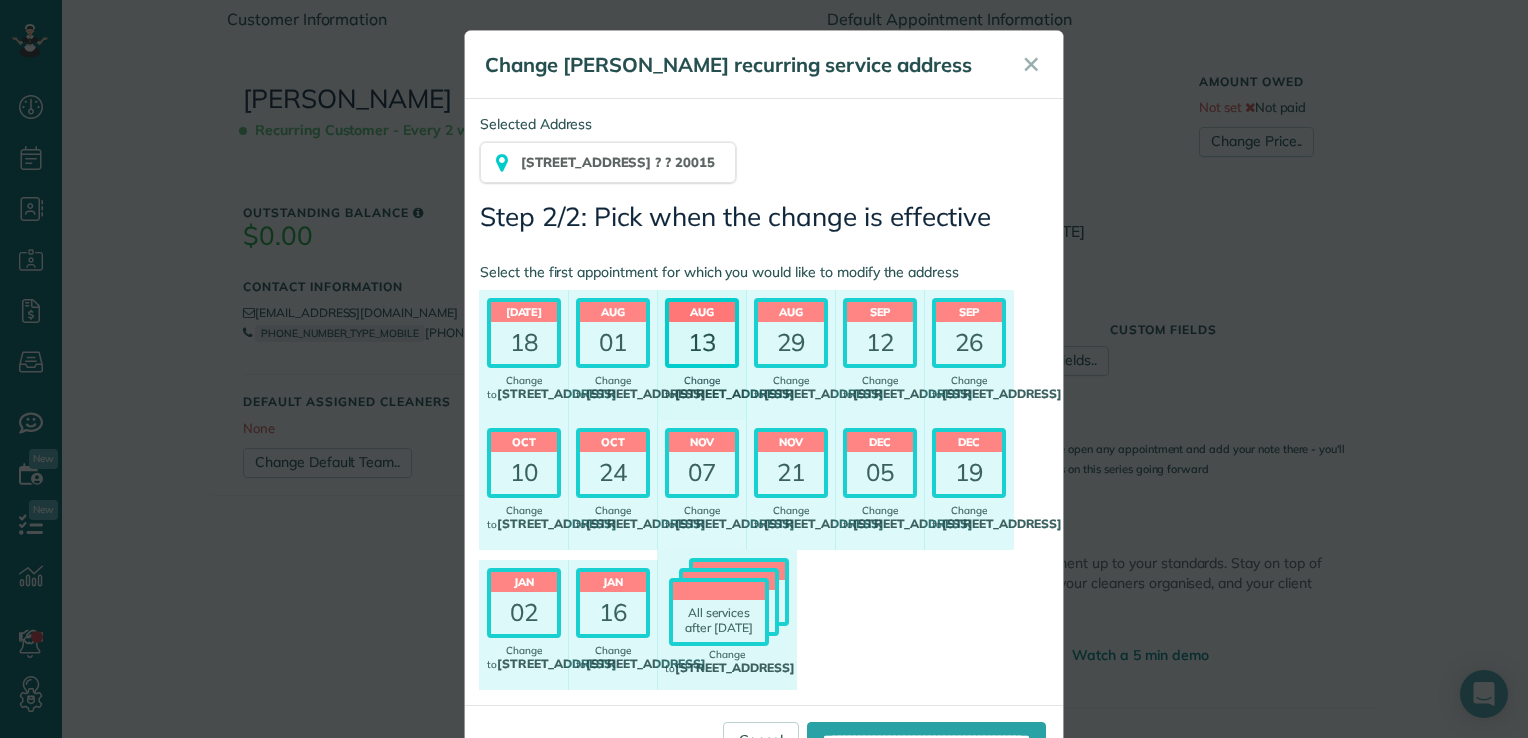 click on "13" at bounding box center [702, 343] 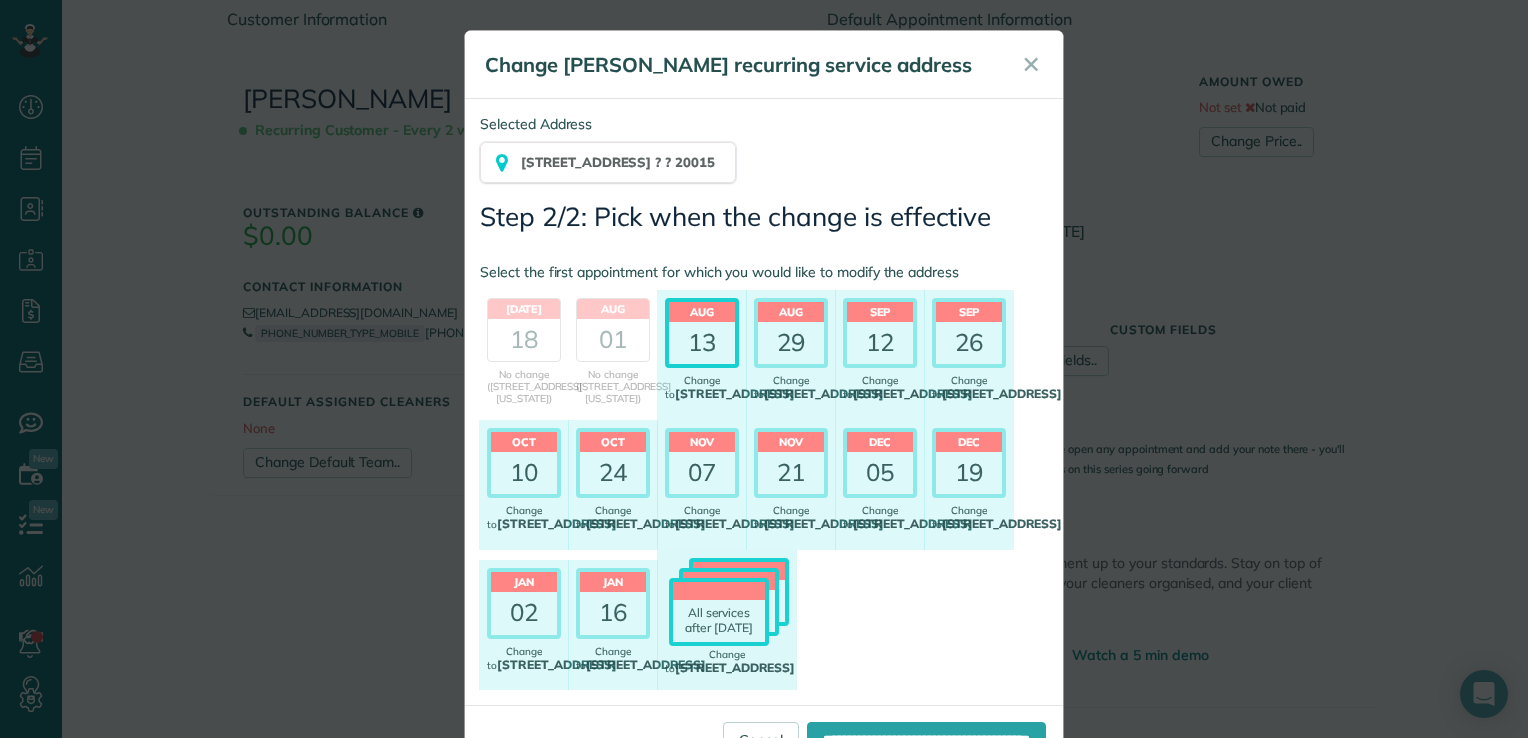 click on "[STREET_ADDRESS] ? ? 20015" at bounding box center [608, 162] 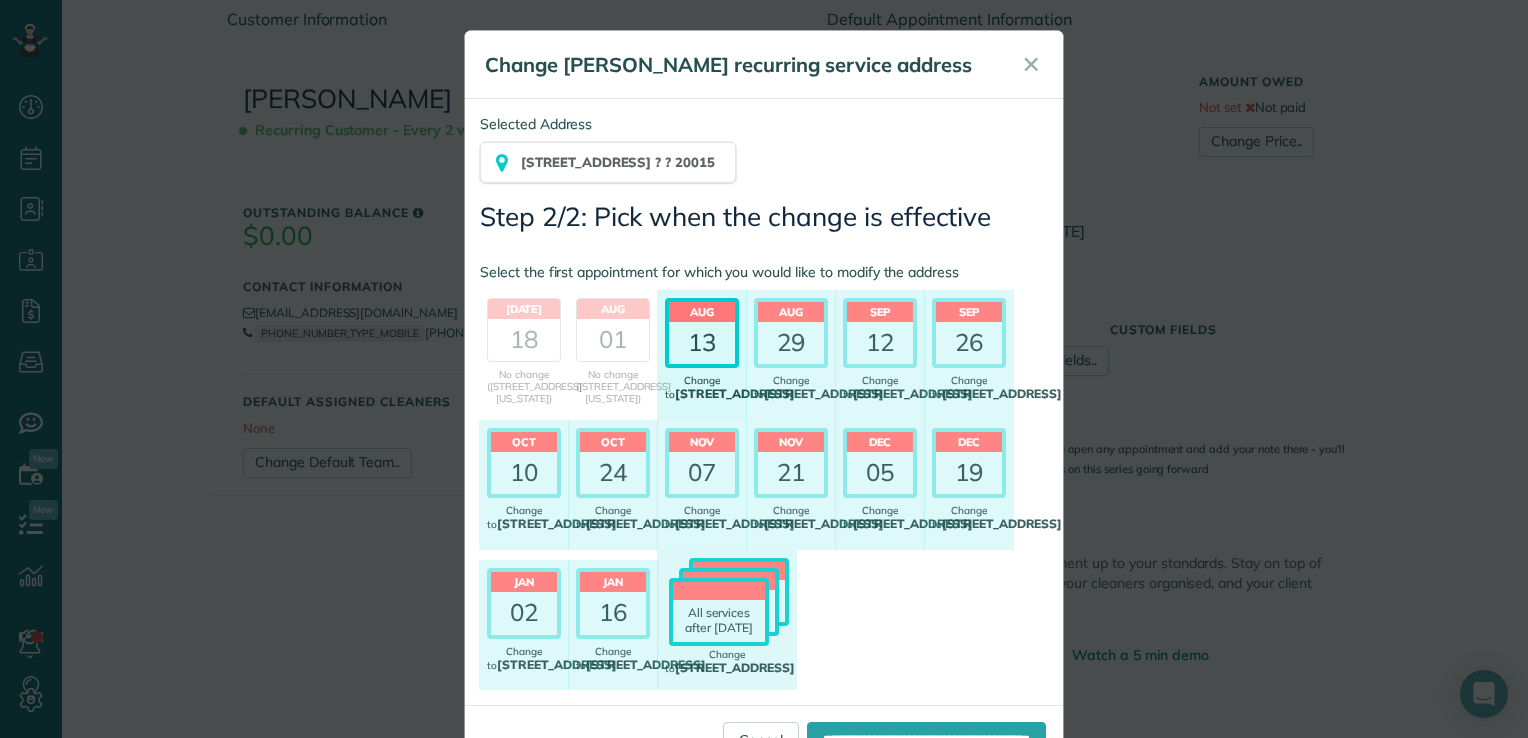 click on "13" at bounding box center (702, 343) 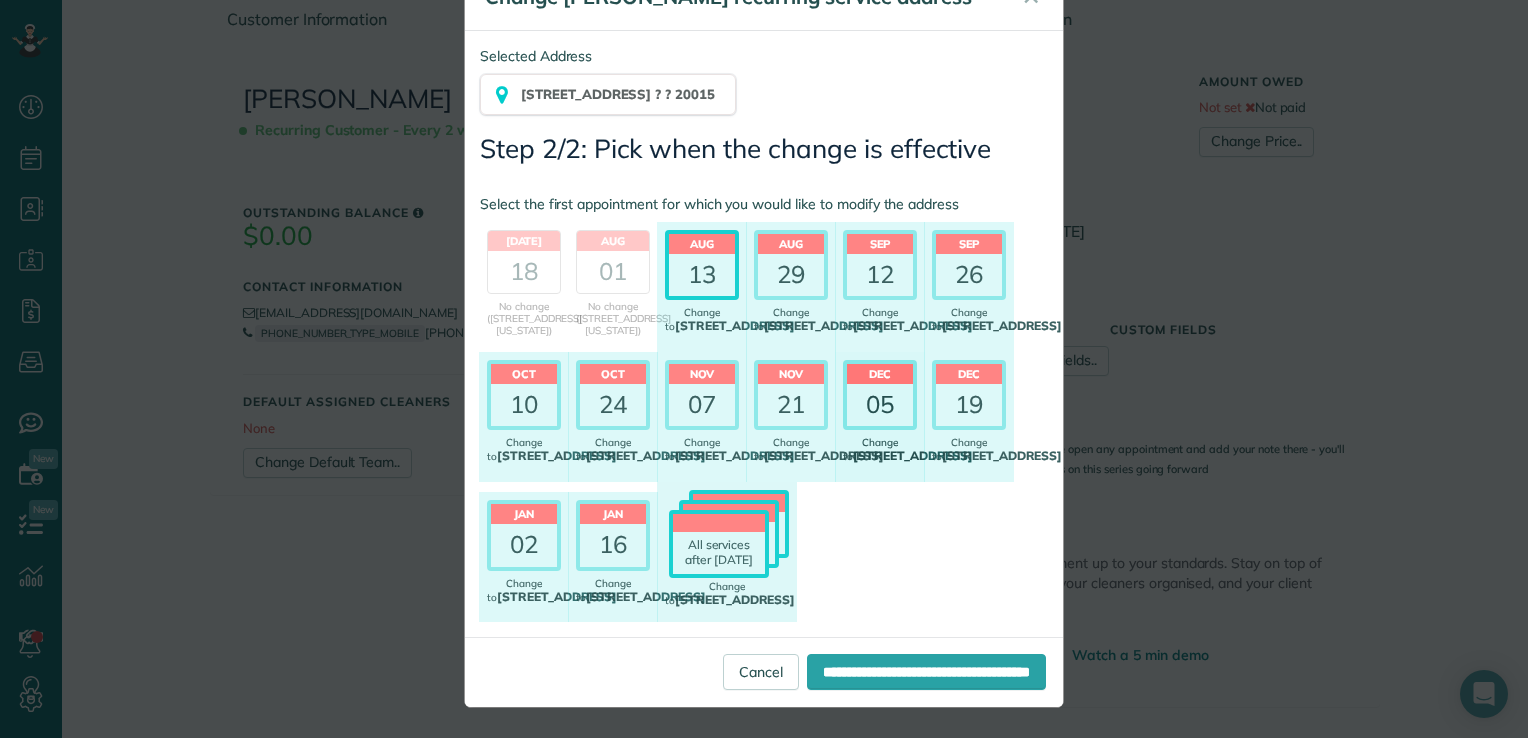 scroll, scrollTop: 176, scrollLeft: 0, axis: vertical 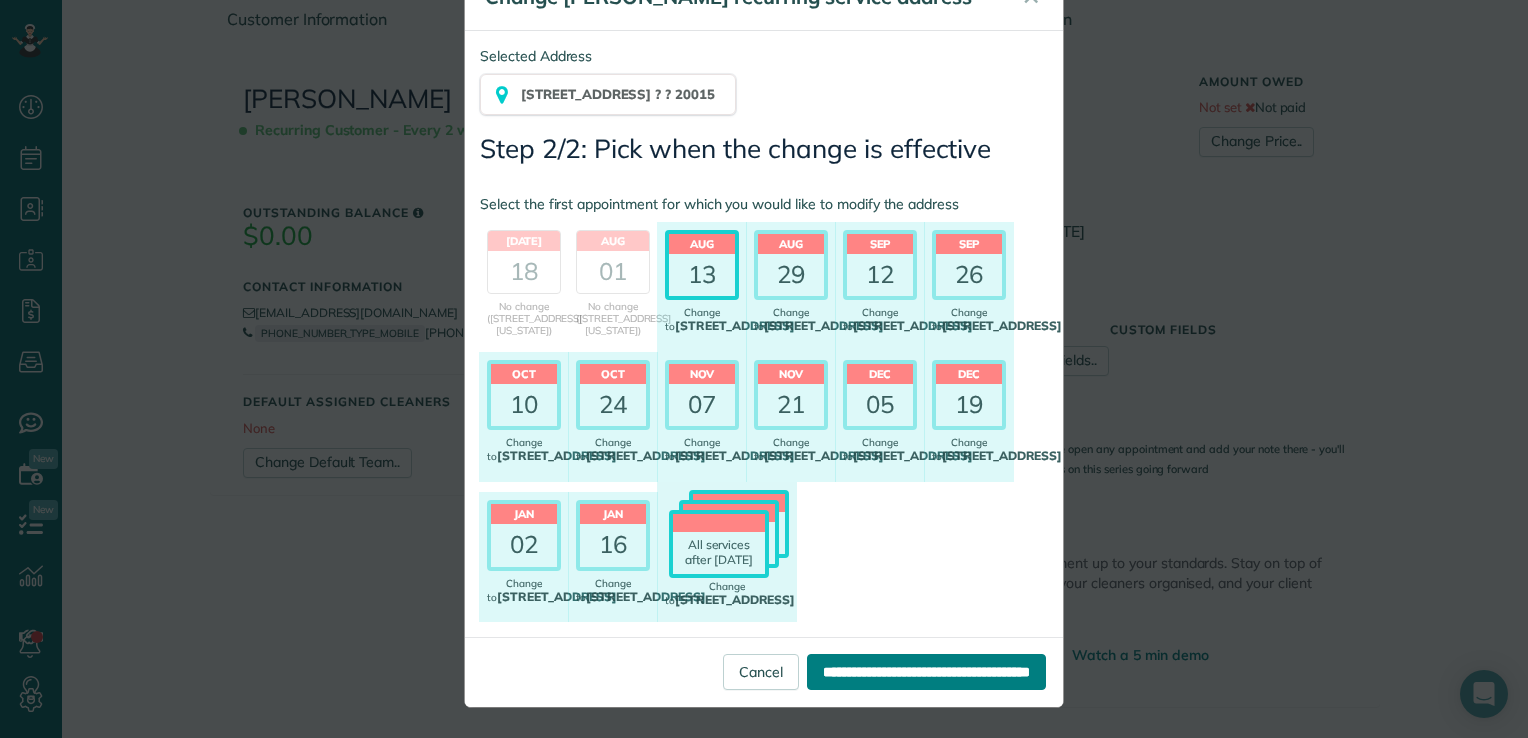 click on "**********" at bounding box center [926, 672] 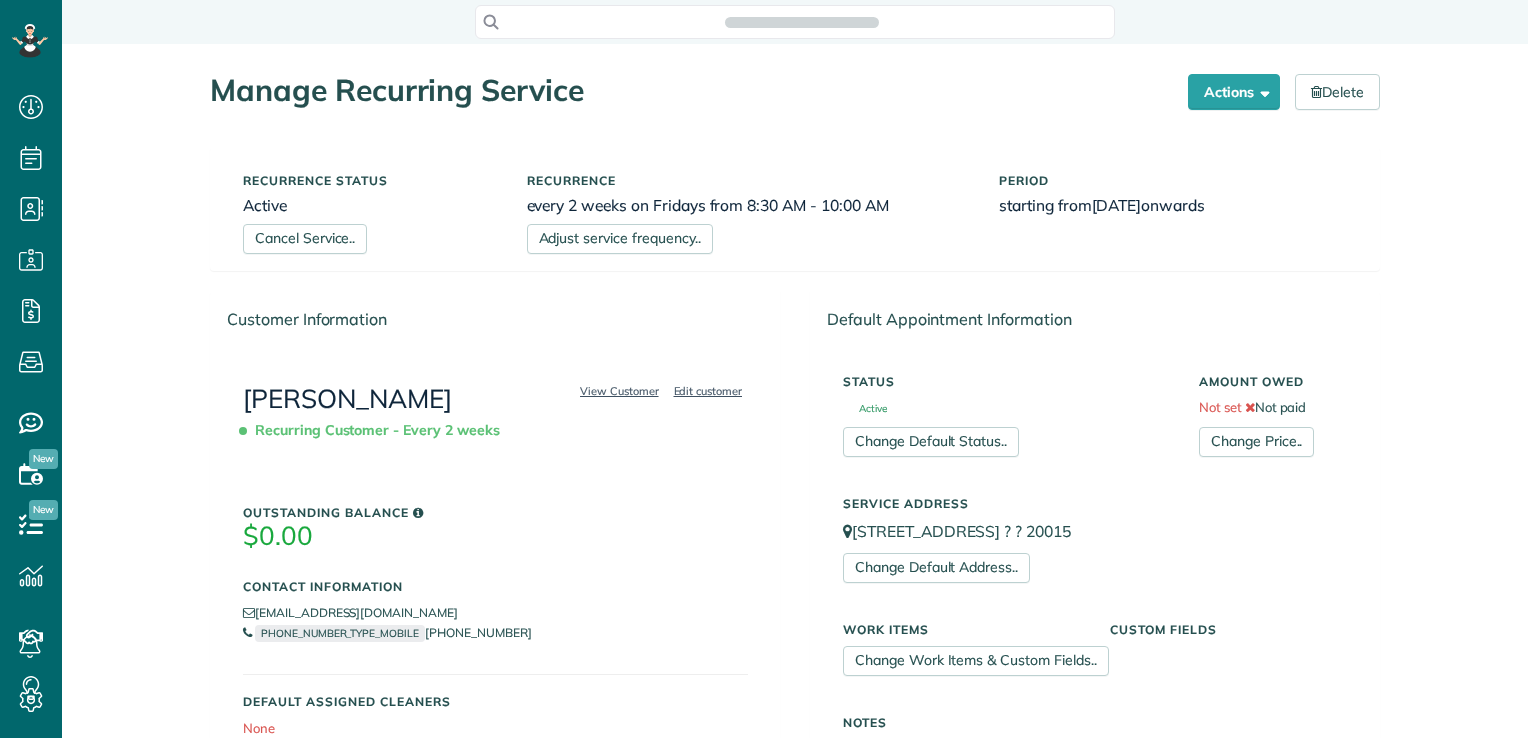 scroll, scrollTop: 0, scrollLeft: 0, axis: both 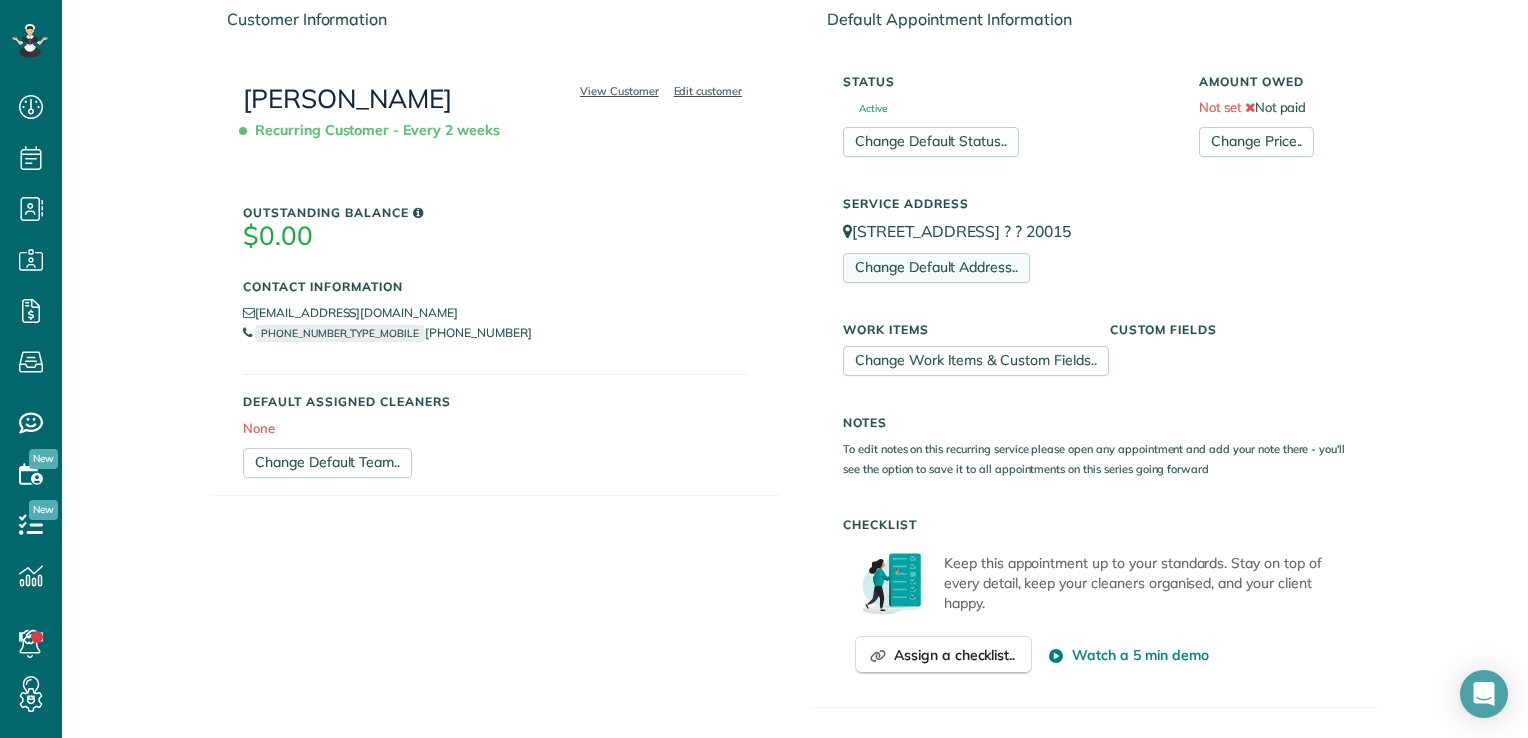 click on "Change Default Address.." at bounding box center [936, 268] 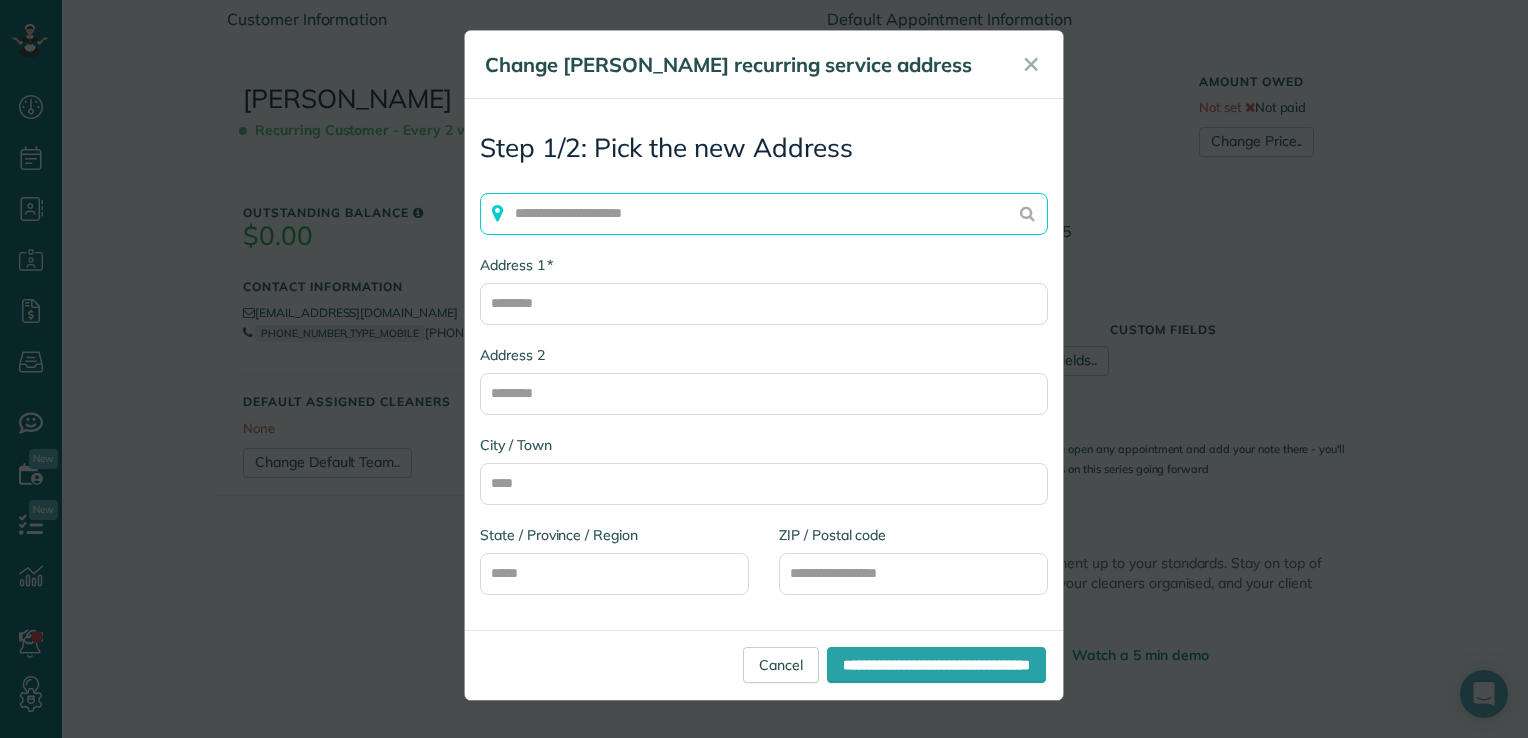 click at bounding box center (764, 214) 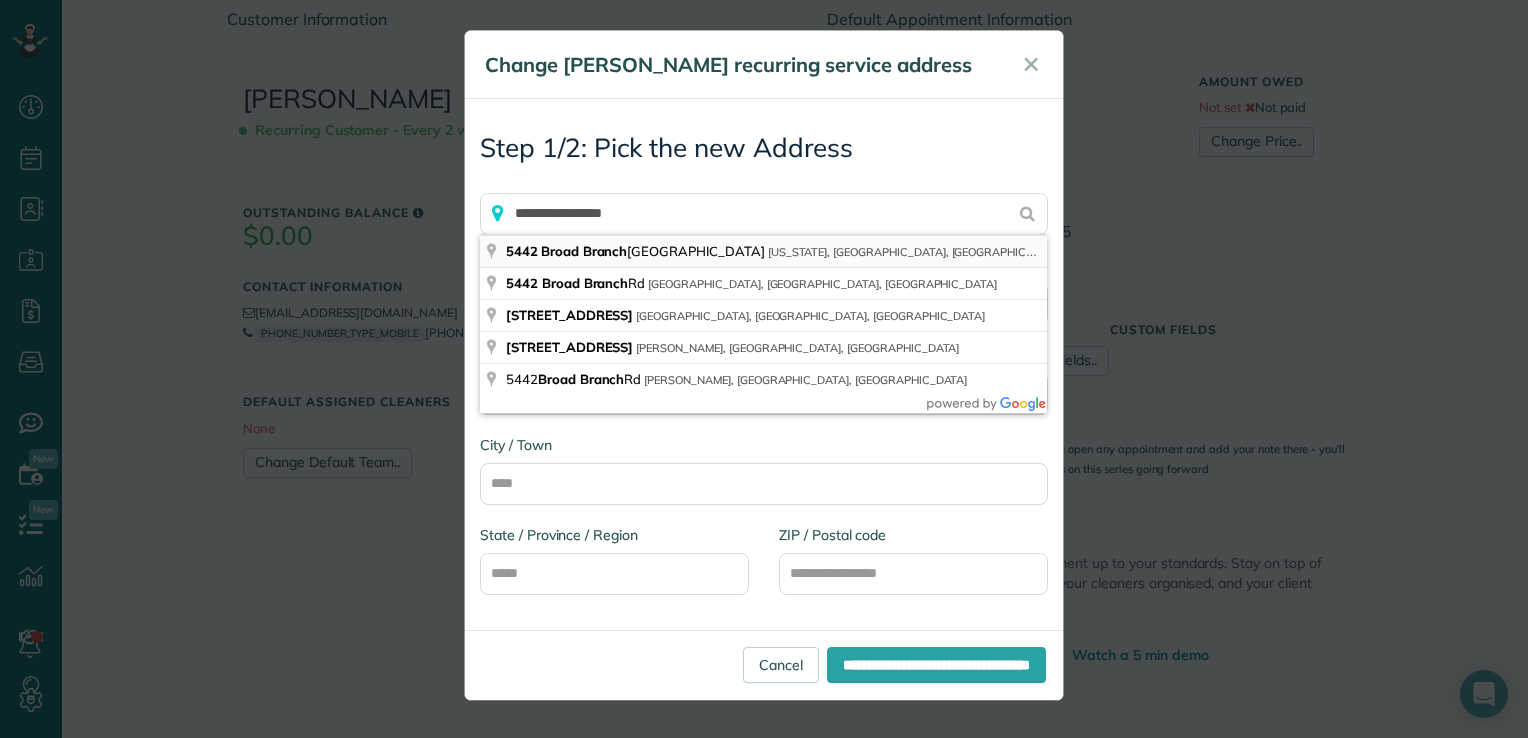 type on "**********" 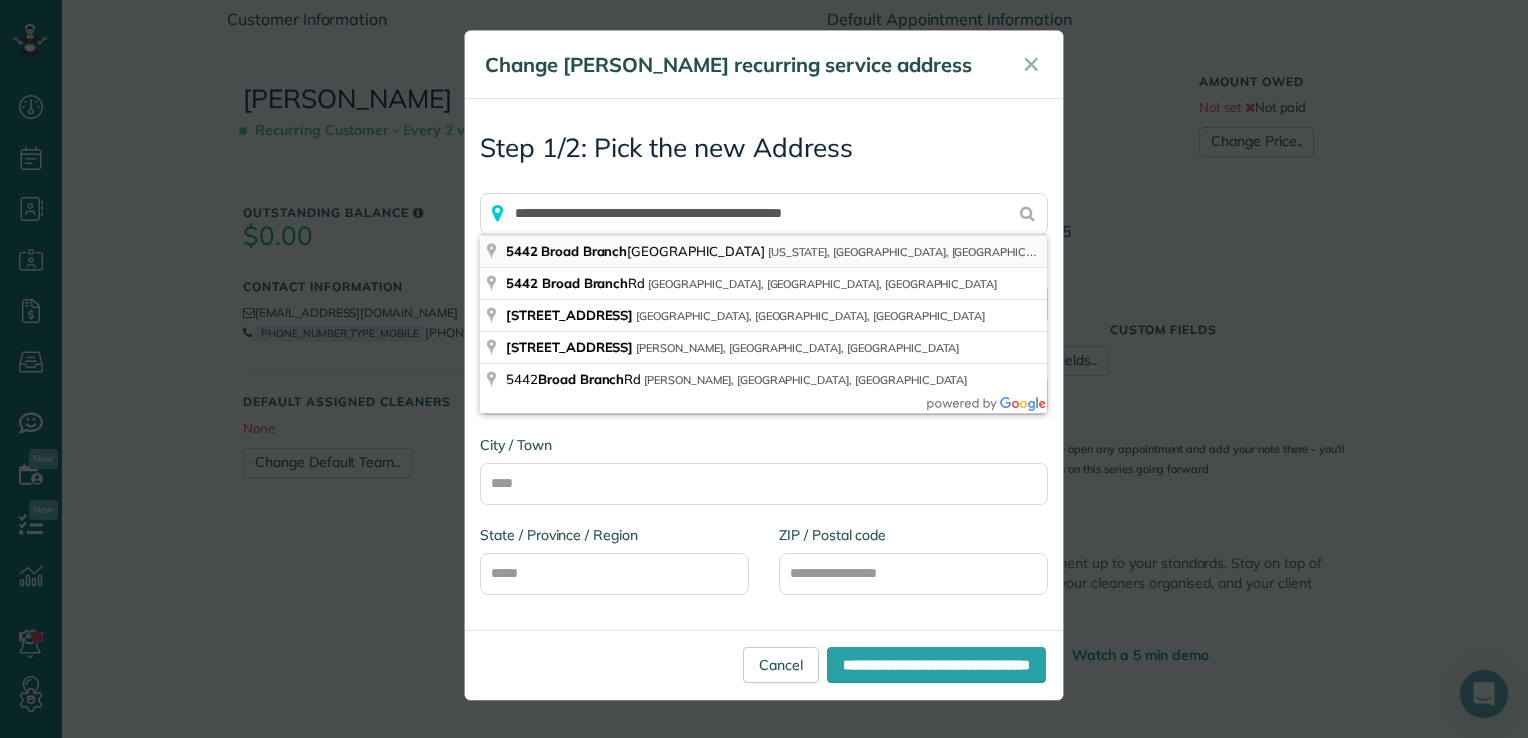 type on "**********" 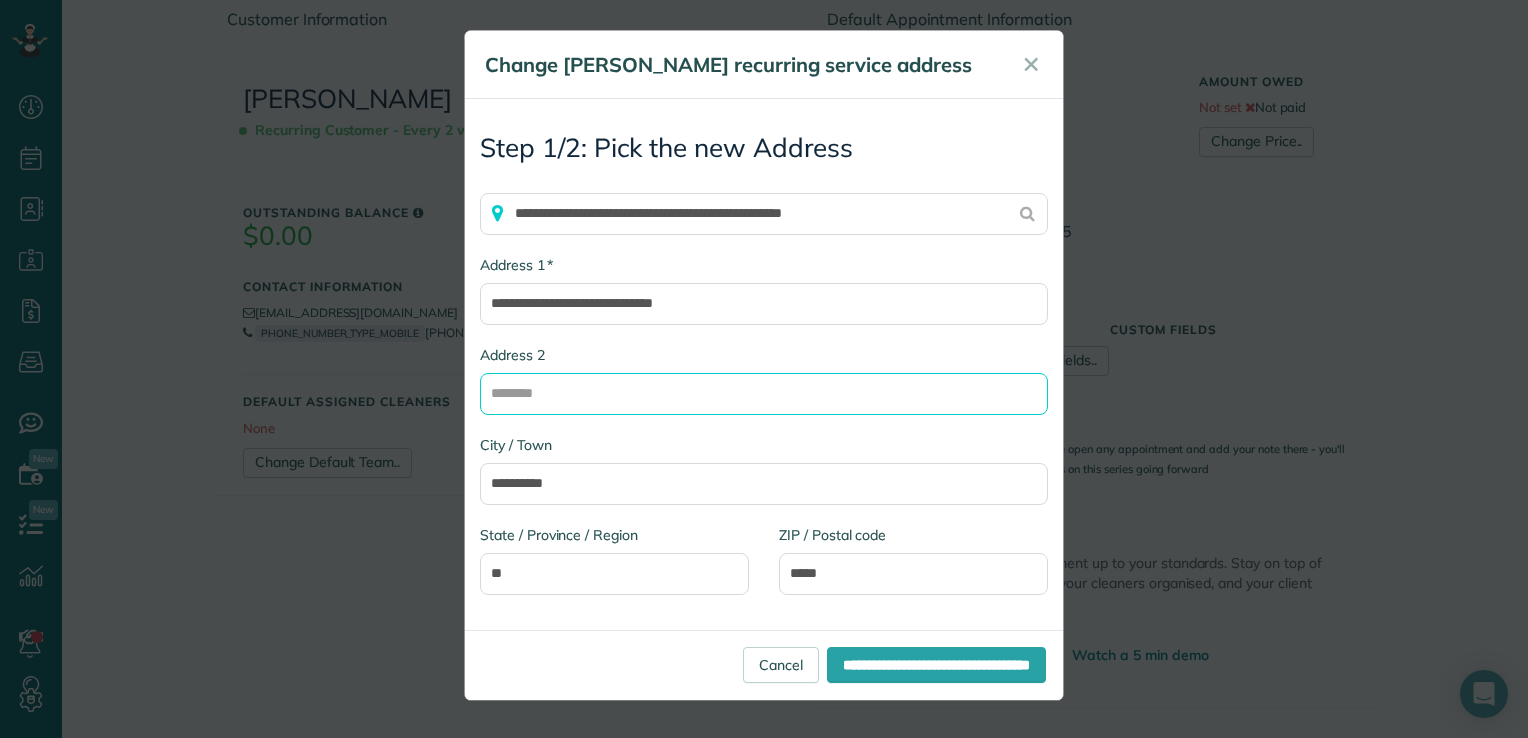 click on "Address 2" at bounding box center (764, 394) 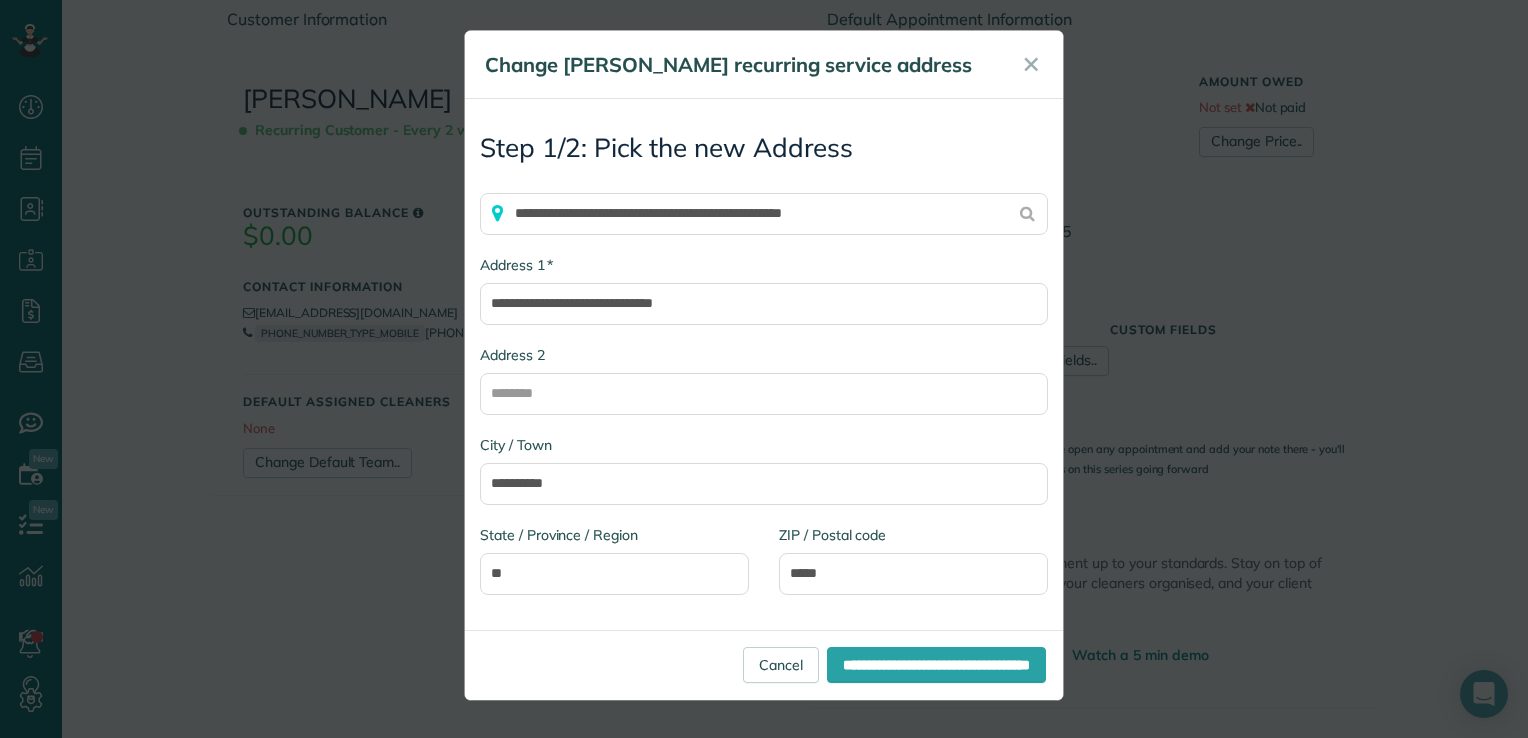 click on "**********" at bounding box center (764, 300) 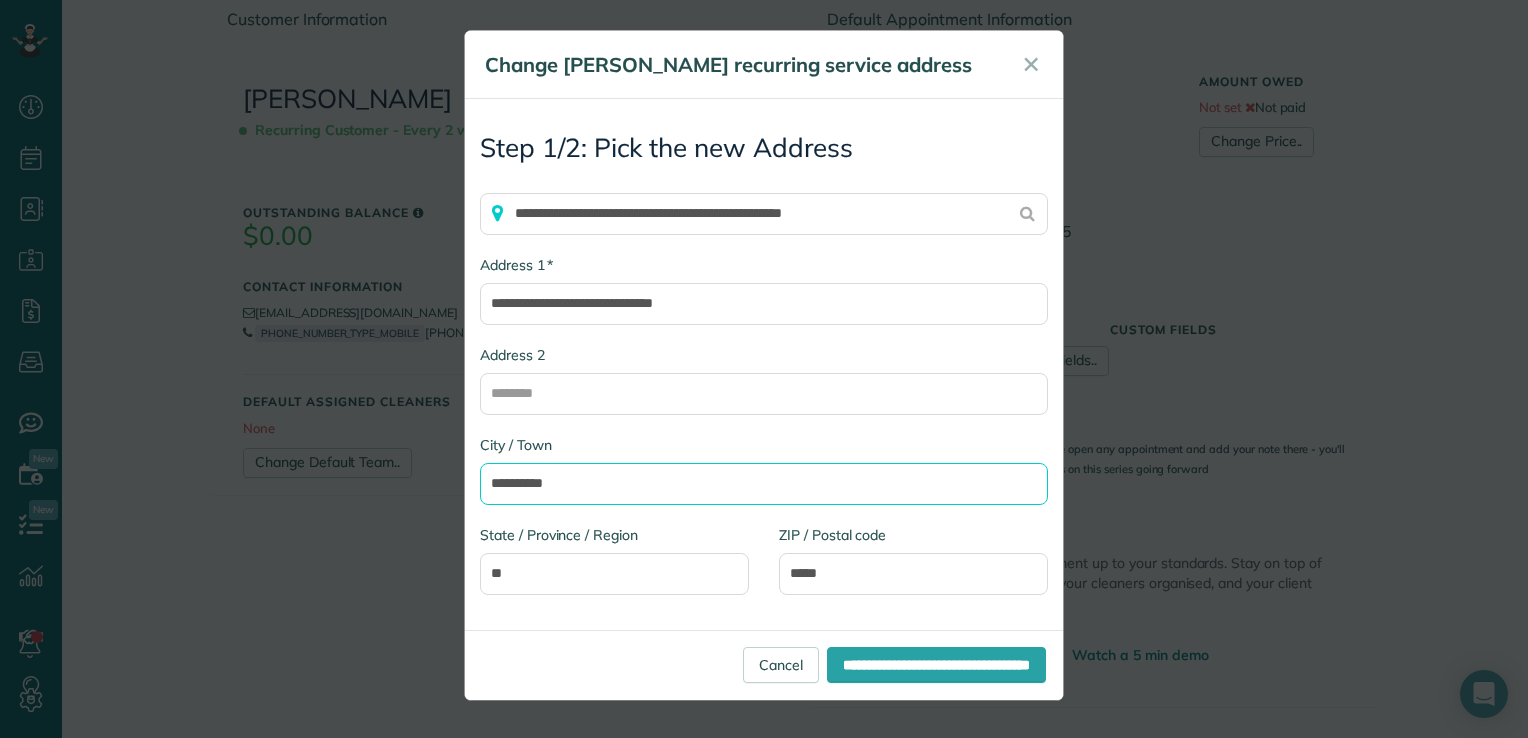 click on "**********" at bounding box center (764, 484) 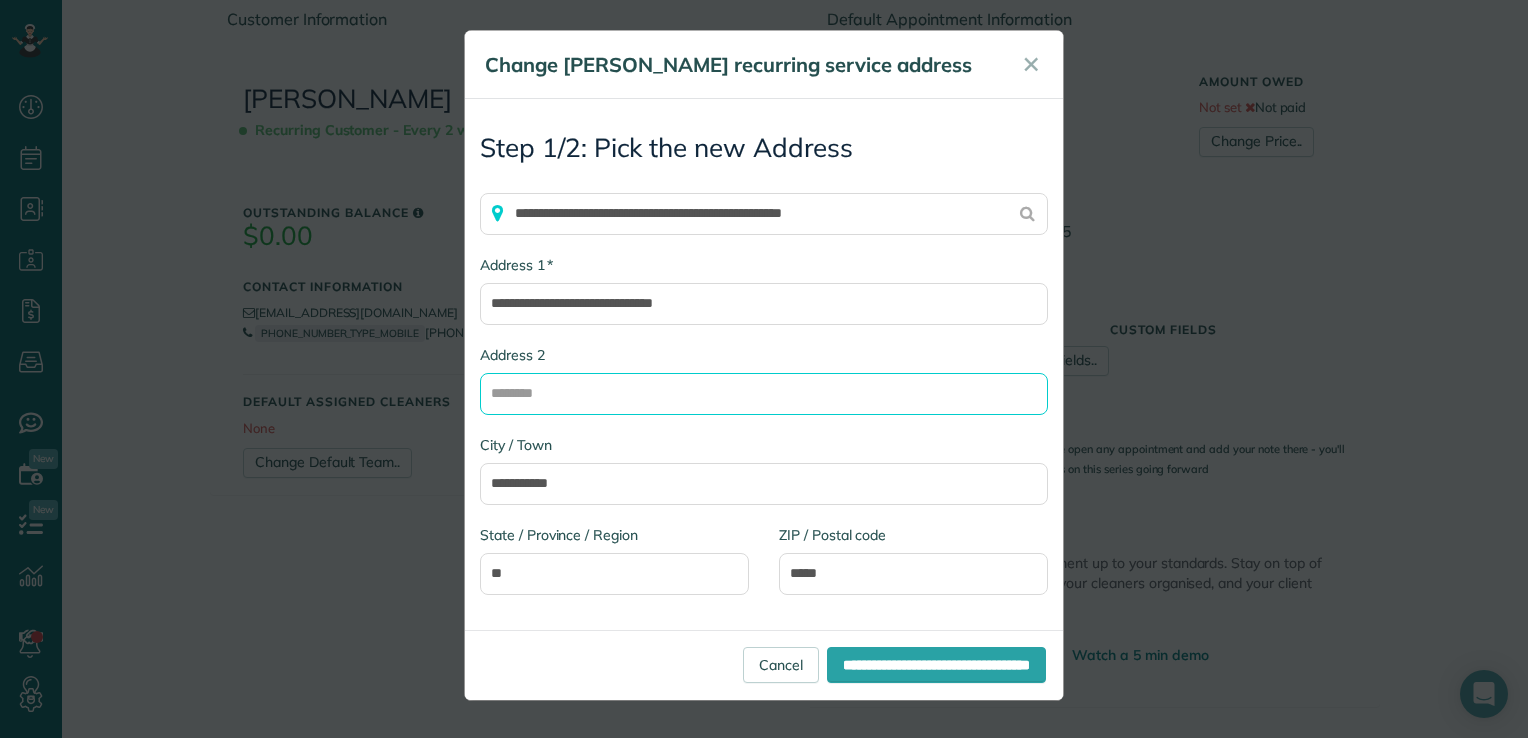 type on "**********" 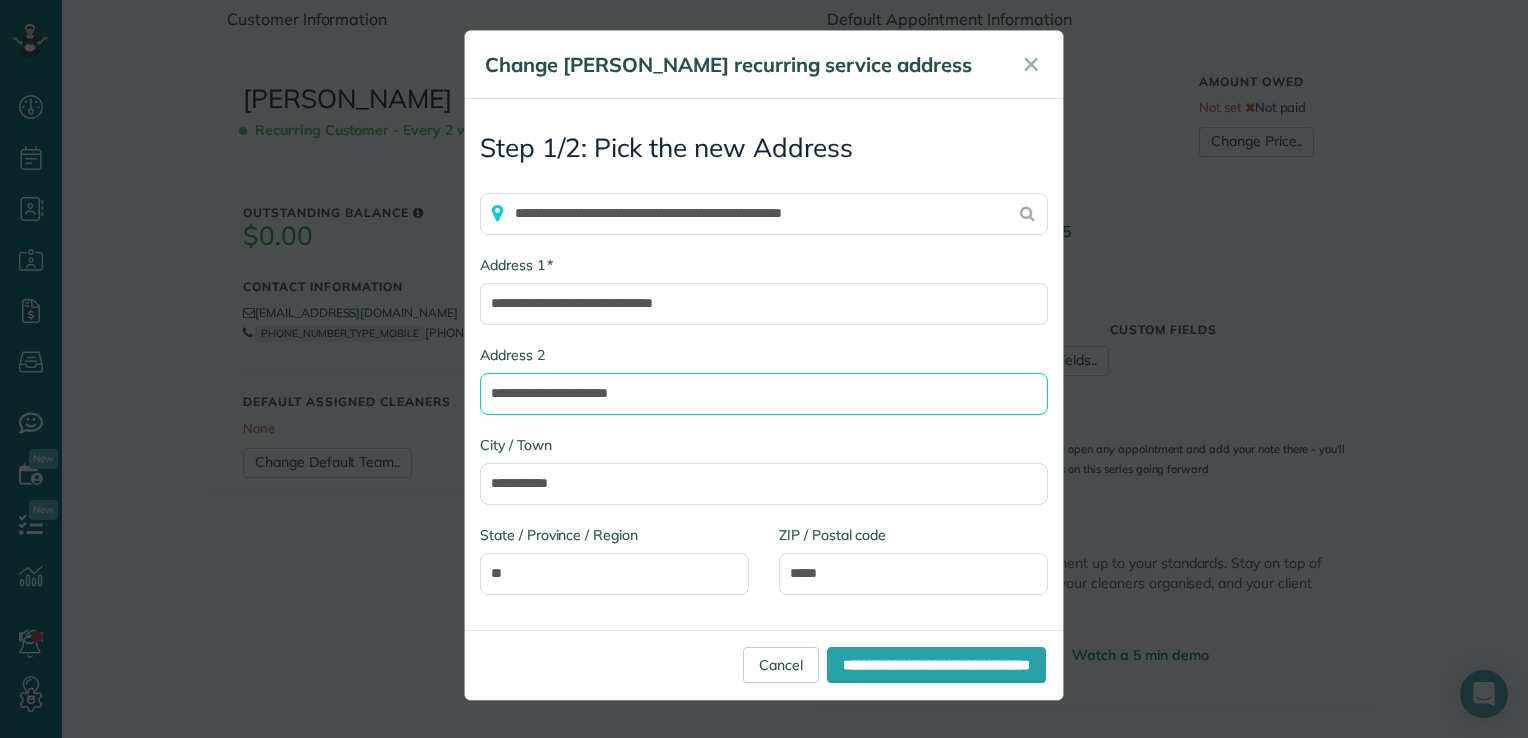 drag, startPoint x: 687, startPoint y: 383, endPoint x: 344, endPoint y: 413, distance: 344.30945 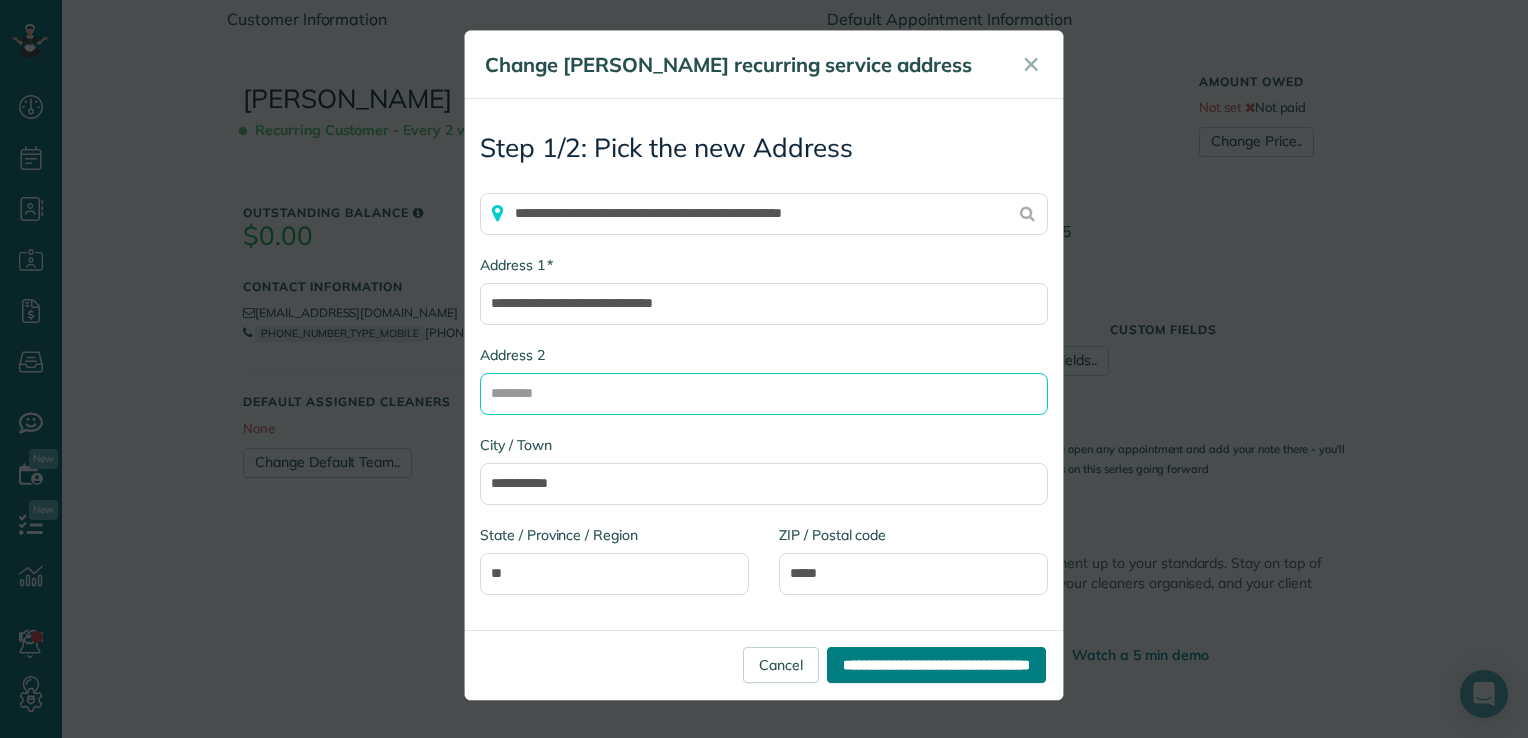 type 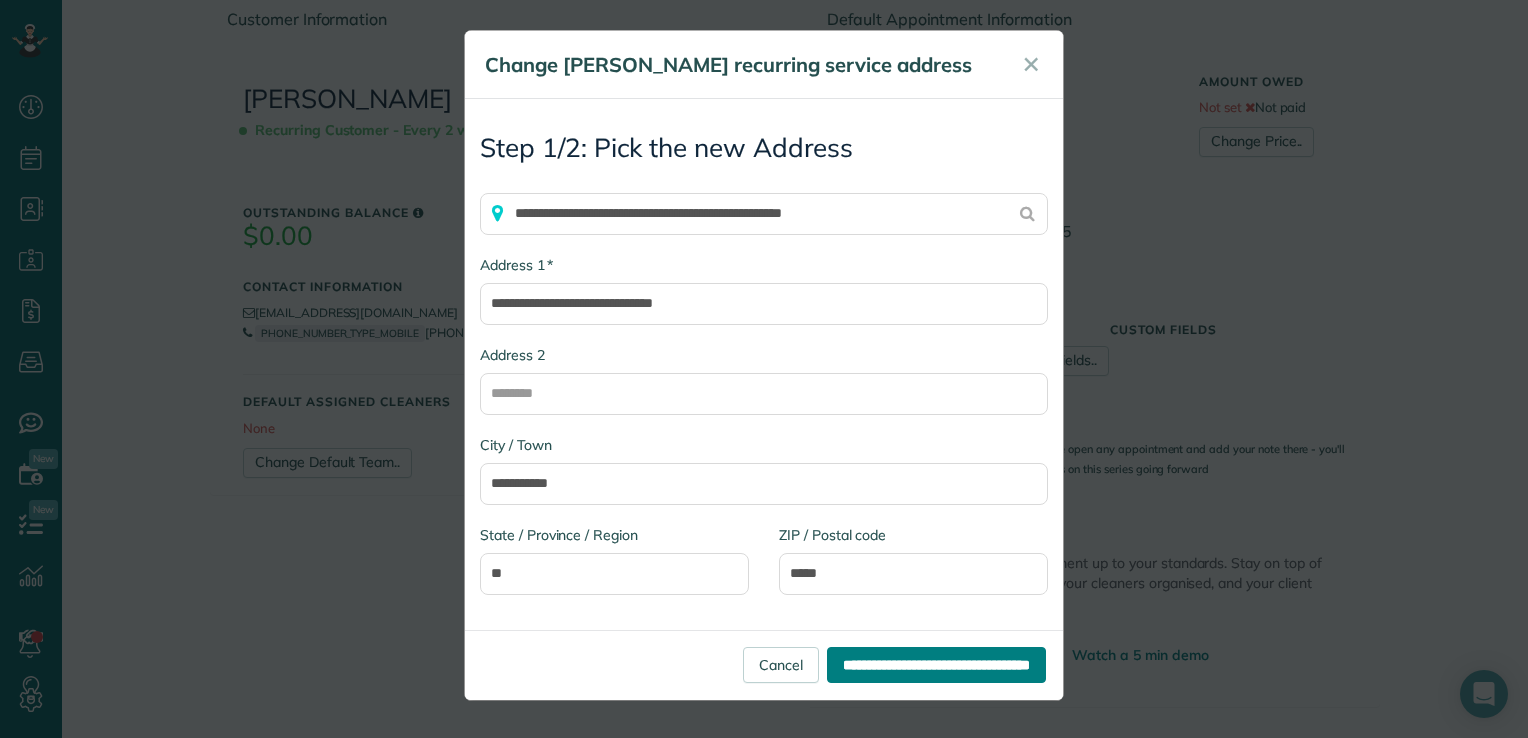 click on "**********" at bounding box center (936, 665) 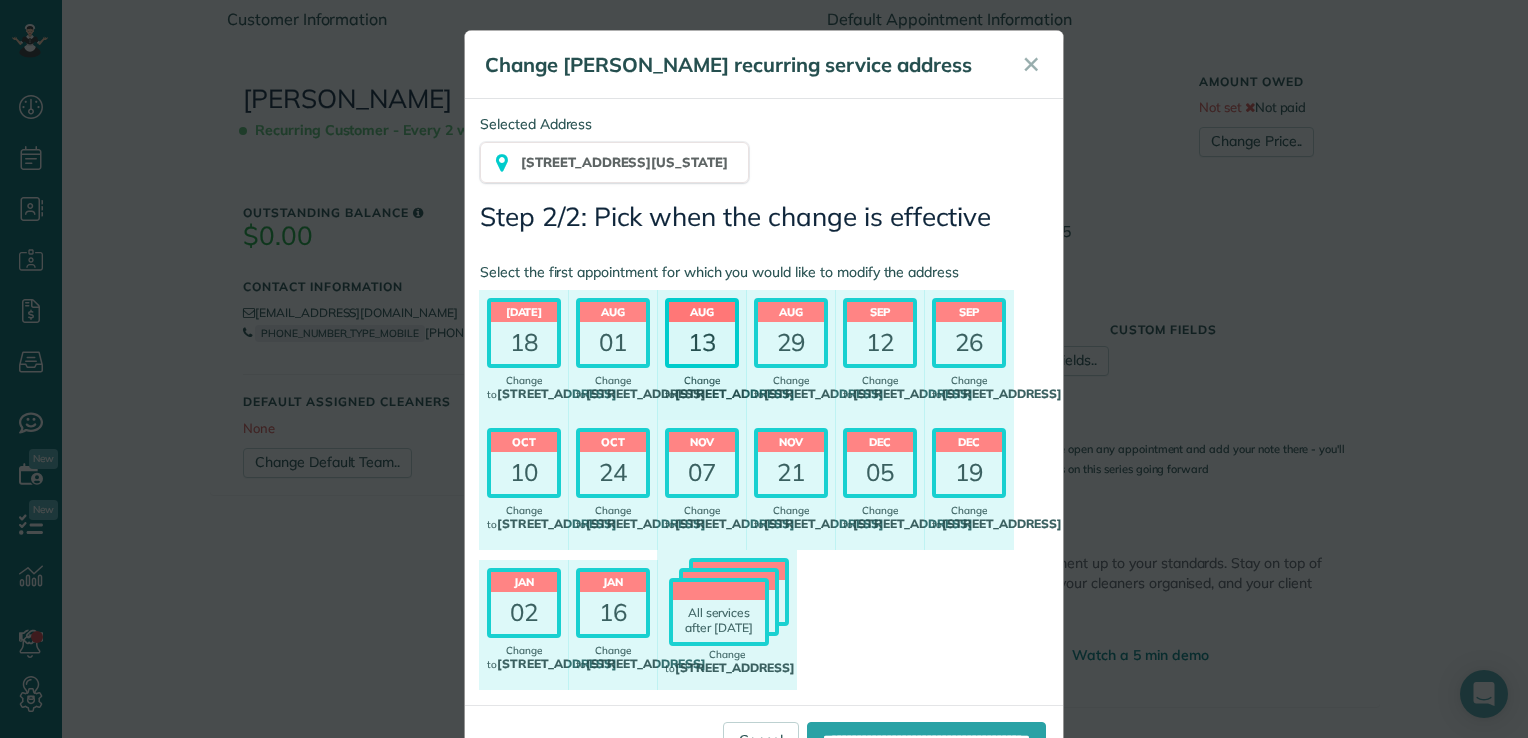 click on "13" at bounding box center [702, 343] 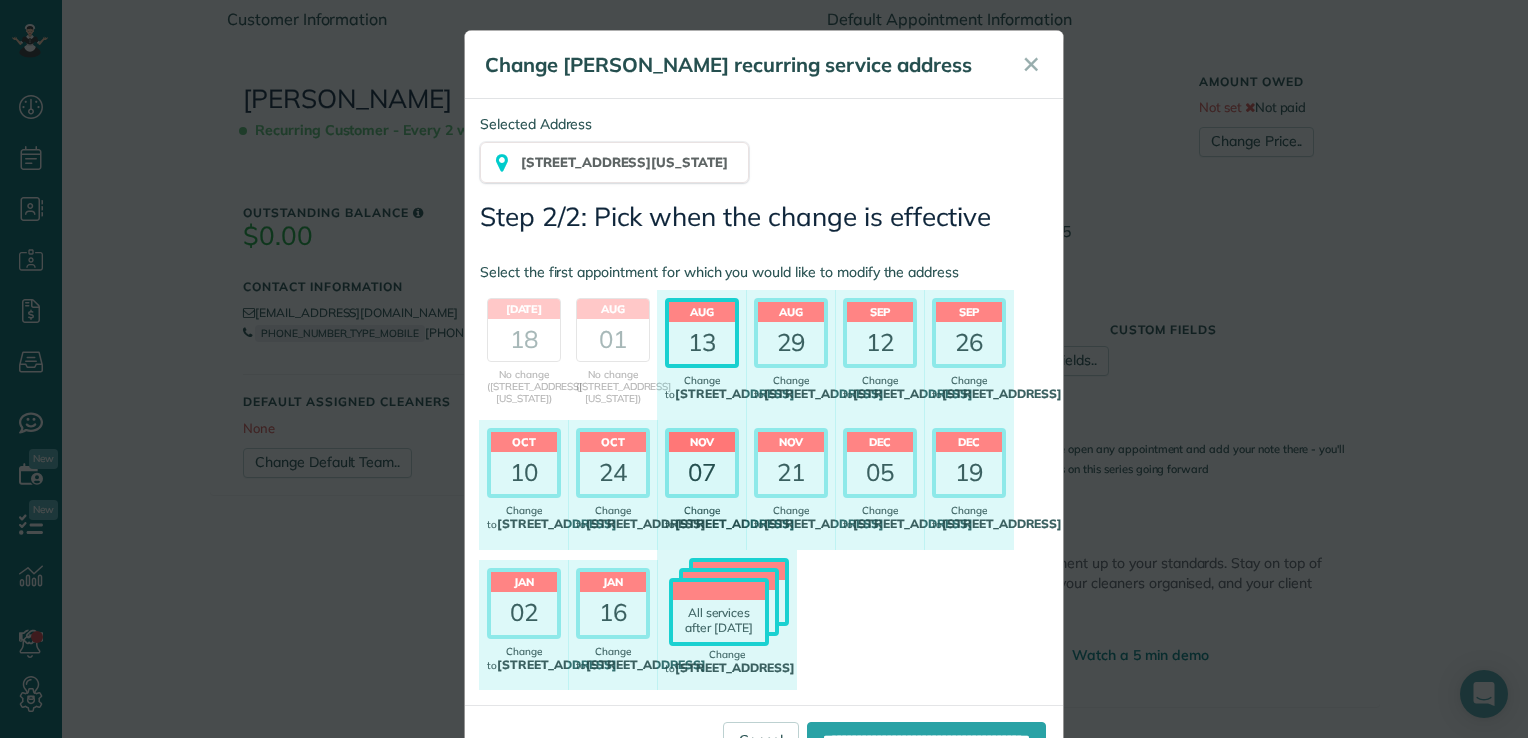 scroll, scrollTop: 176, scrollLeft: 0, axis: vertical 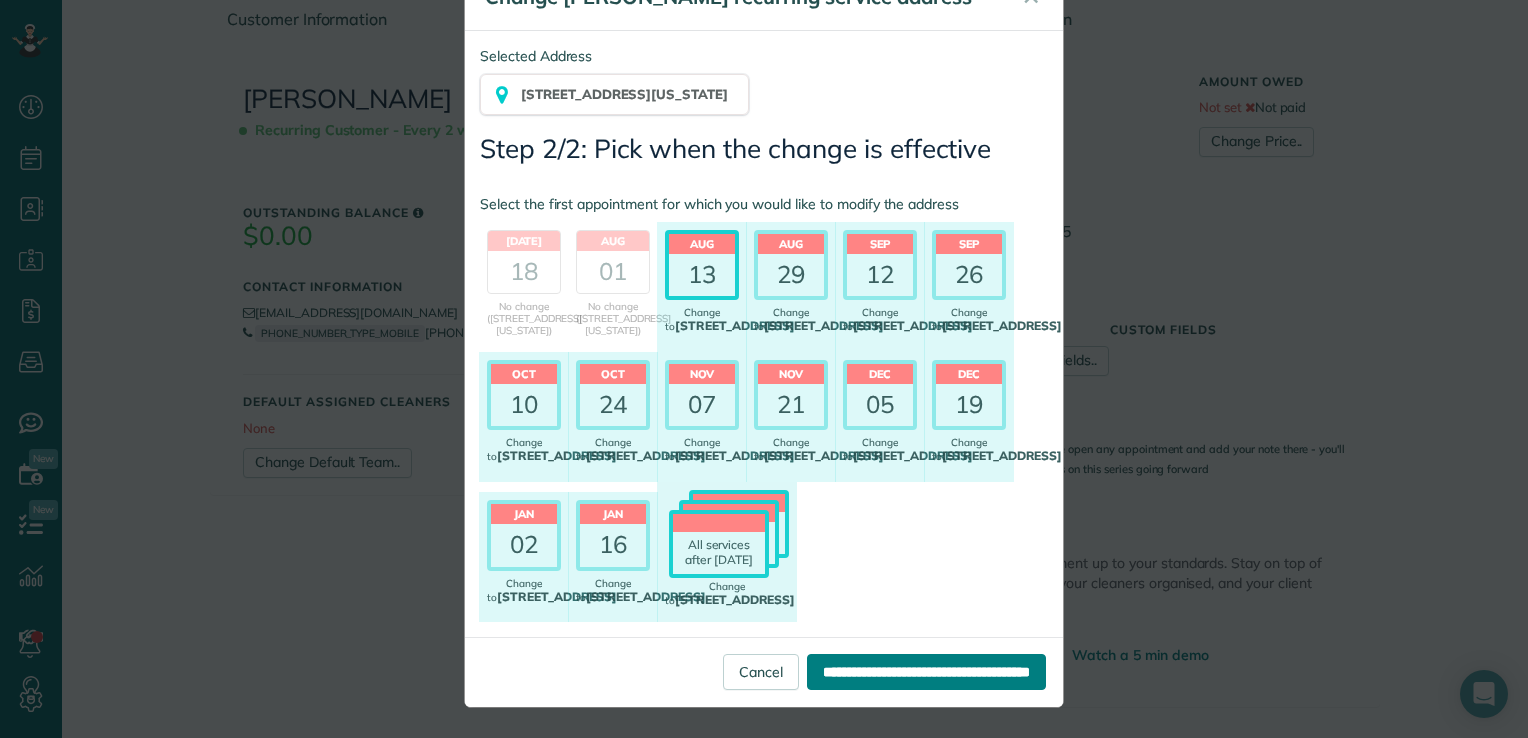 click on "**********" at bounding box center (926, 672) 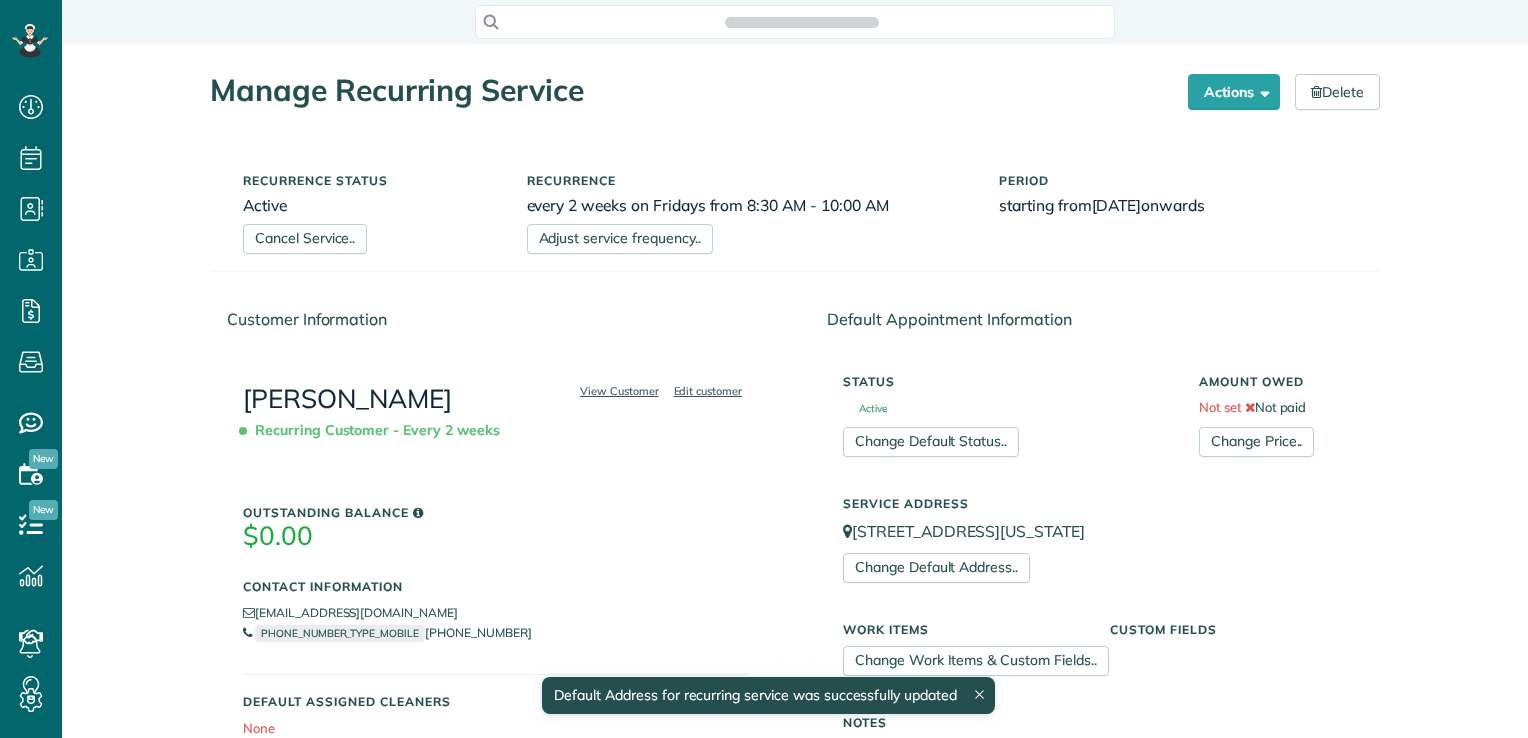 scroll, scrollTop: 0, scrollLeft: 0, axis: both 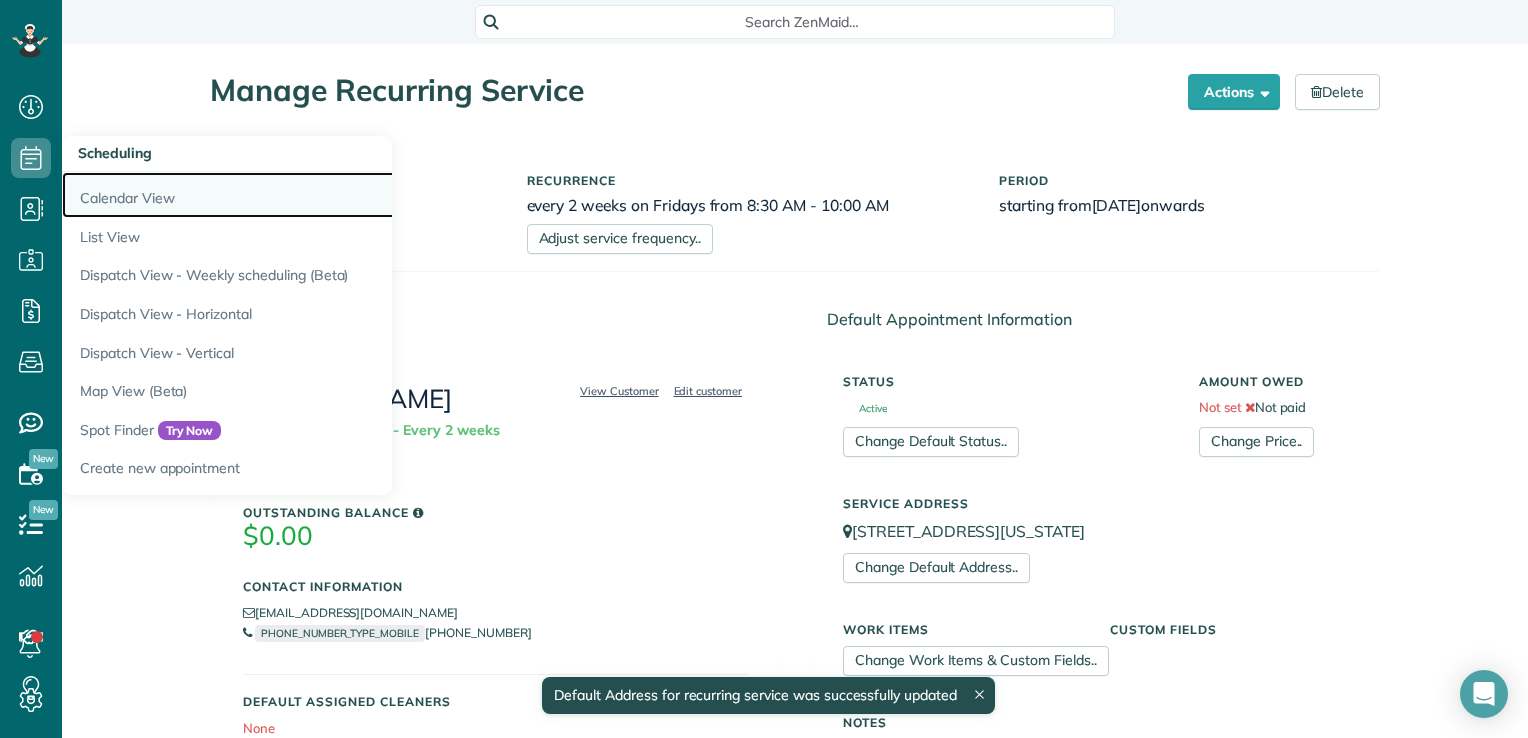 click on "Calendar View" at bounding box center (312, 195) 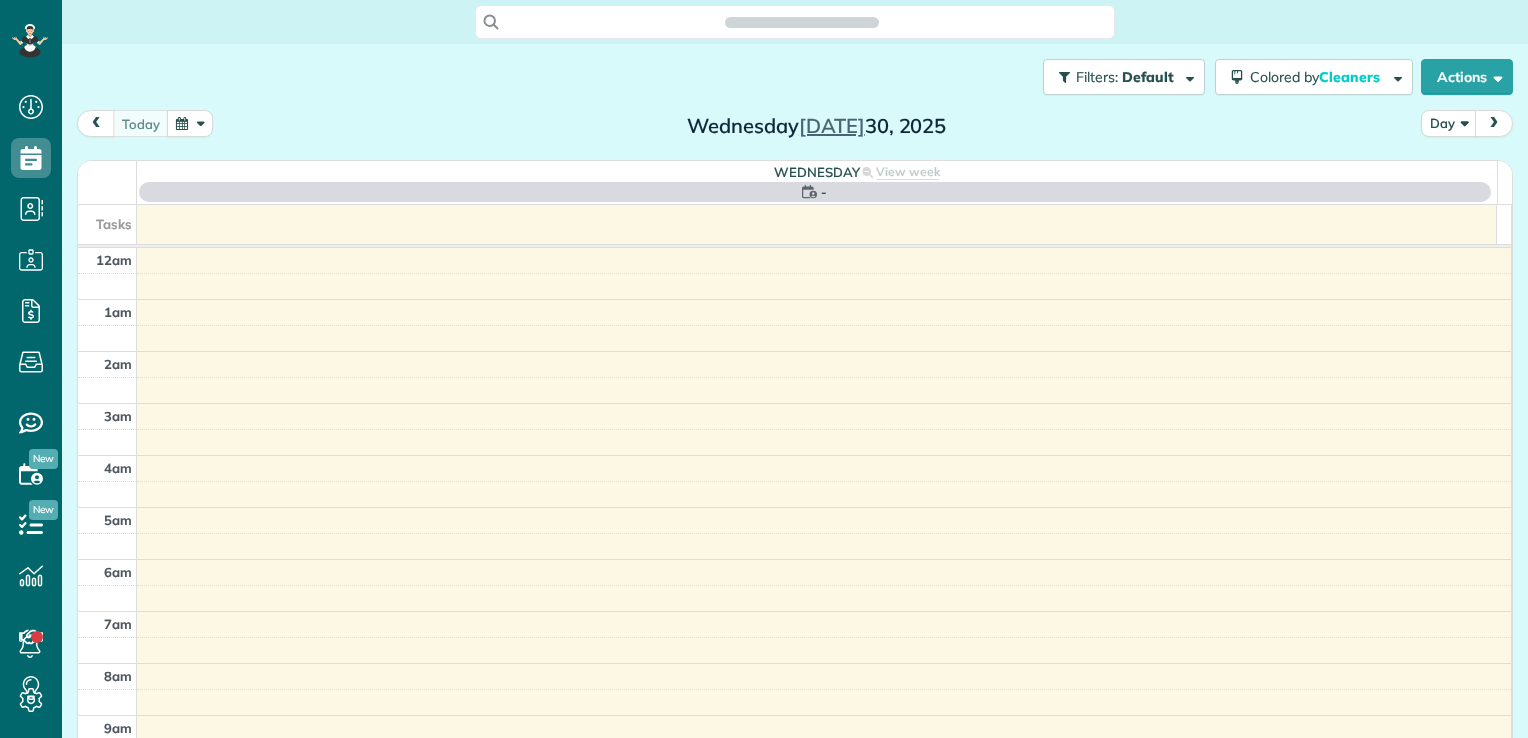 scroll, scrollTop: 0, scrollLeft: 0, axis: both 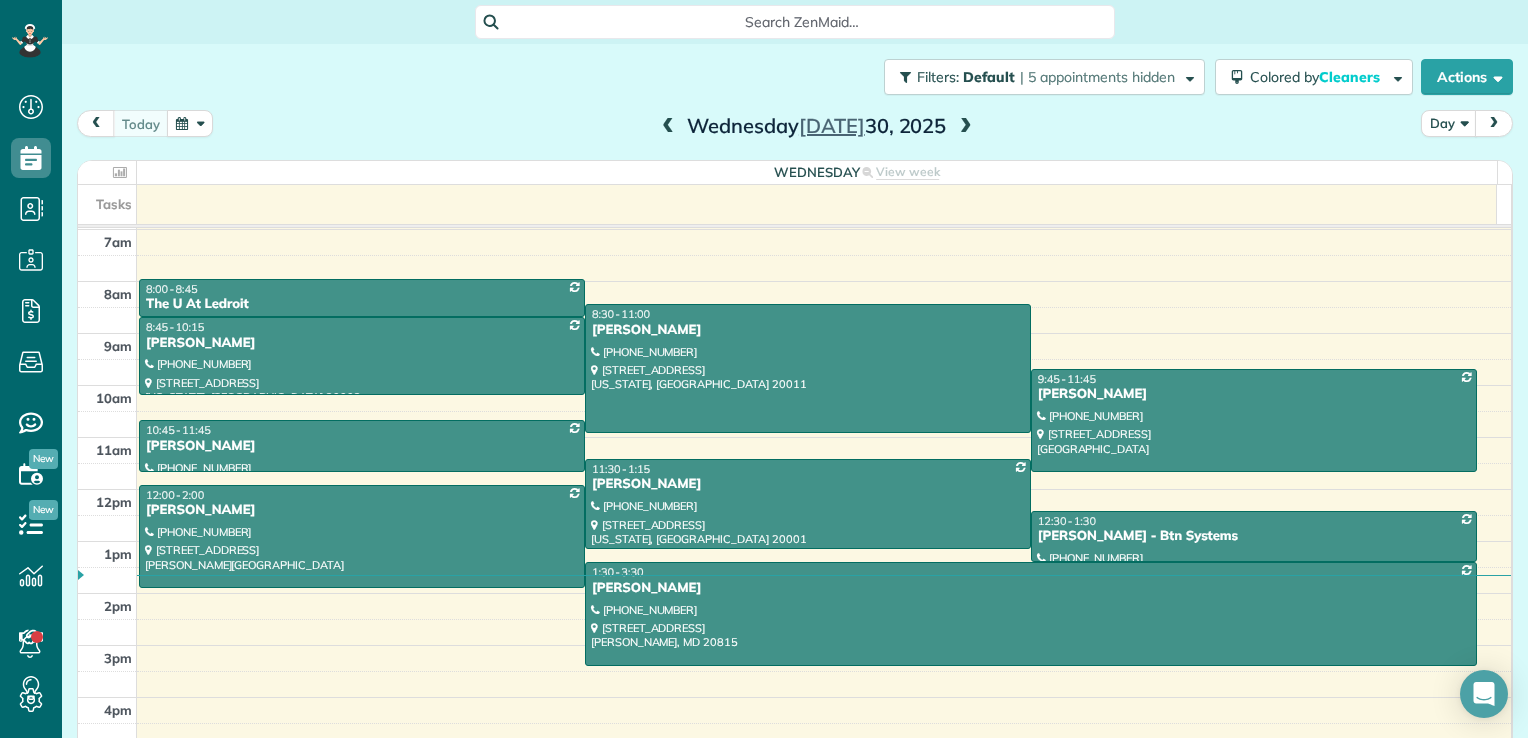 click at bounding box center [966, 127] 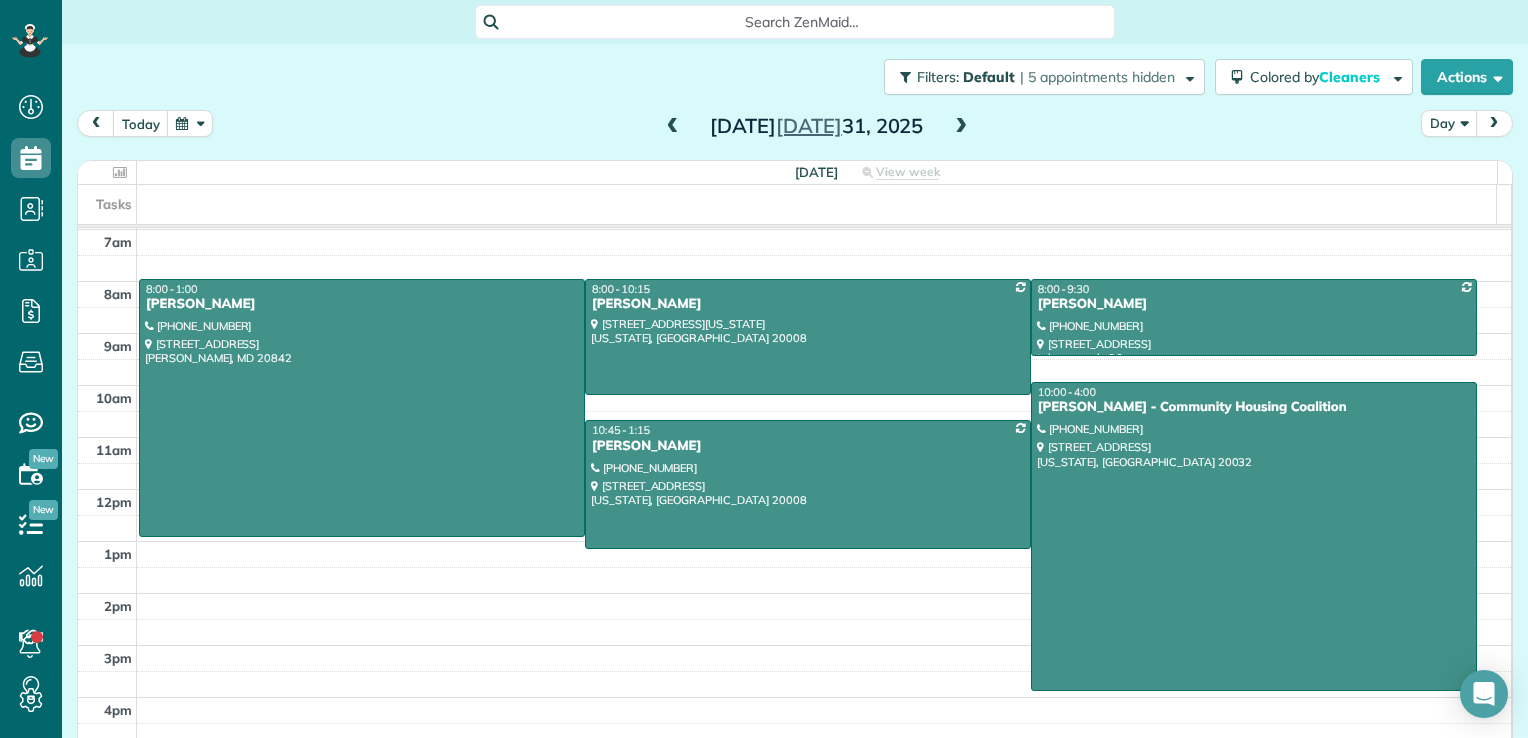 click on "Day" at bounding box center [1449, 123] 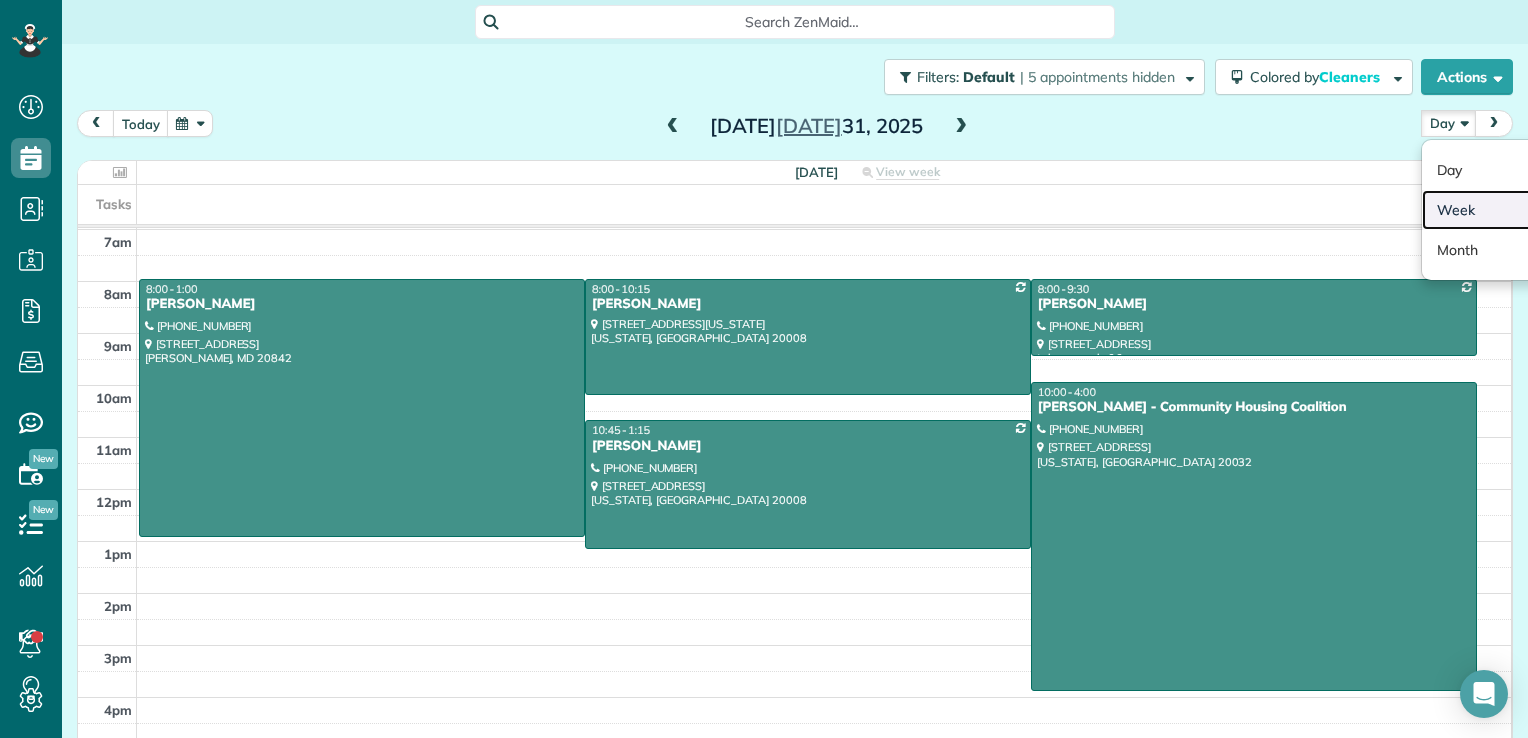 click on "Week" at bounding box center [1501, 210] 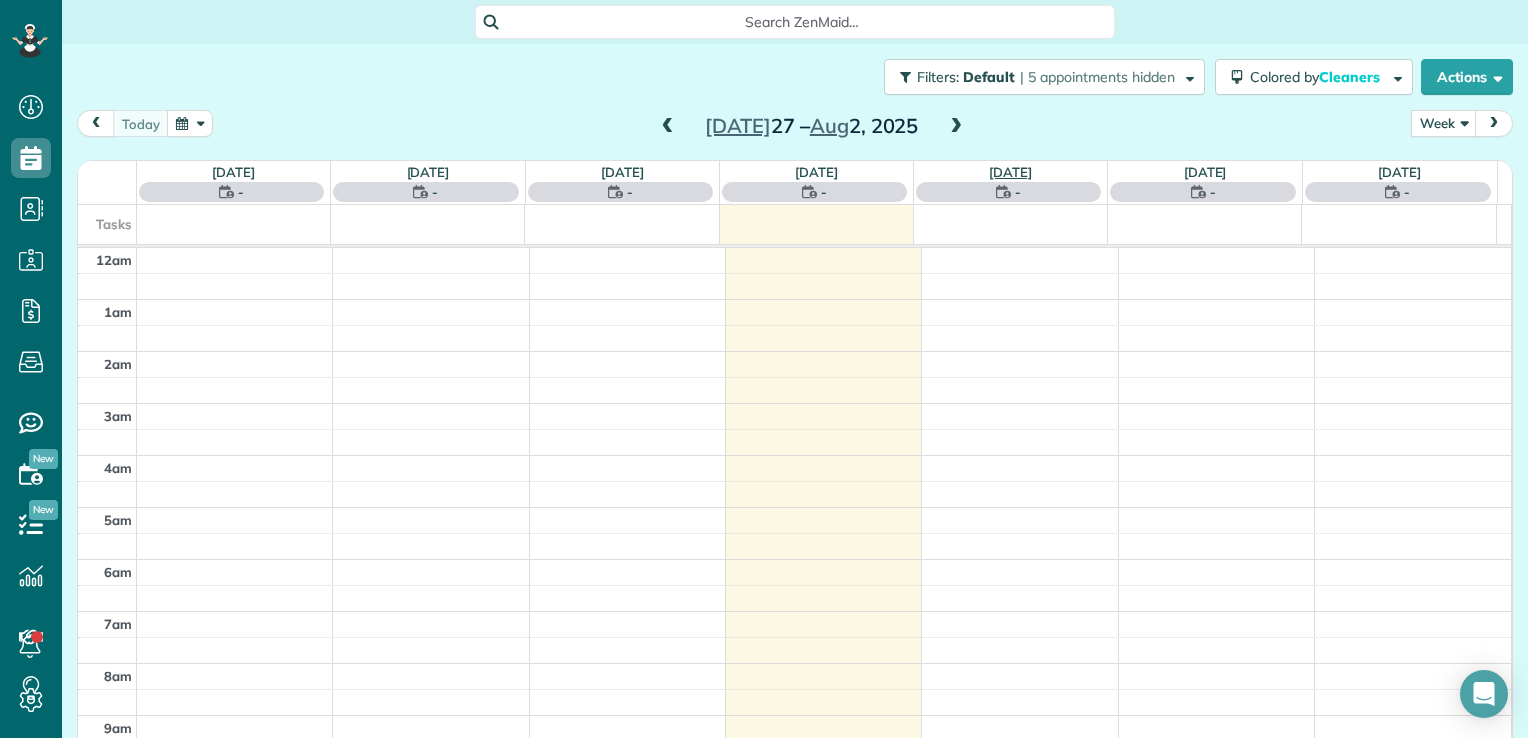 scroll, scrollTop: 362, scrollLeft: 0, axis: vertical 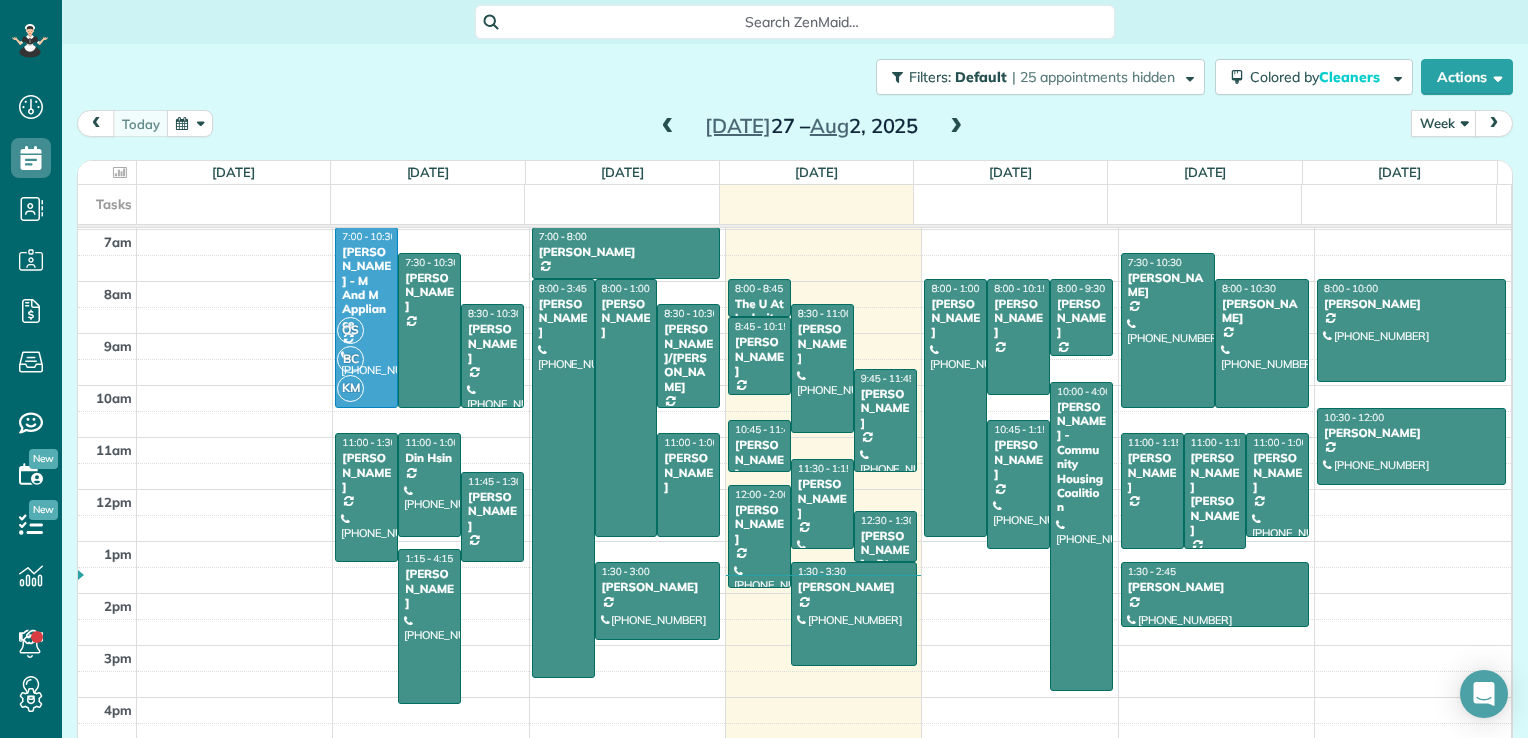 click at bounding box center (956, 127) 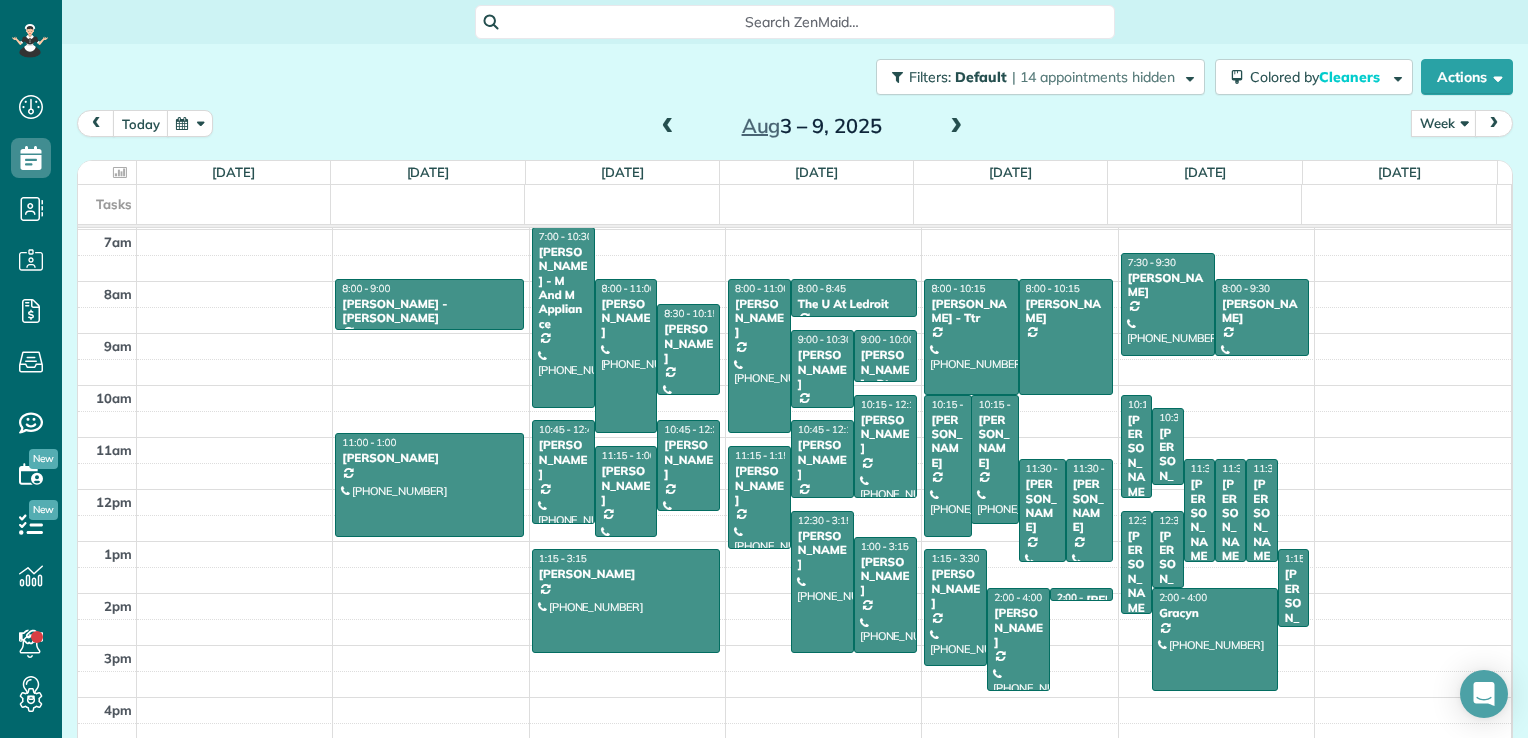 click at bounding box center [956, 127] 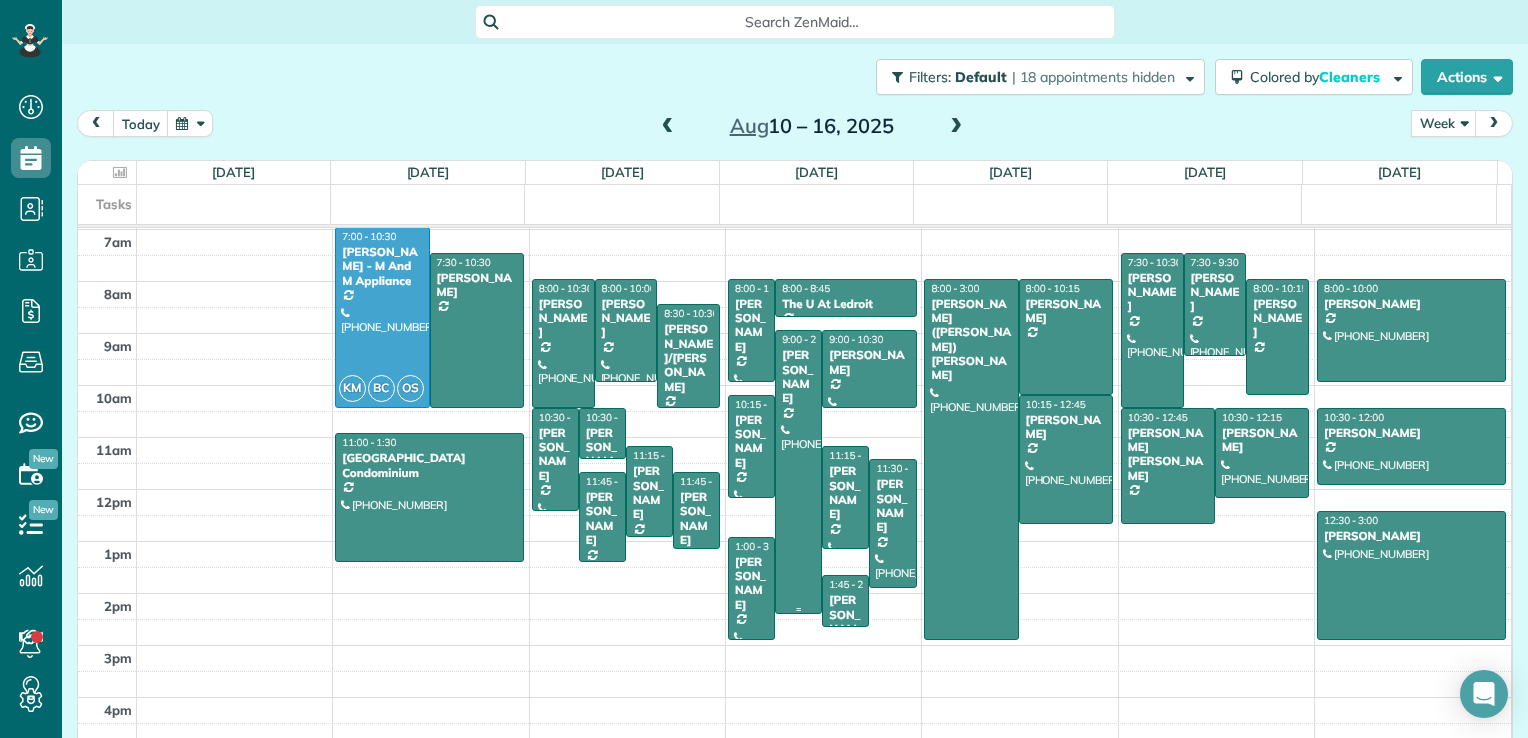 click at bounding box center (798, 472) 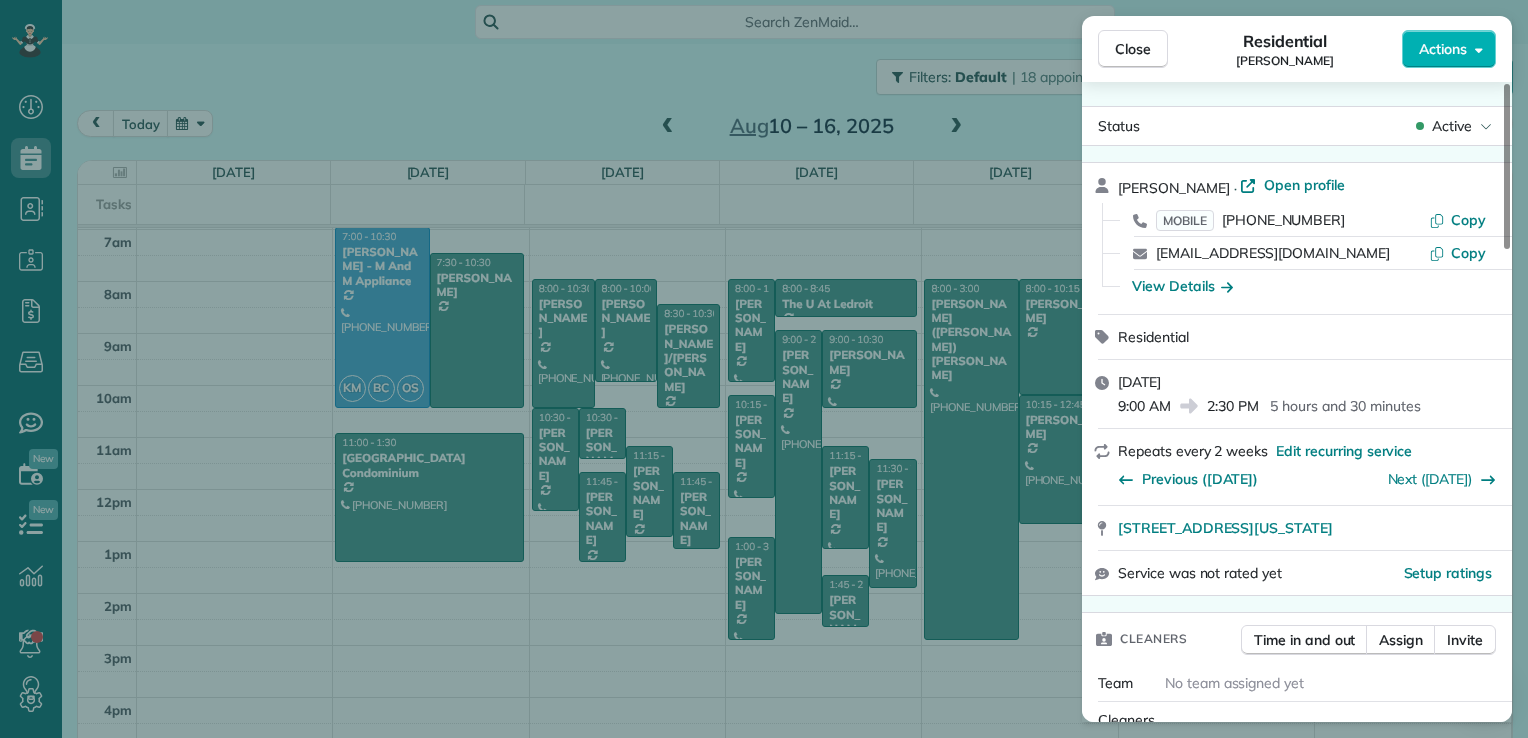 click on "Close Residential [PERSON_NAME] Actions" at bounding box center (1297, 49) 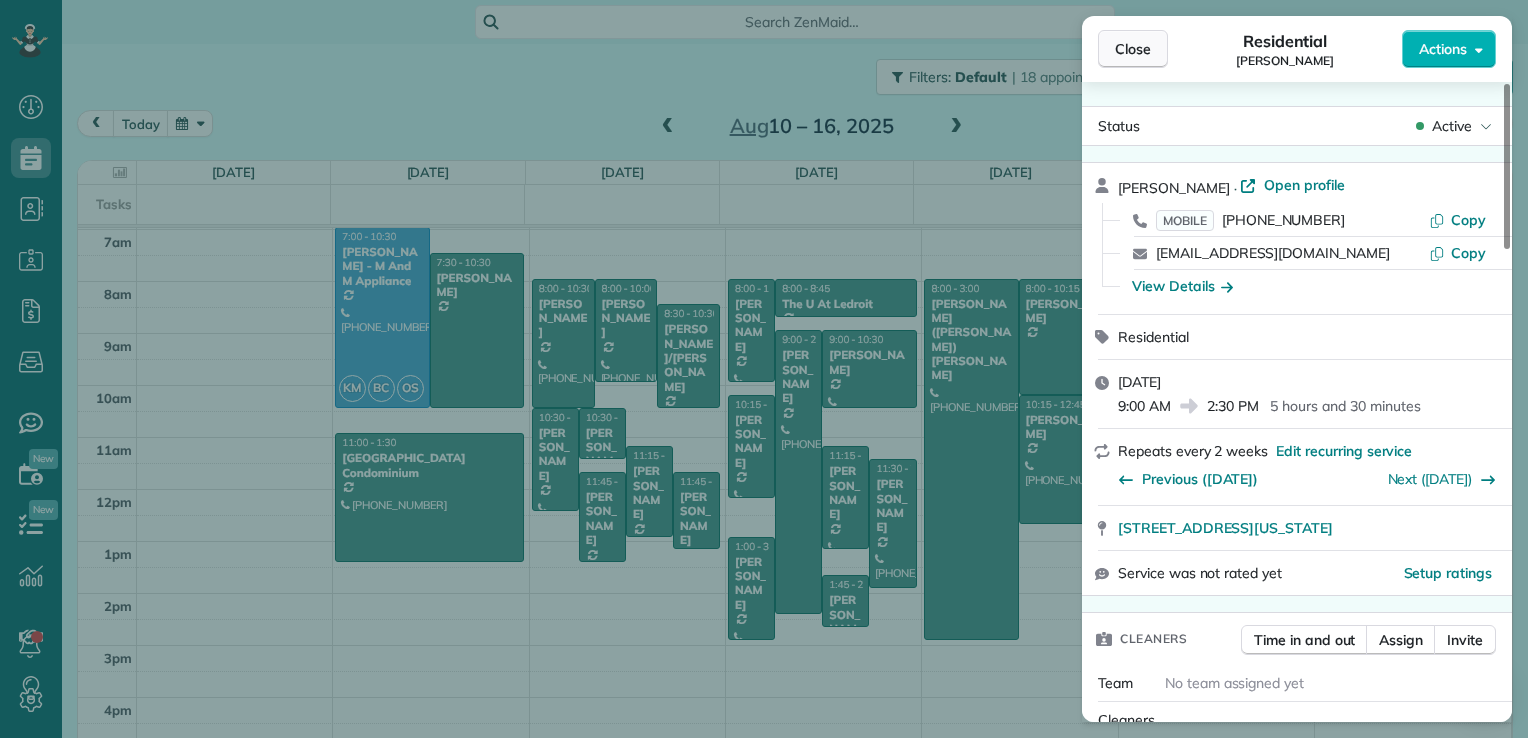 click on "Close" at bounding box center (1133, 49) 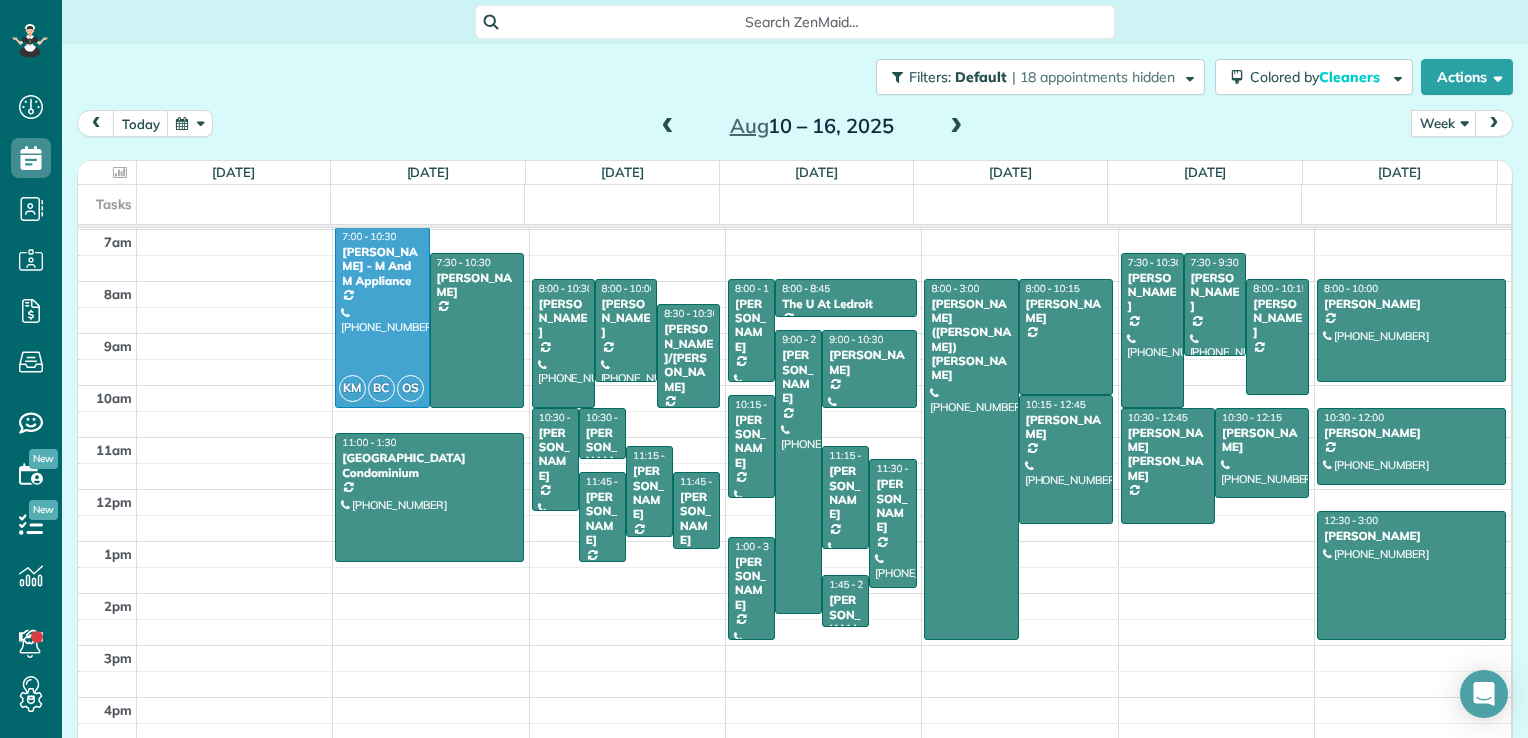 click at bounding box center (668, 127) 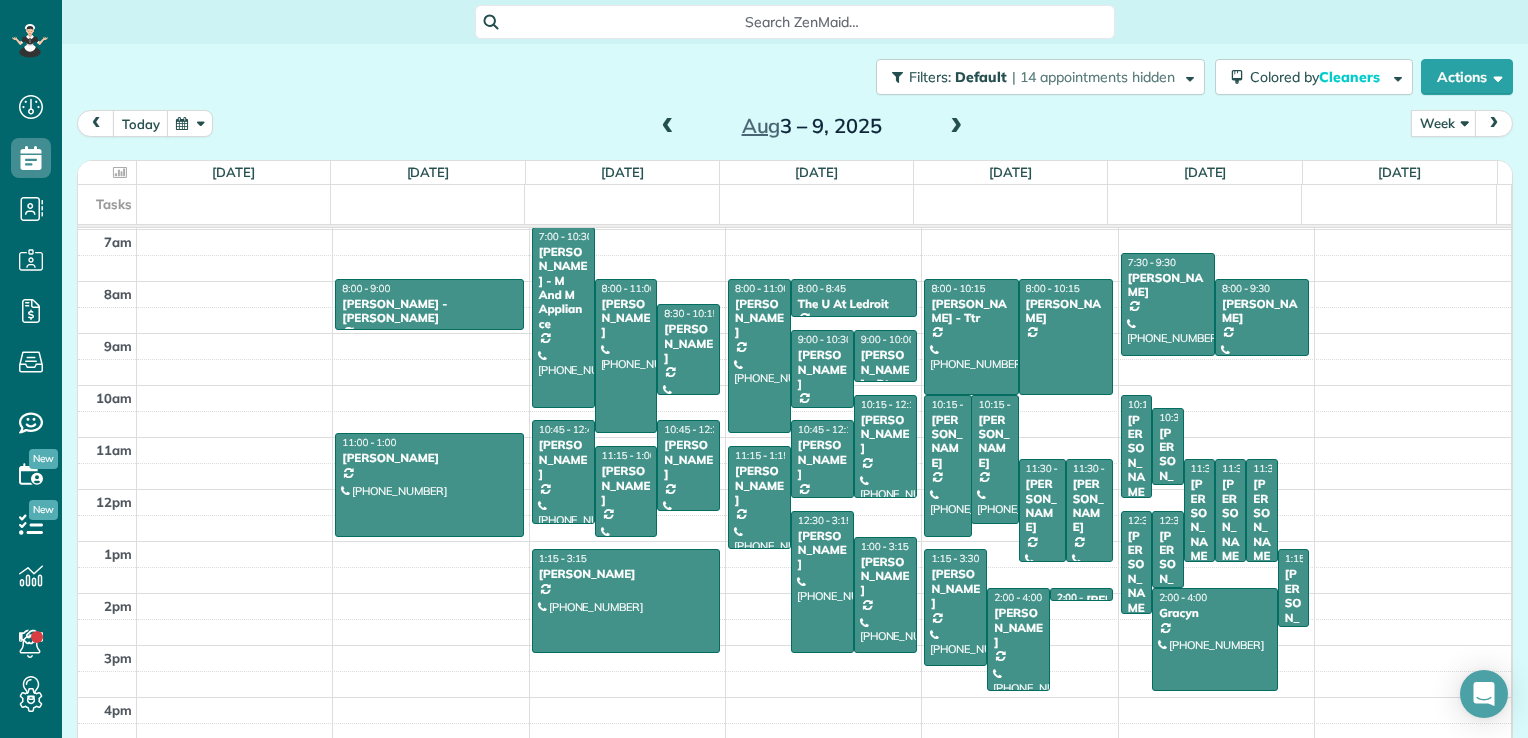 click at bounding box center [668, 127] 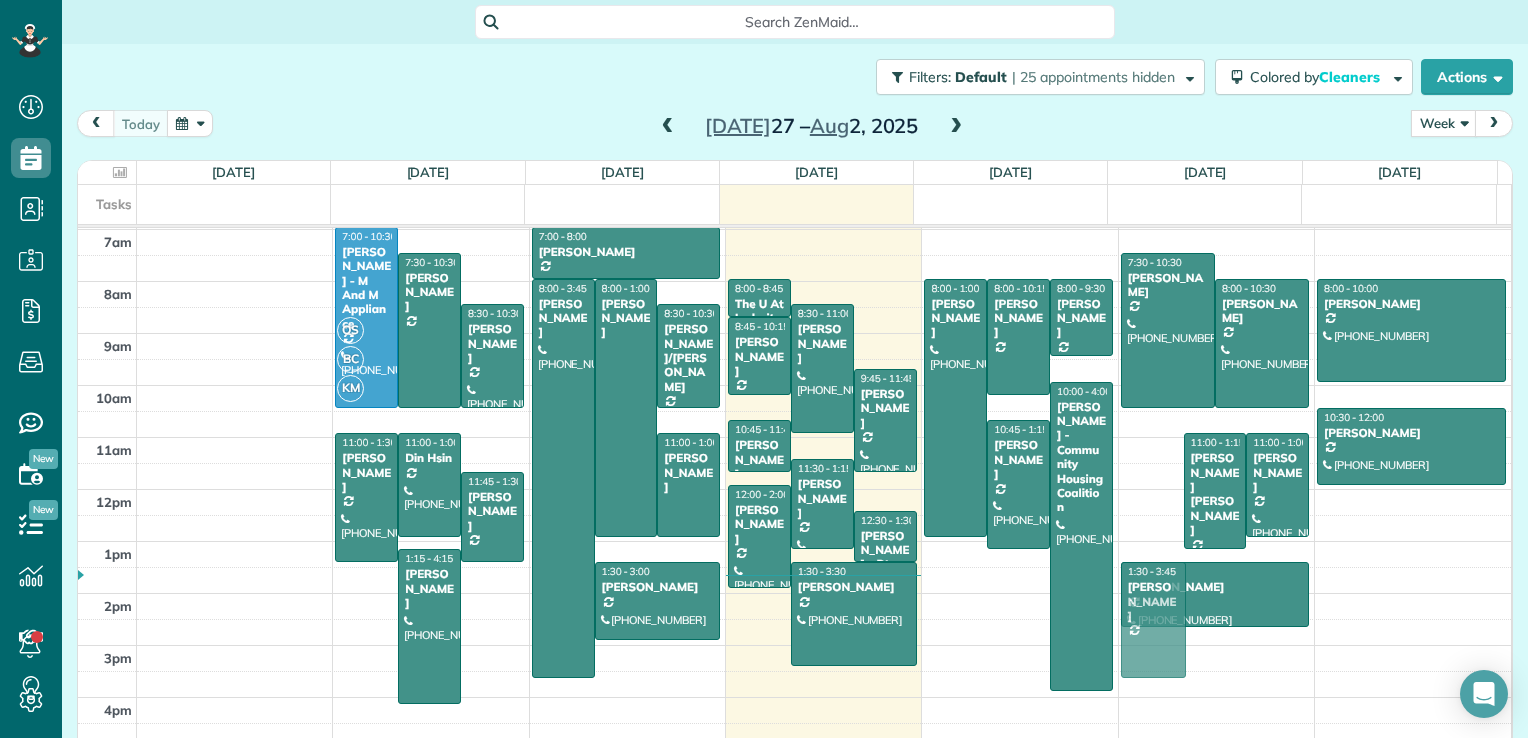 drag, startPoint x: 1117, startPoint y: 476, endPoint x: 1117, endPoint y: 600, distance: 124 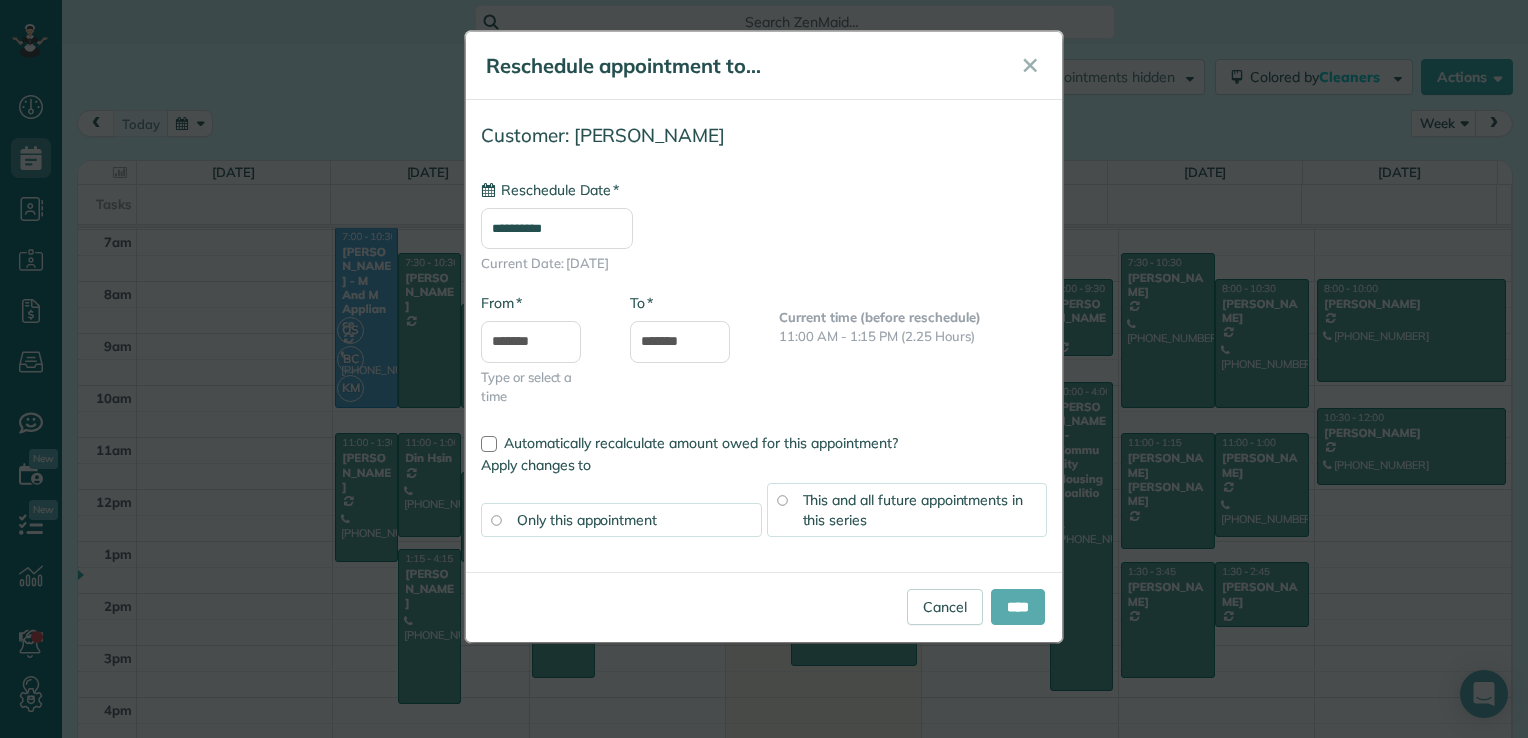 type on "**********" 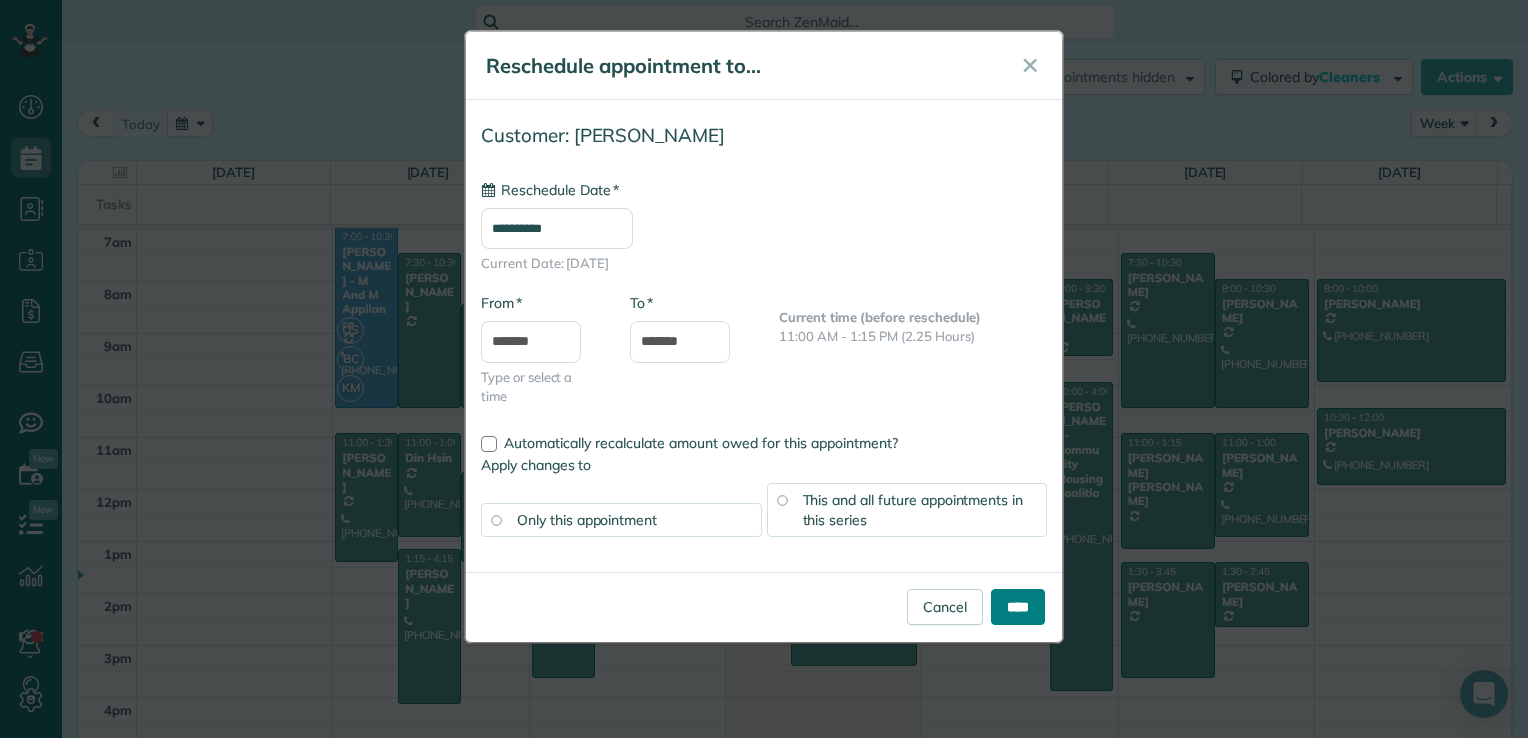 click on "****" at bounding box center (1018, 607) 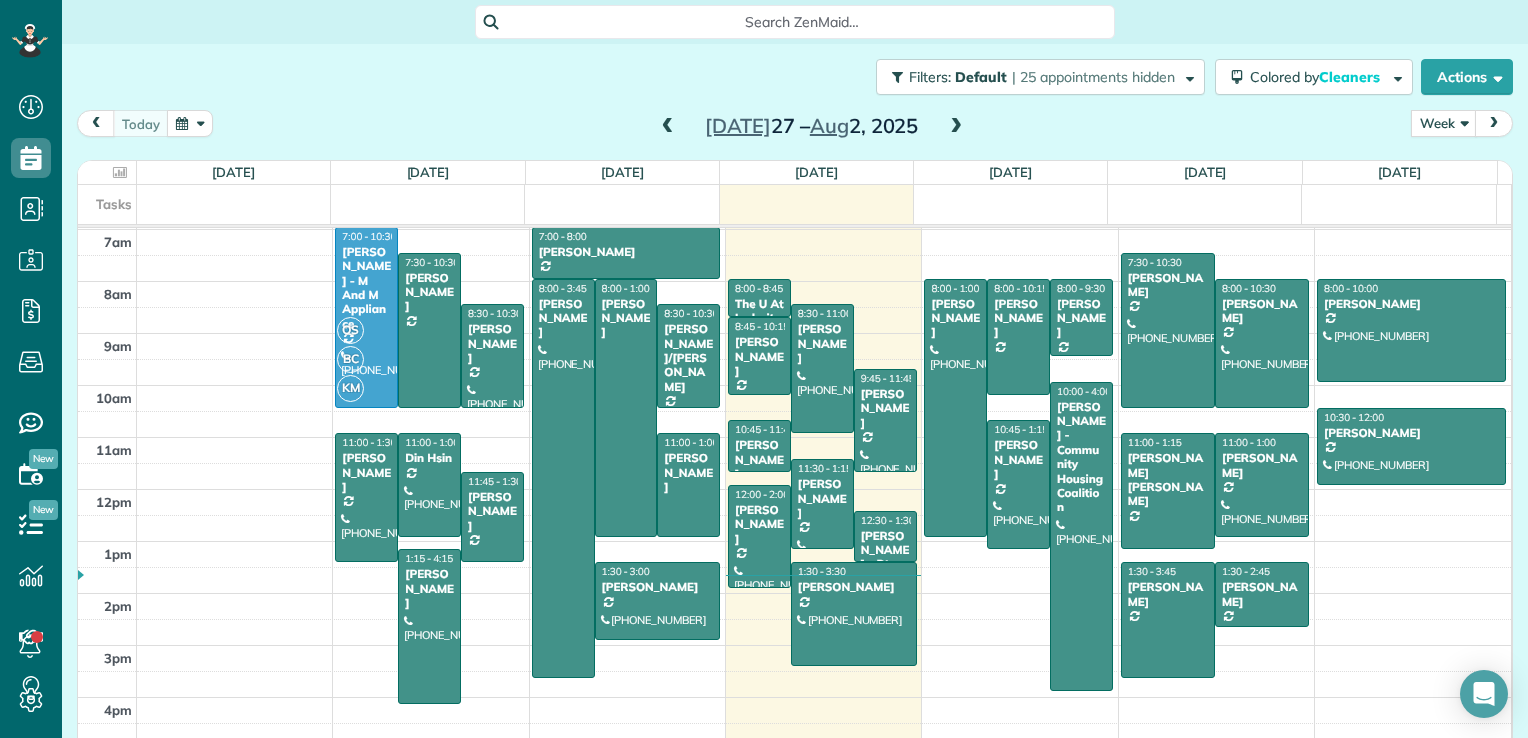 click at bounding box center (956, 127) 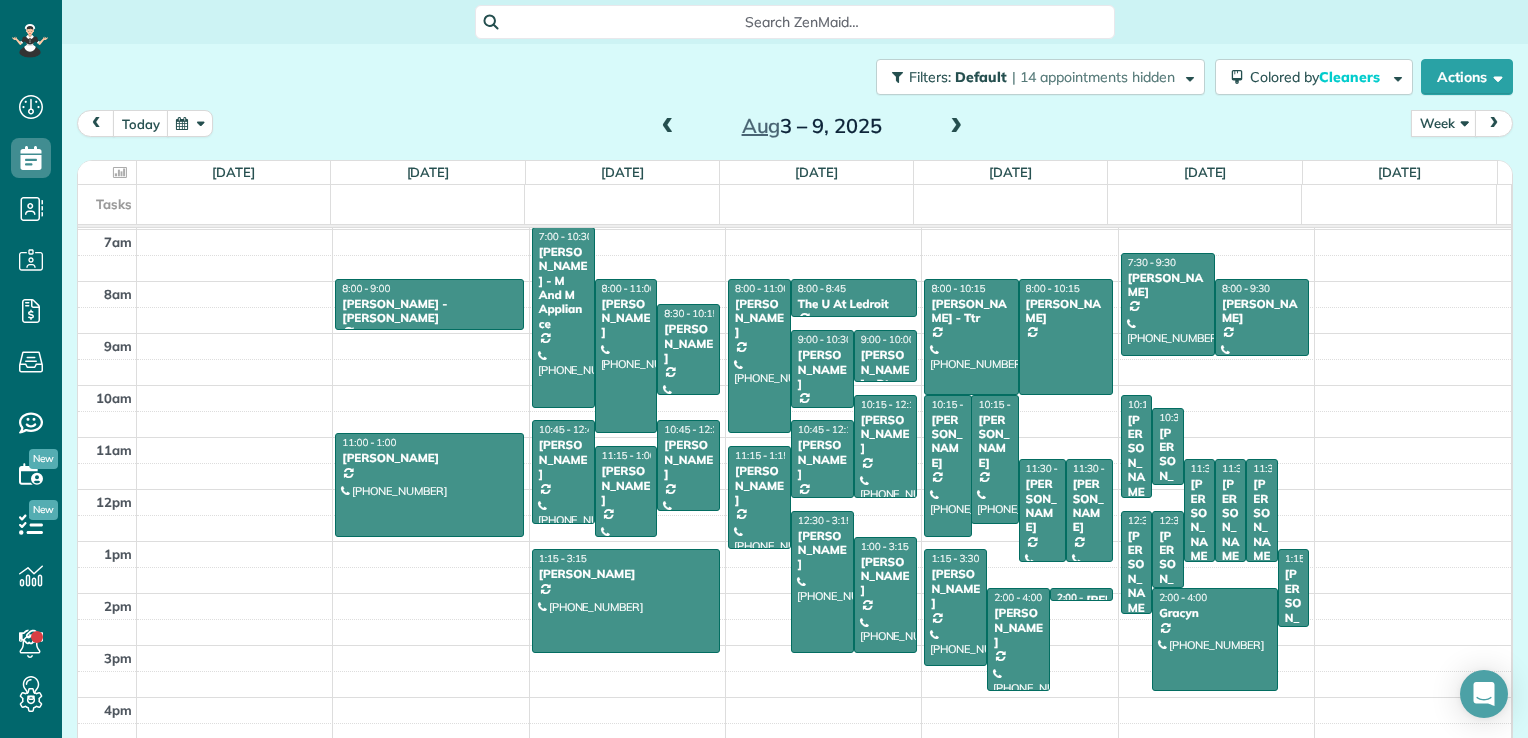 click at bounding box center (956, 127) 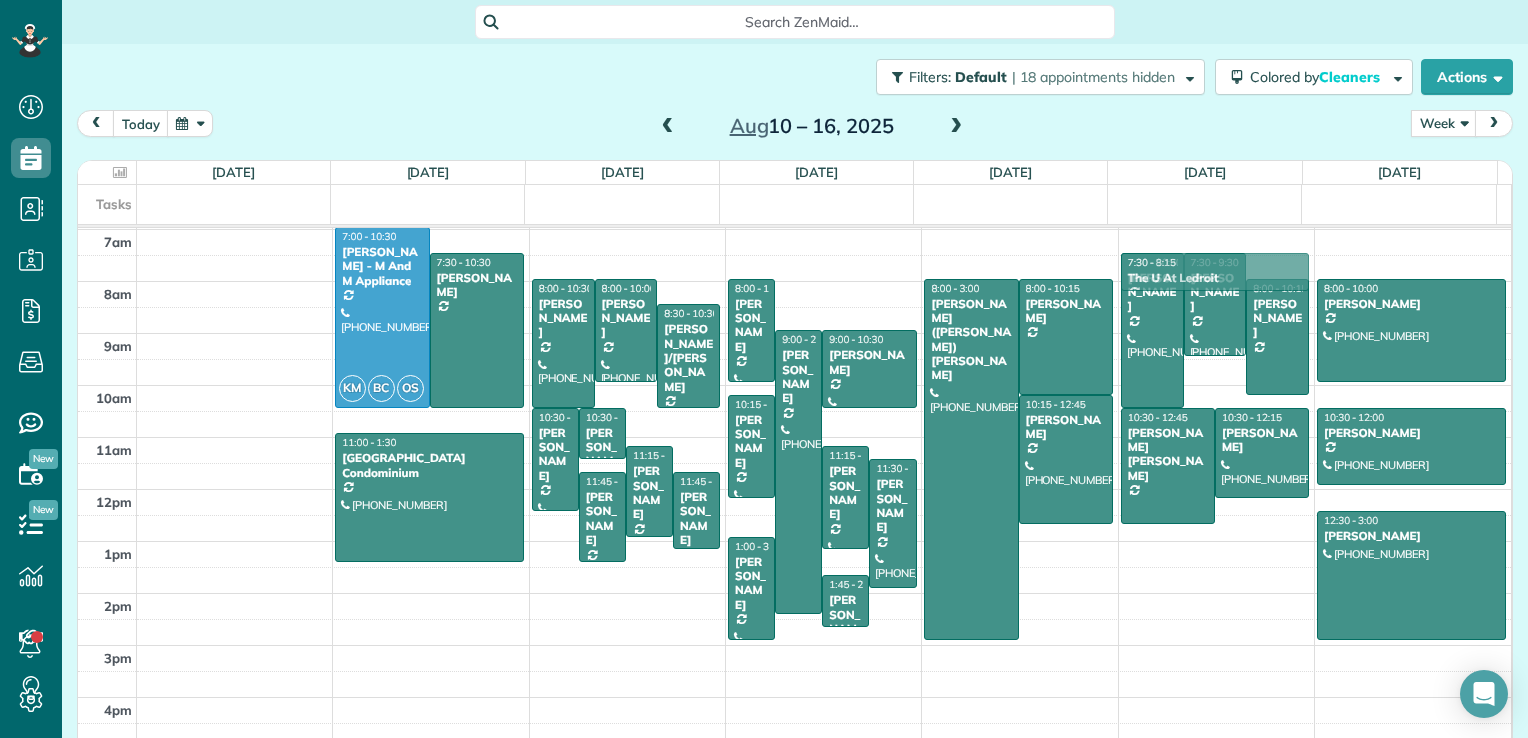 drag, startPoint x: 854, startPoint y: 292, endPoint x: 1296, endPoint y: 267, distance: 442.70645 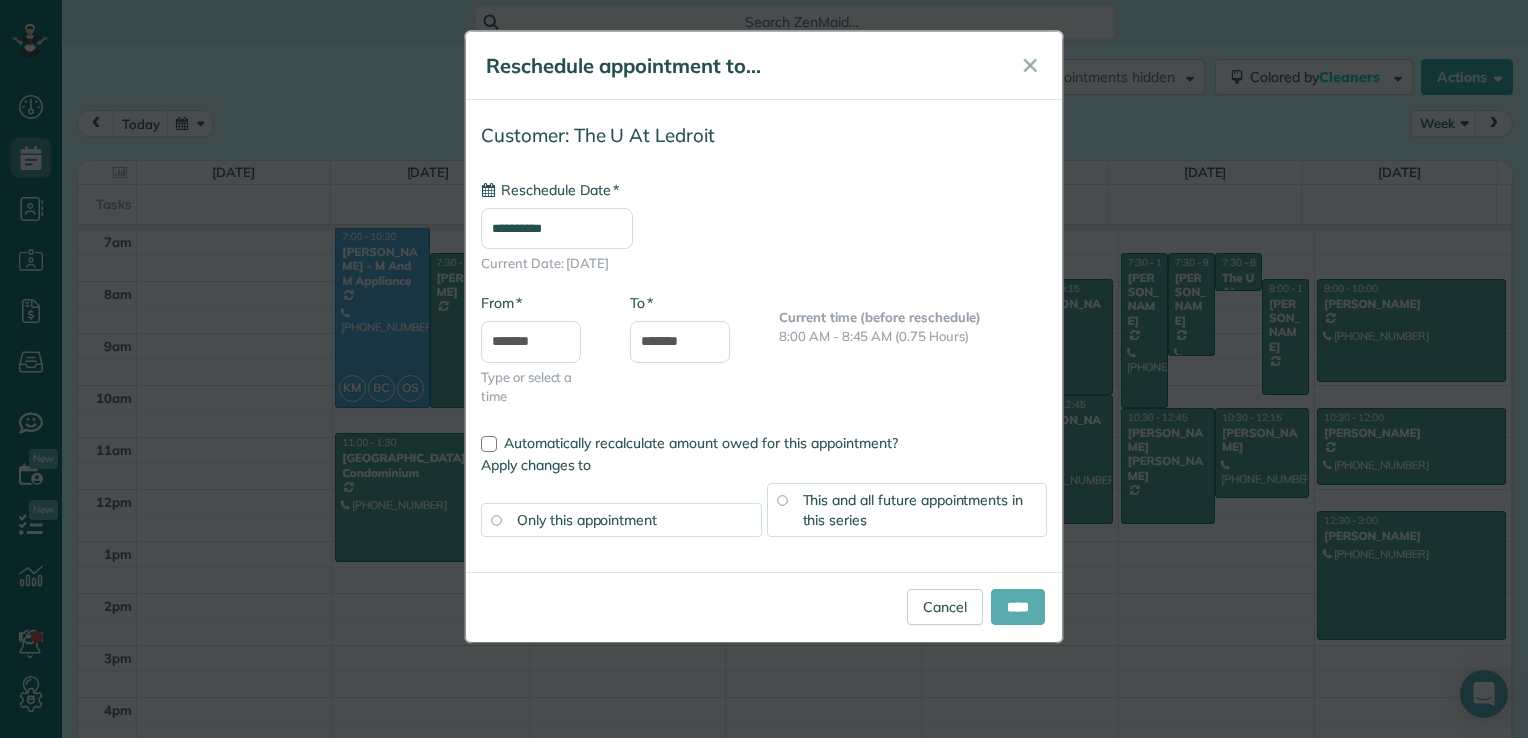 type on "**********" 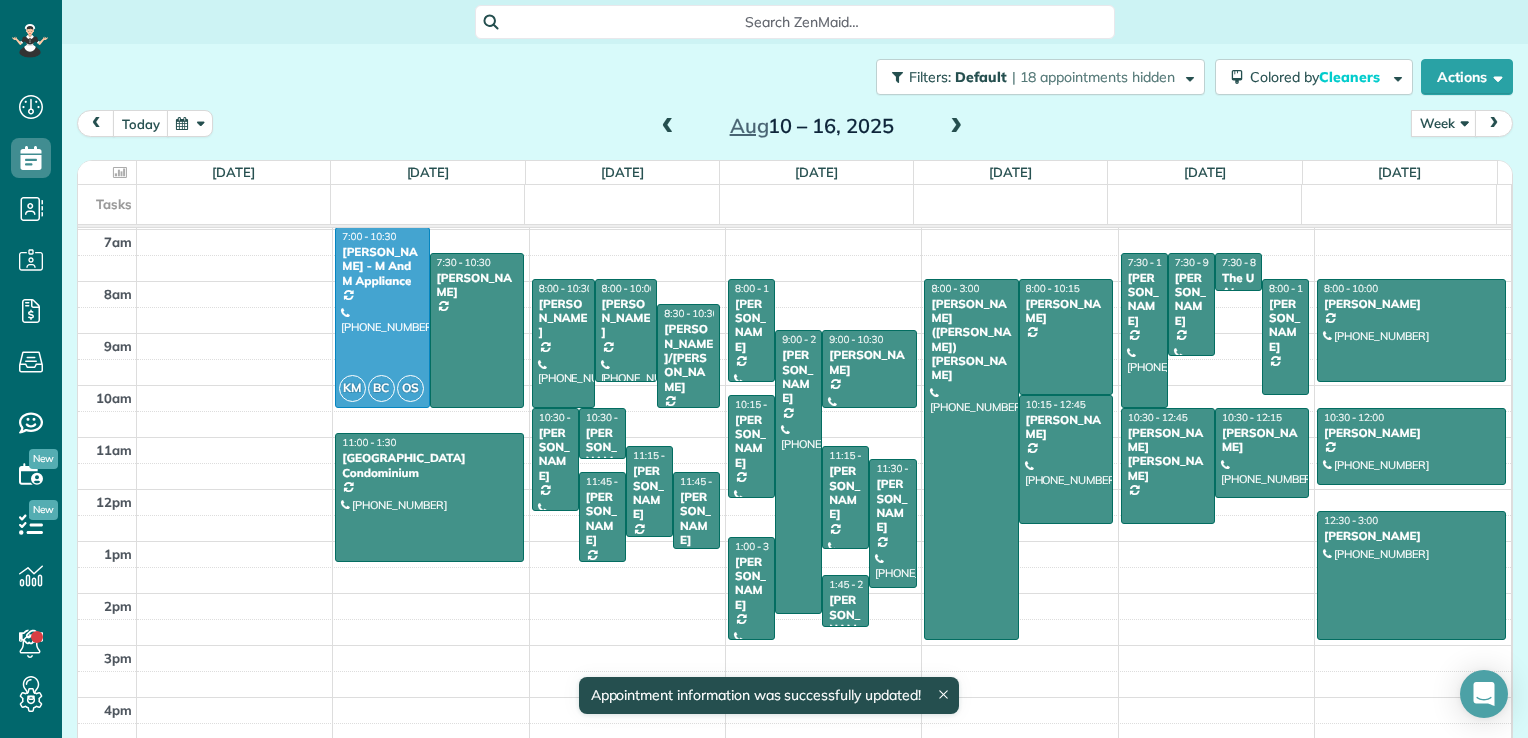 click at bounding box center (668, 127) 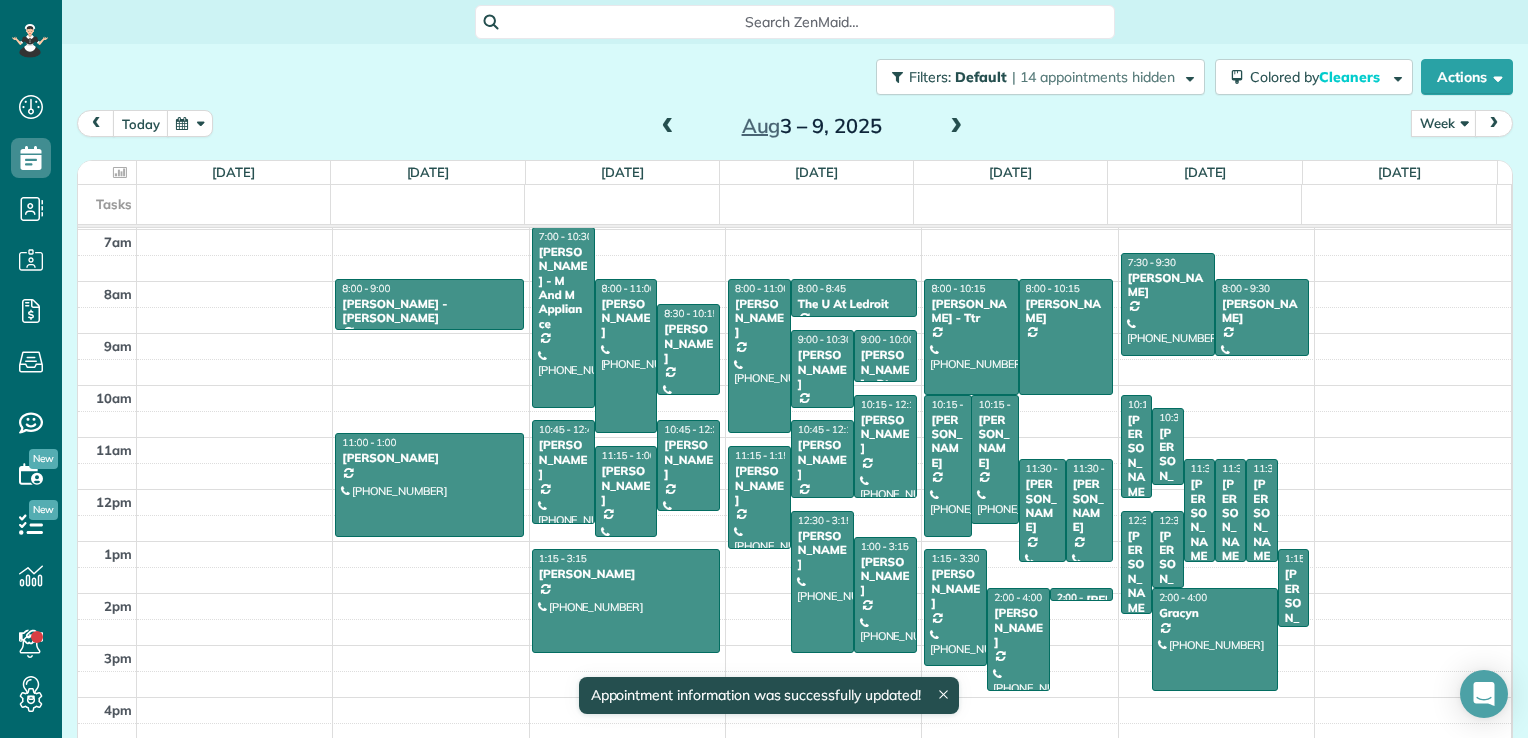 click at bounding box center [668, 127] 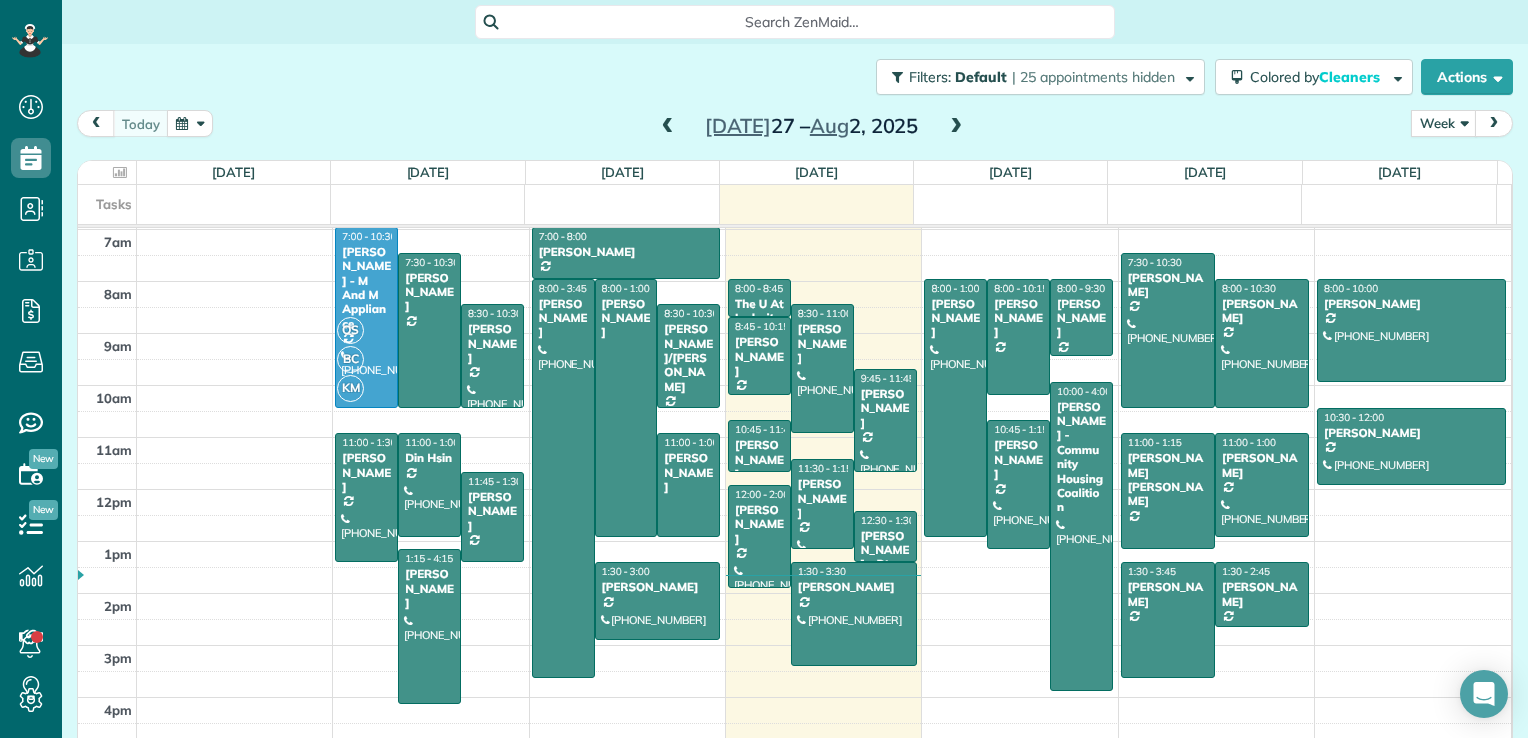 click at bounding box center (956, 127) 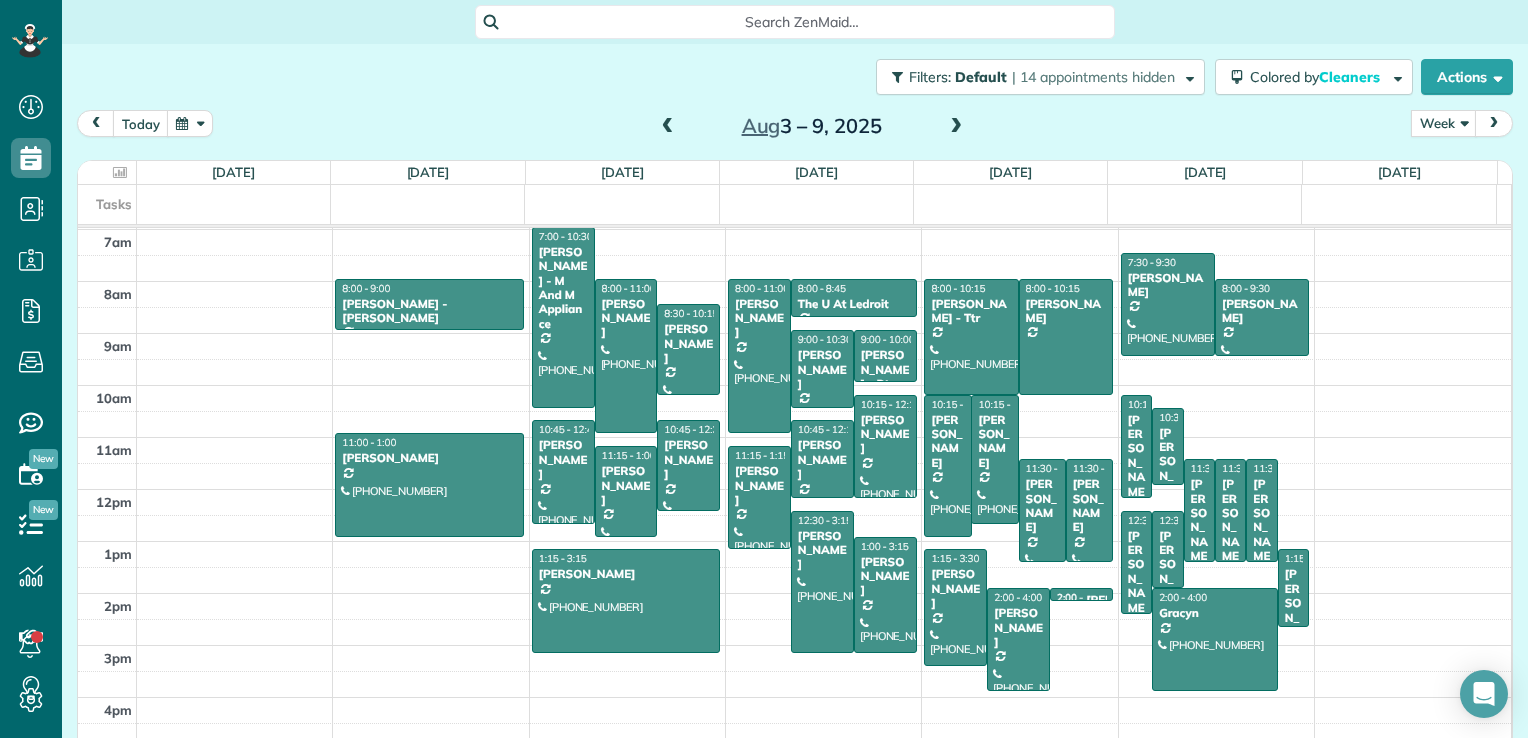 click at bounding box center [956, 127] 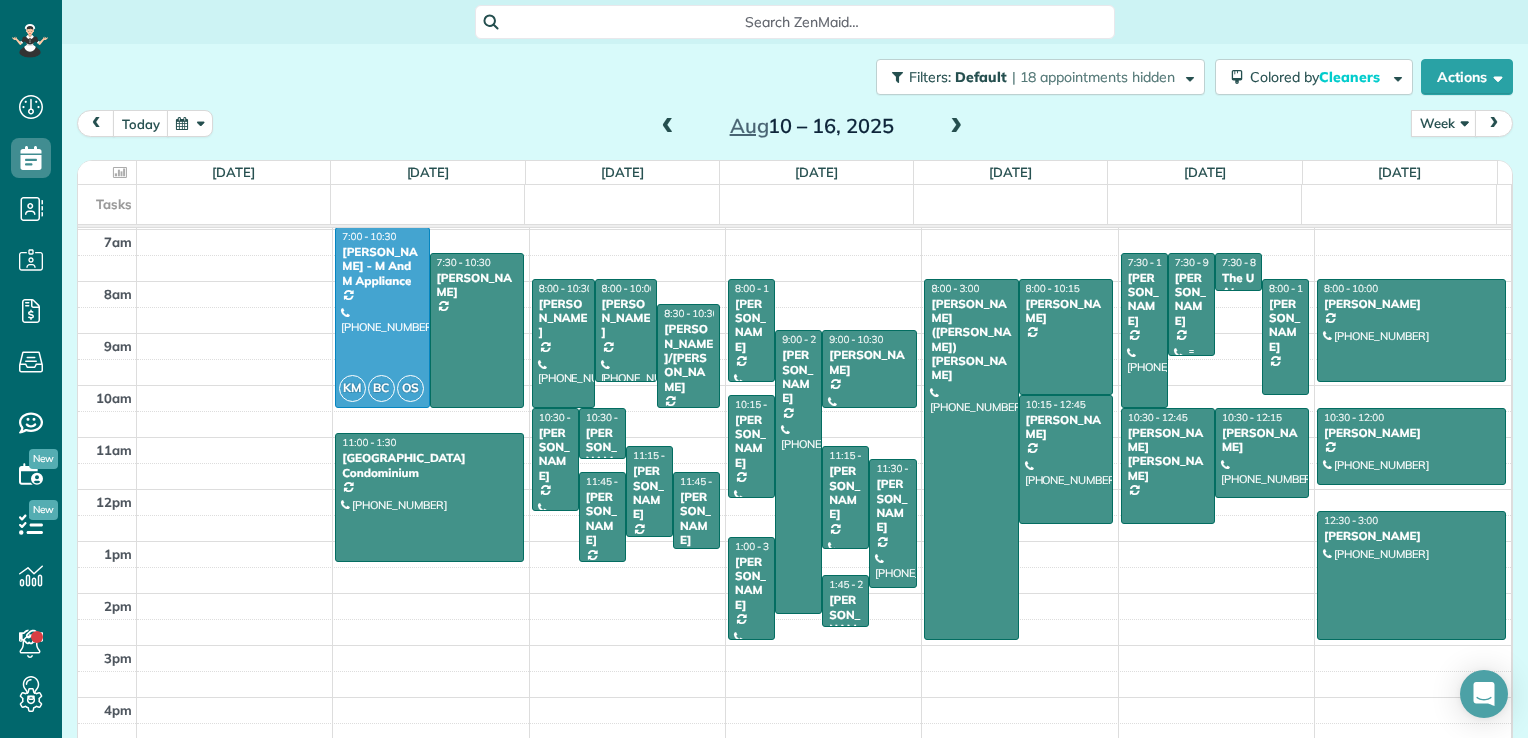click at bounding box center (1191, 304) 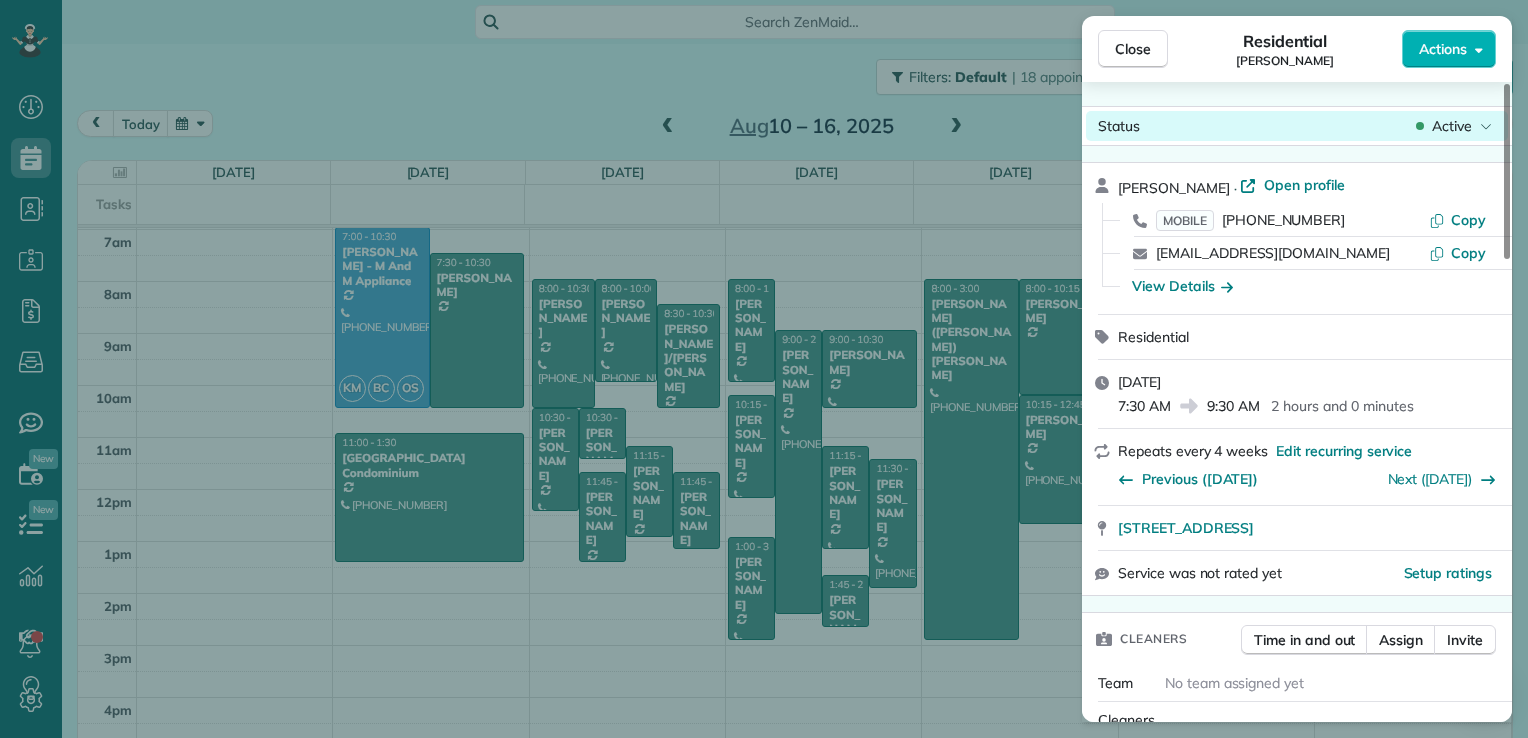 click on "Status Active" at bounding box center (1297, 126) 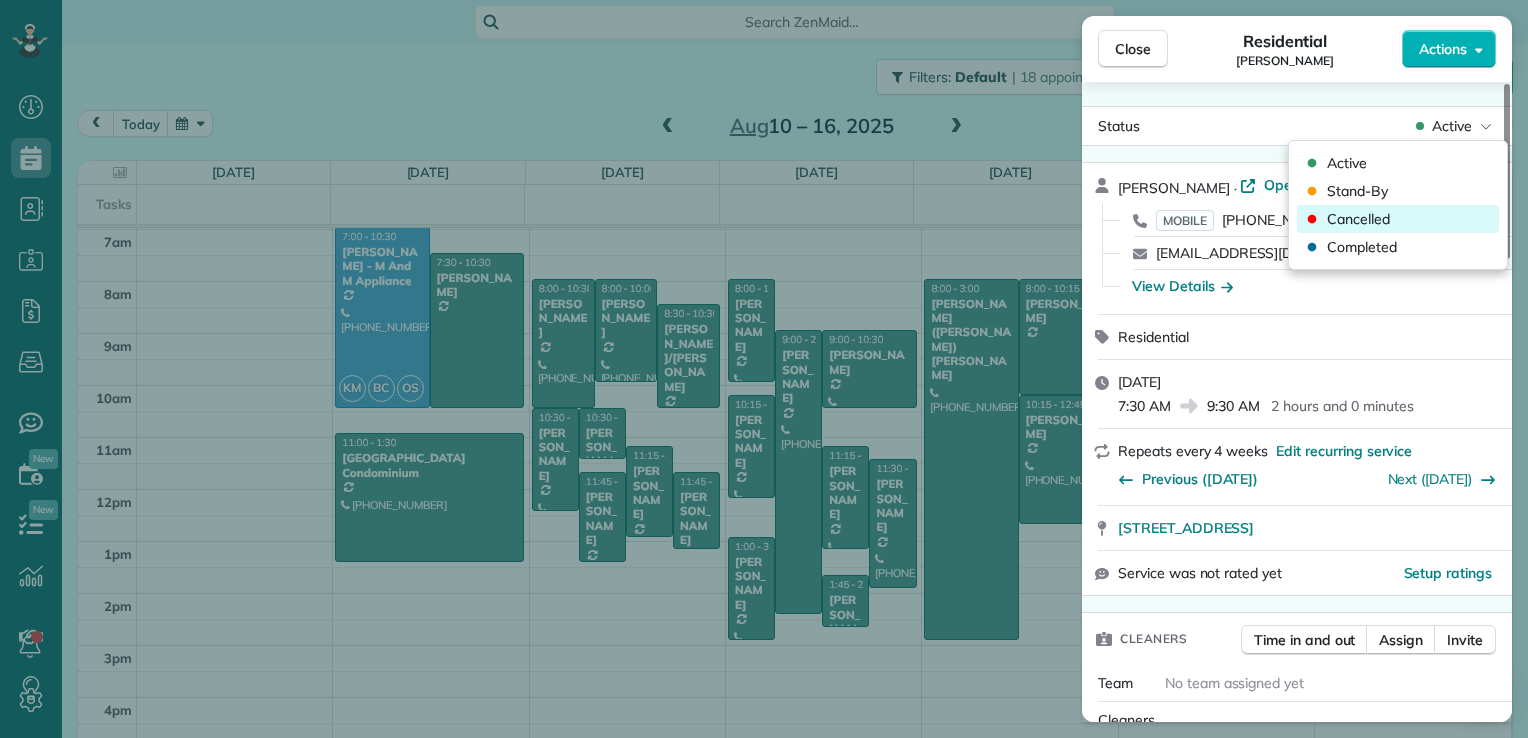 click on "Cancelled" at bounding box center [1398, 219] 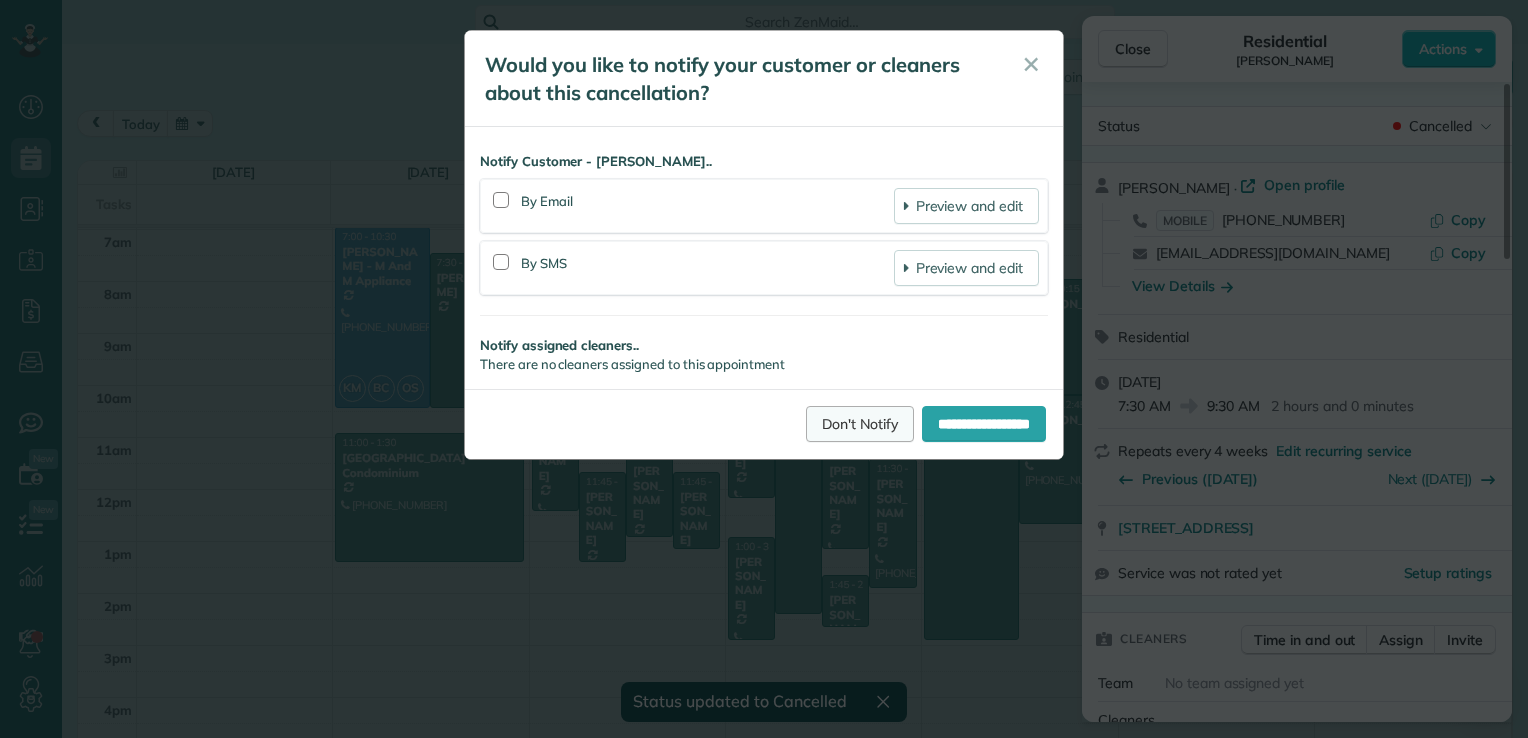 click on "Don't Notify" at bounding box center (860, 424) 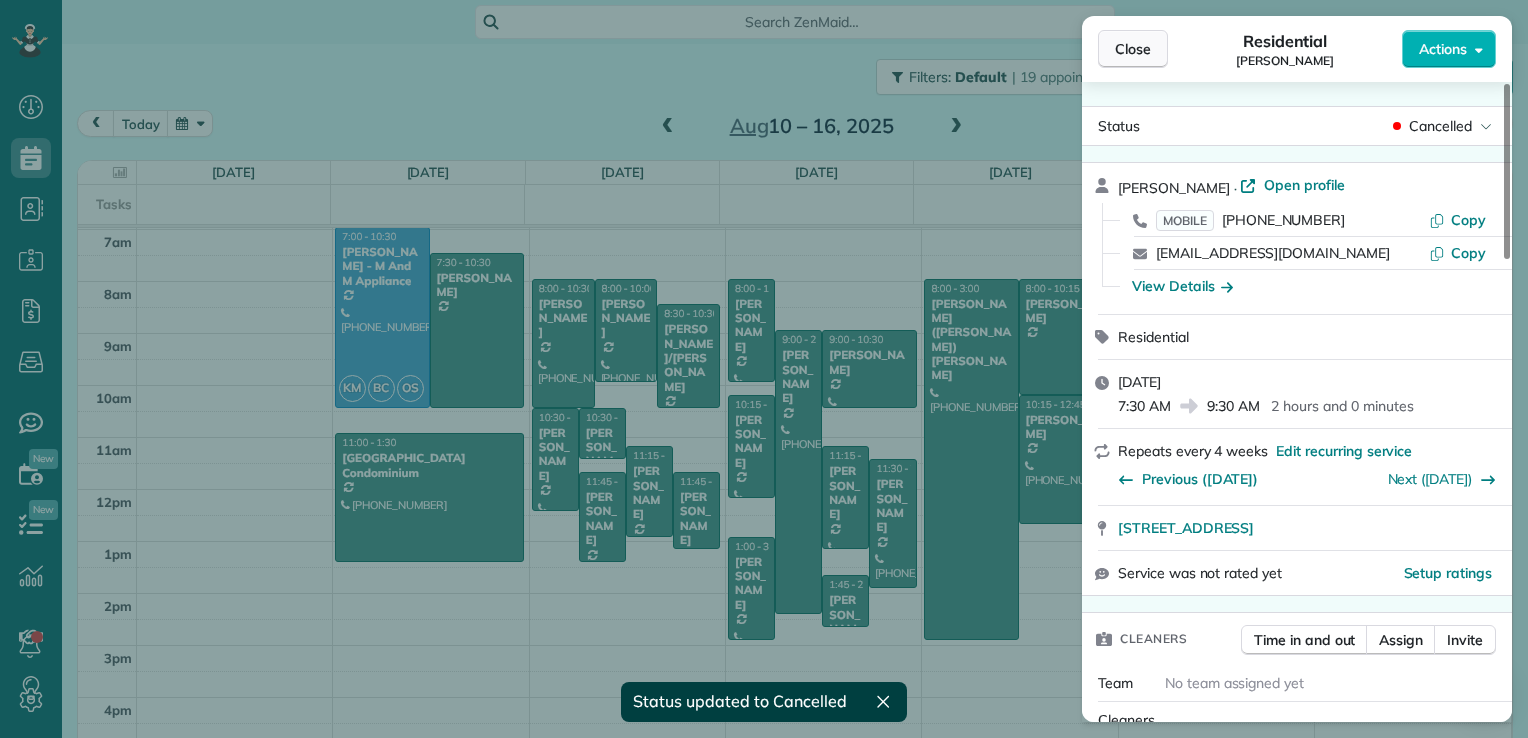 click on "Close" at bounding box center (1133, 49) 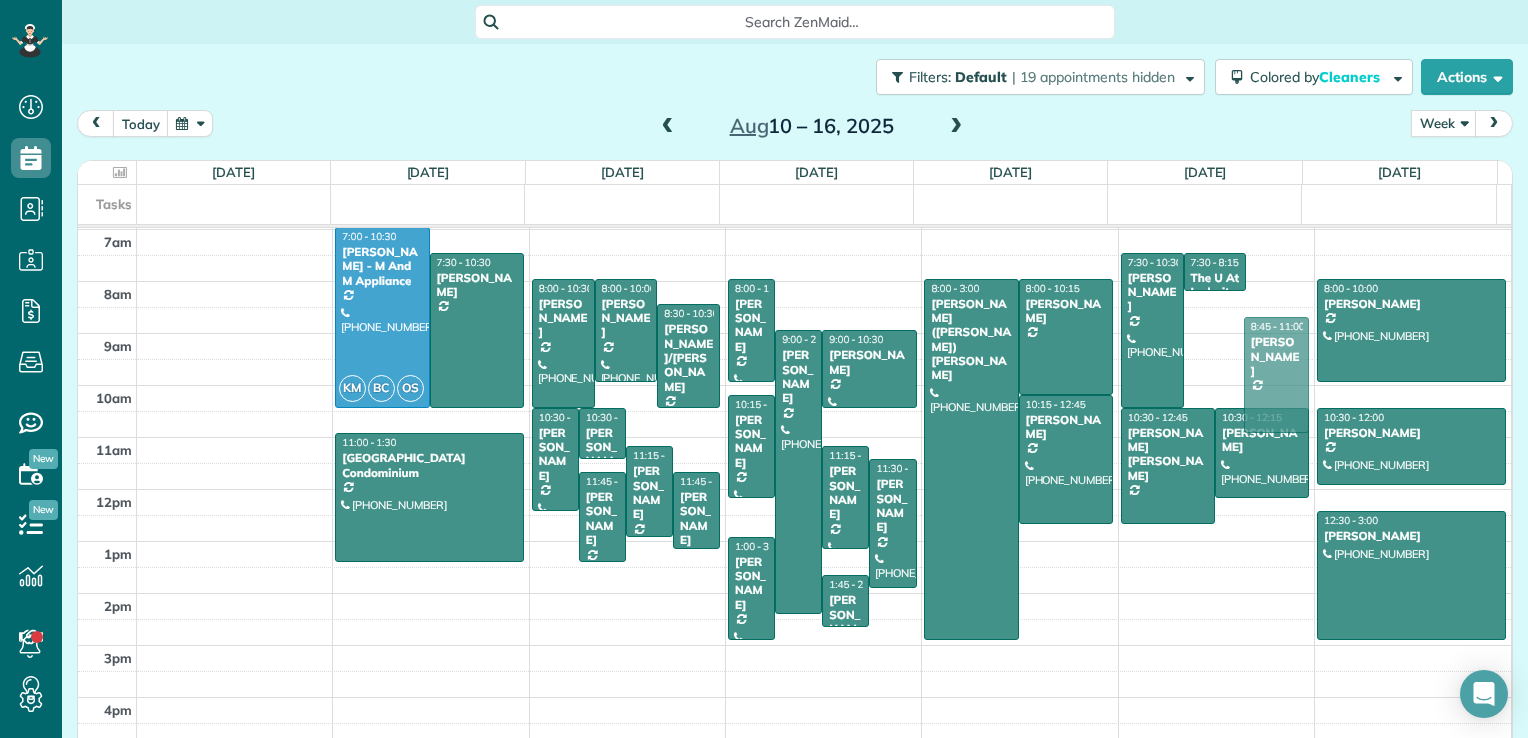 drag, startPoint x: 1247, startPoint y: 354, endPoint x: 1246, endPoint y: 376, distance: 22.022715 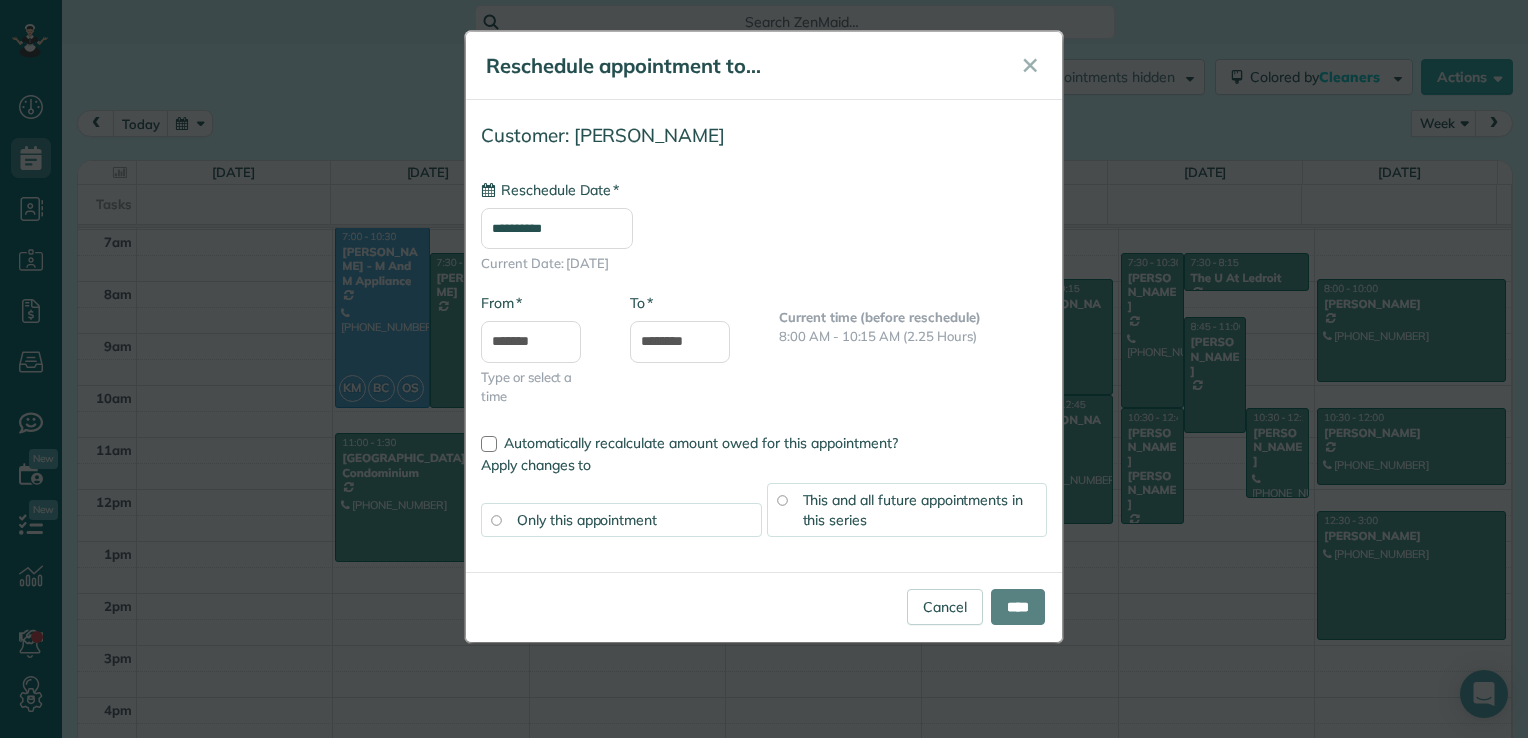 type on "**********" 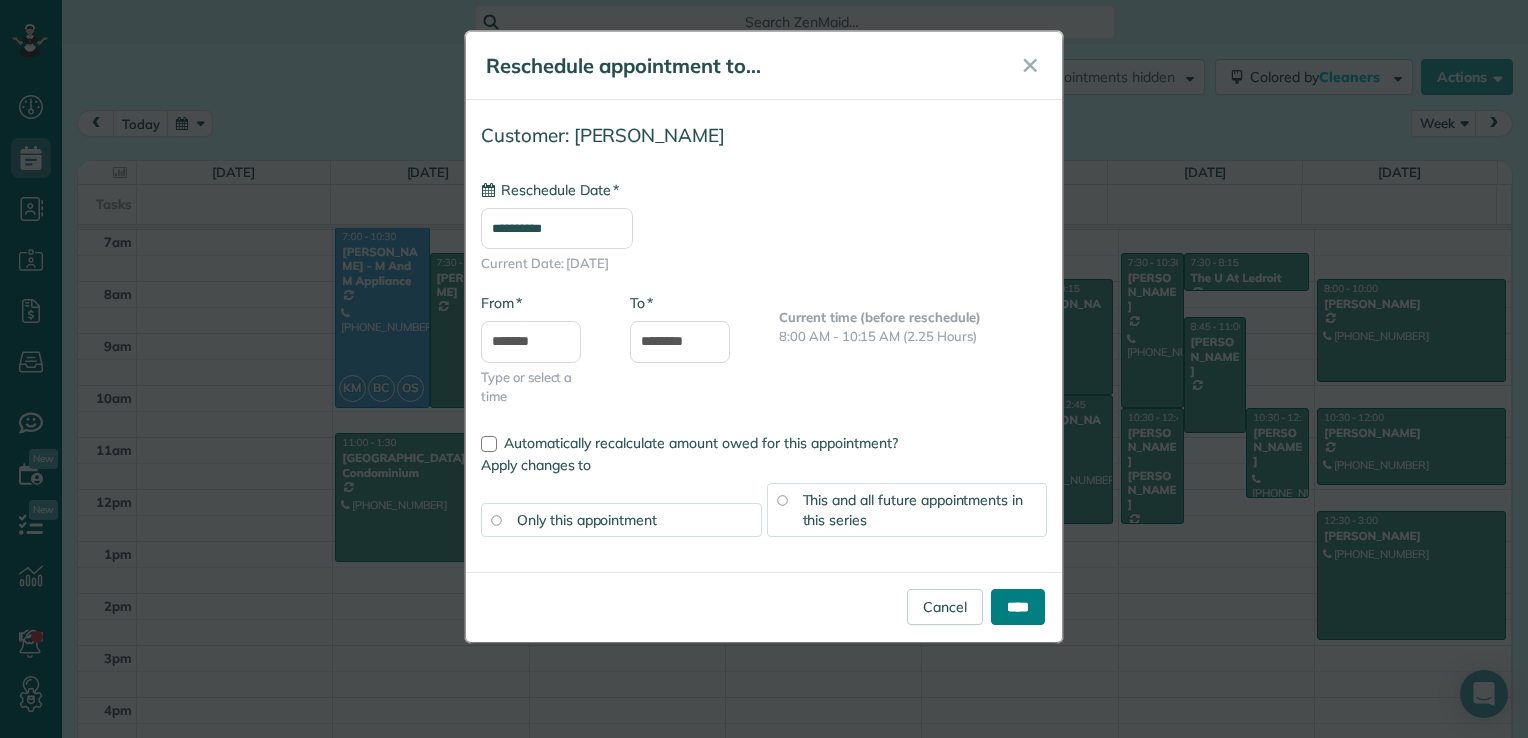 click on "****" at bounding box center [1018, 607] 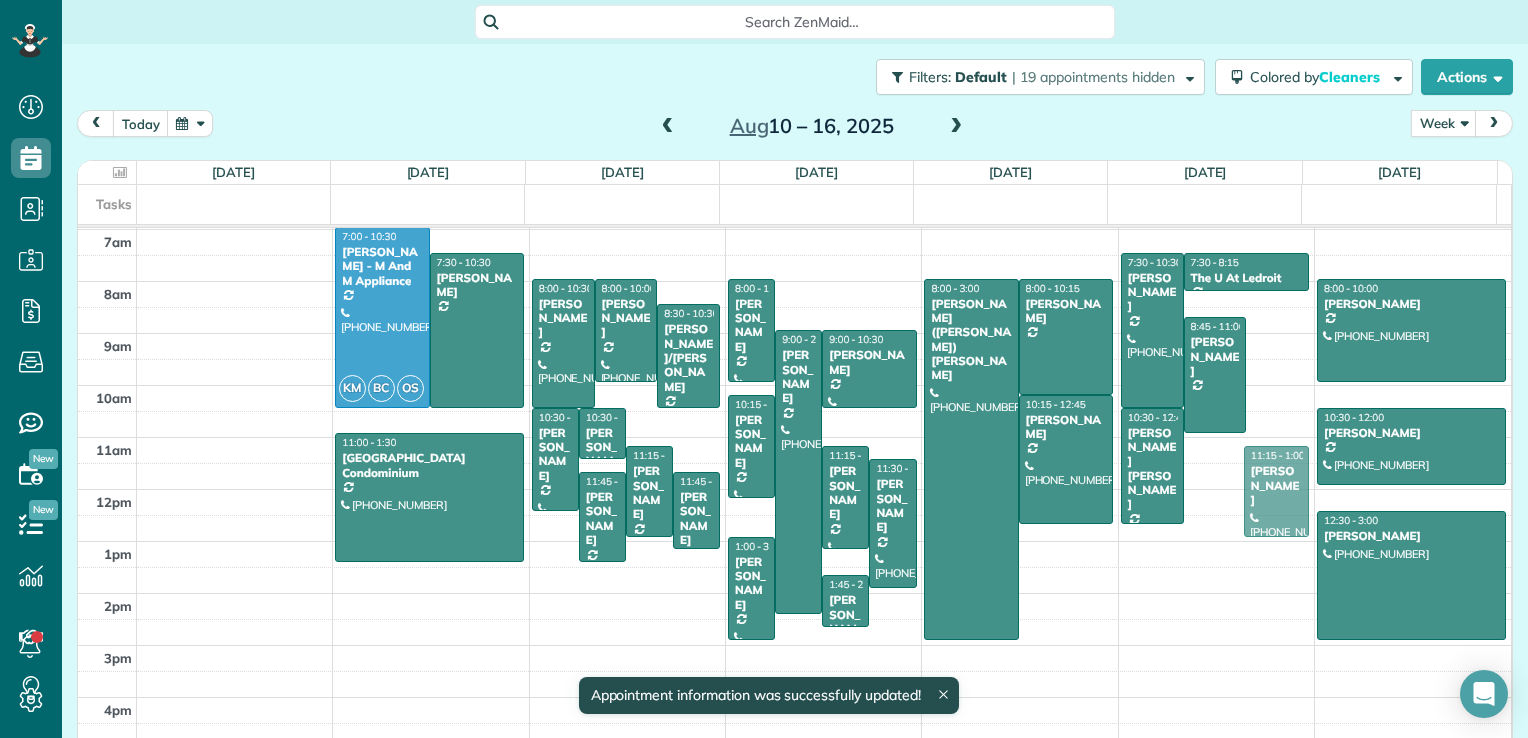 drag, startPoint x: 1245, startPoint y: 454, endPoint x: 1243, endPoint y: 499, distance: 45.044422 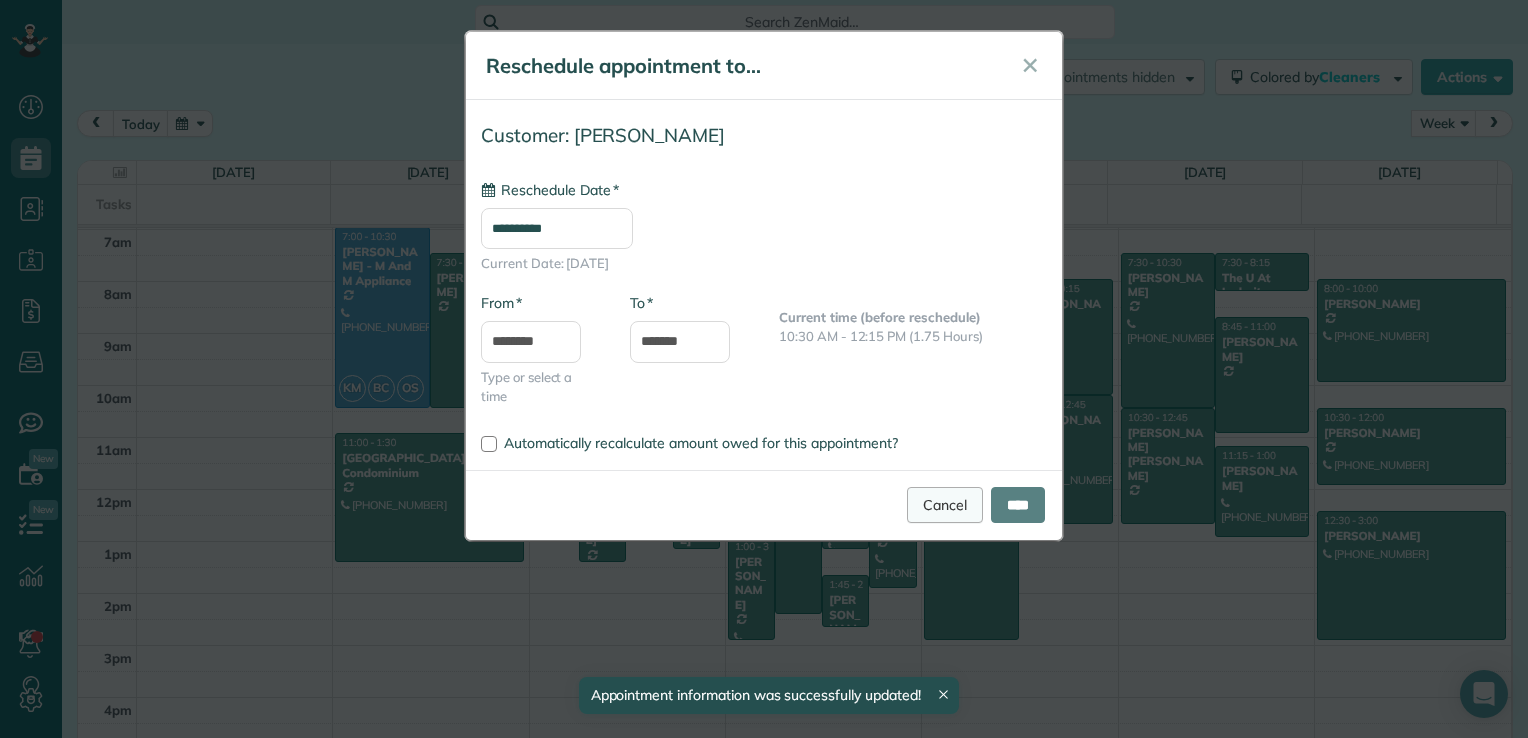 type on "**********" 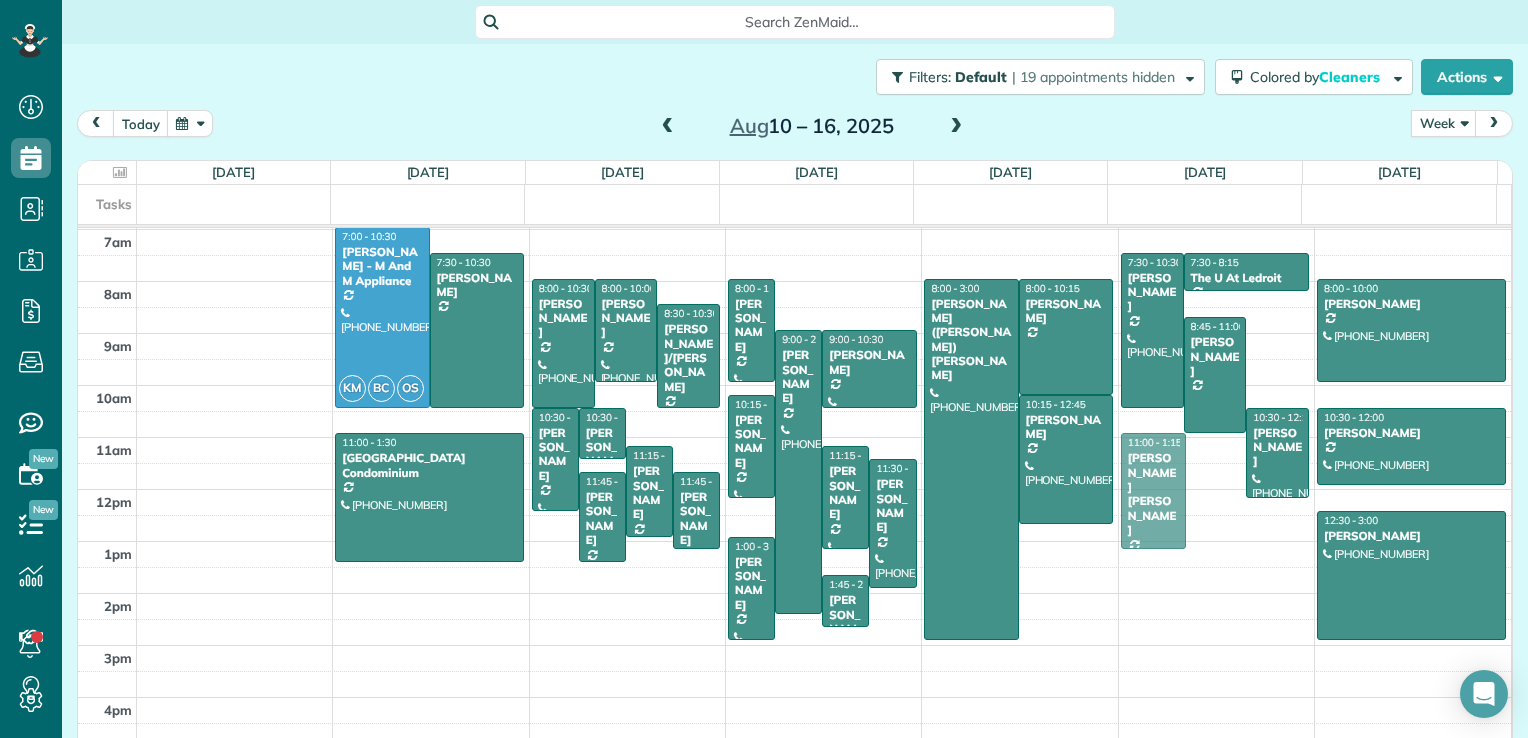 drag, startPoint x: 1124, startPoint y: 482, endPoint x: 1130, endPoint y: 514, distance: 32.55764 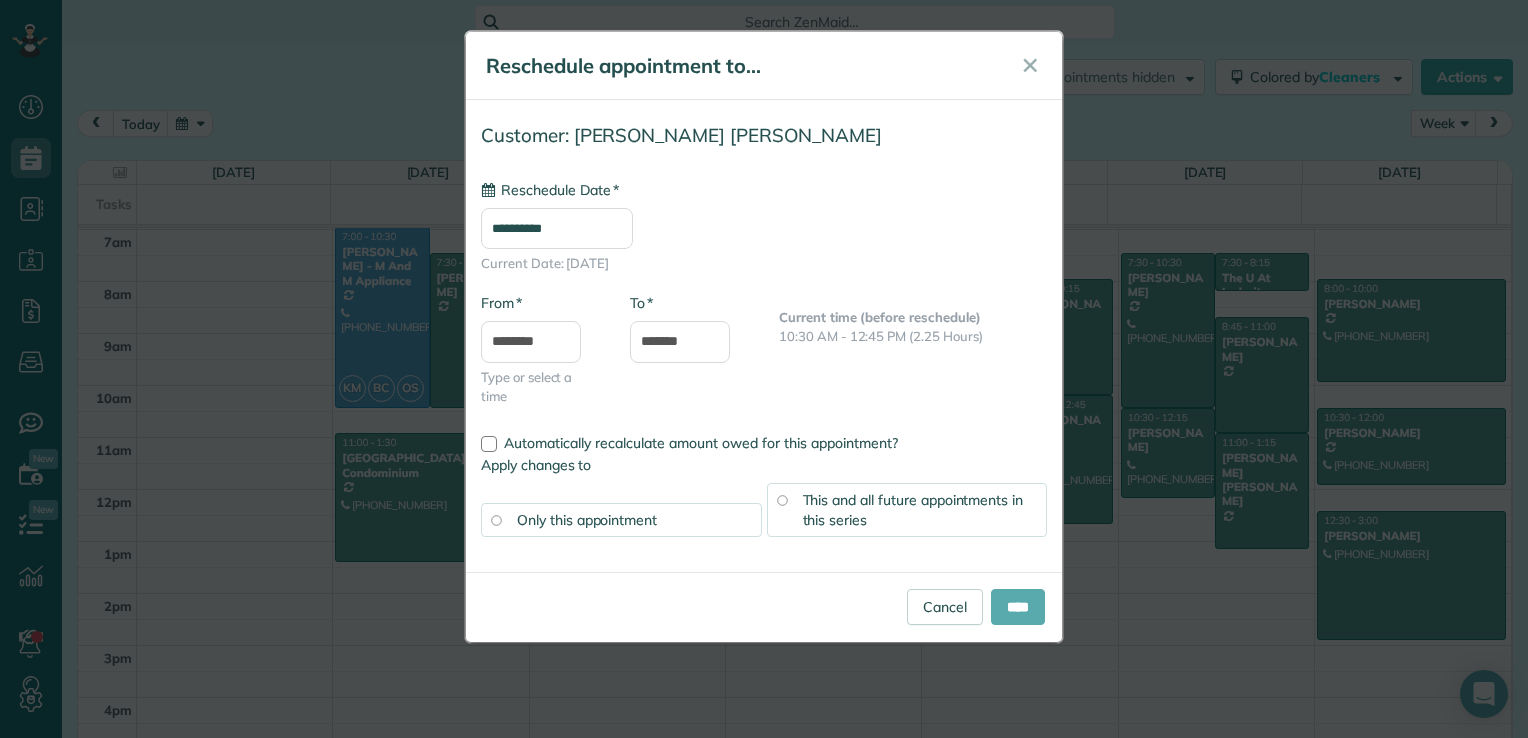 type on "**********" 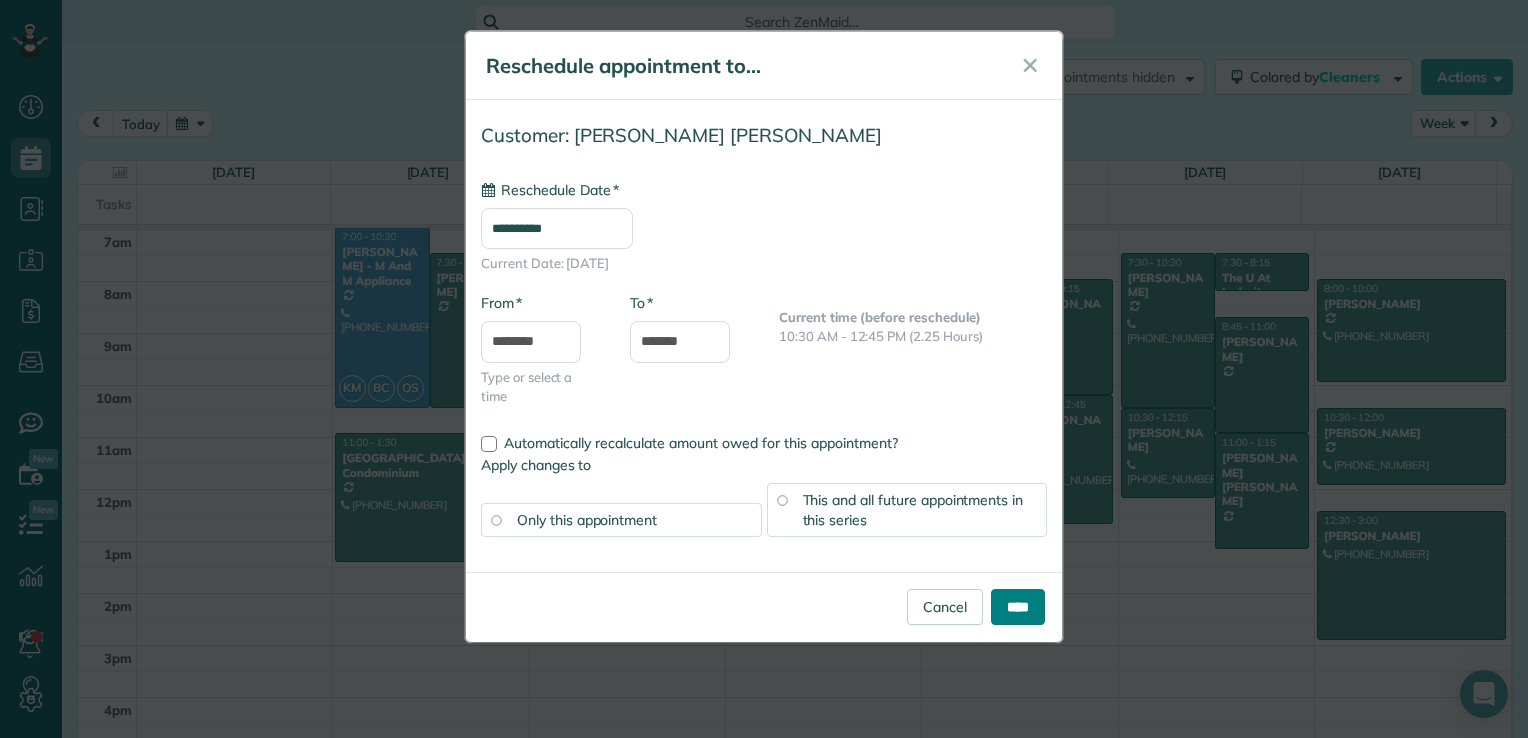 click on "****" at bounding box center [1018, 607] 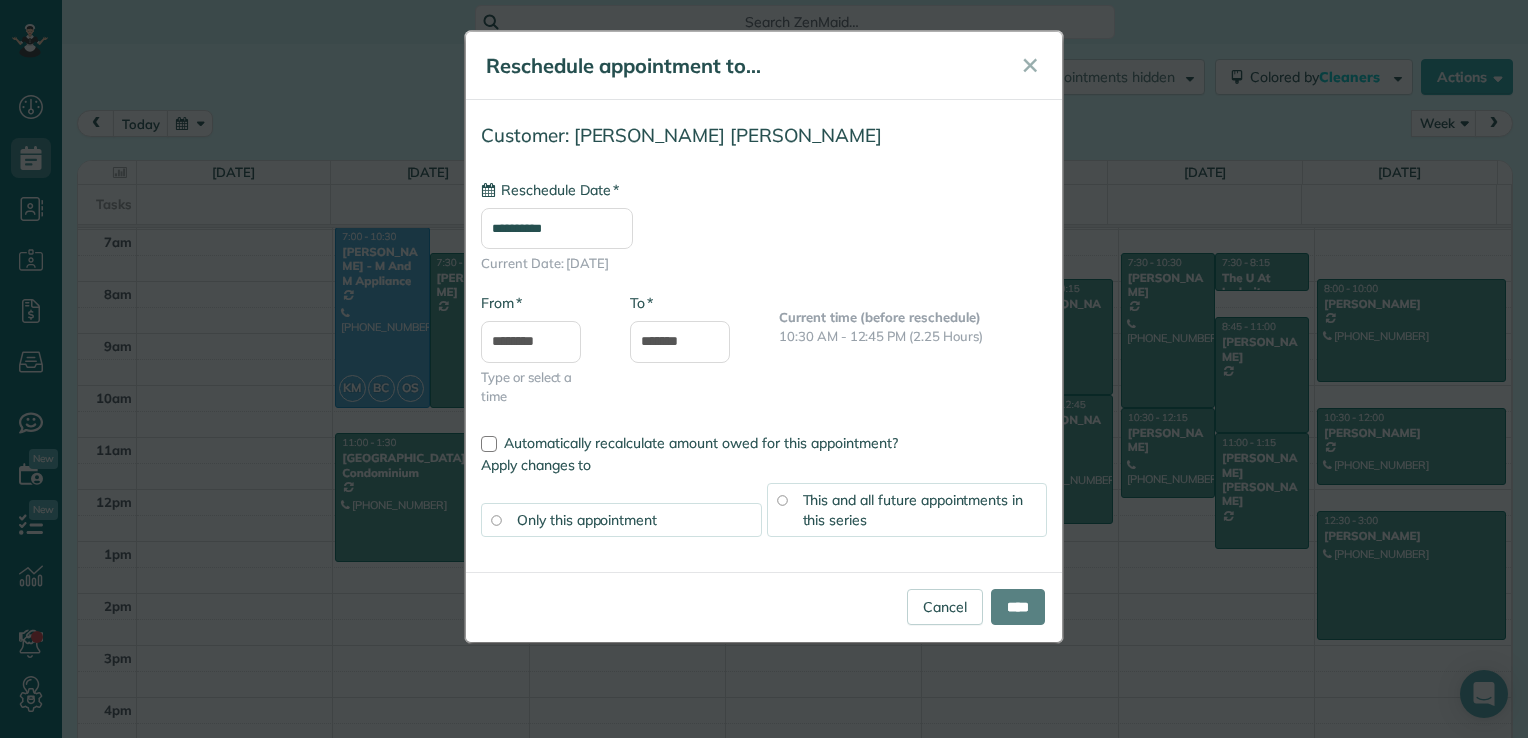click on "**********" at bounding box center [764, 369] 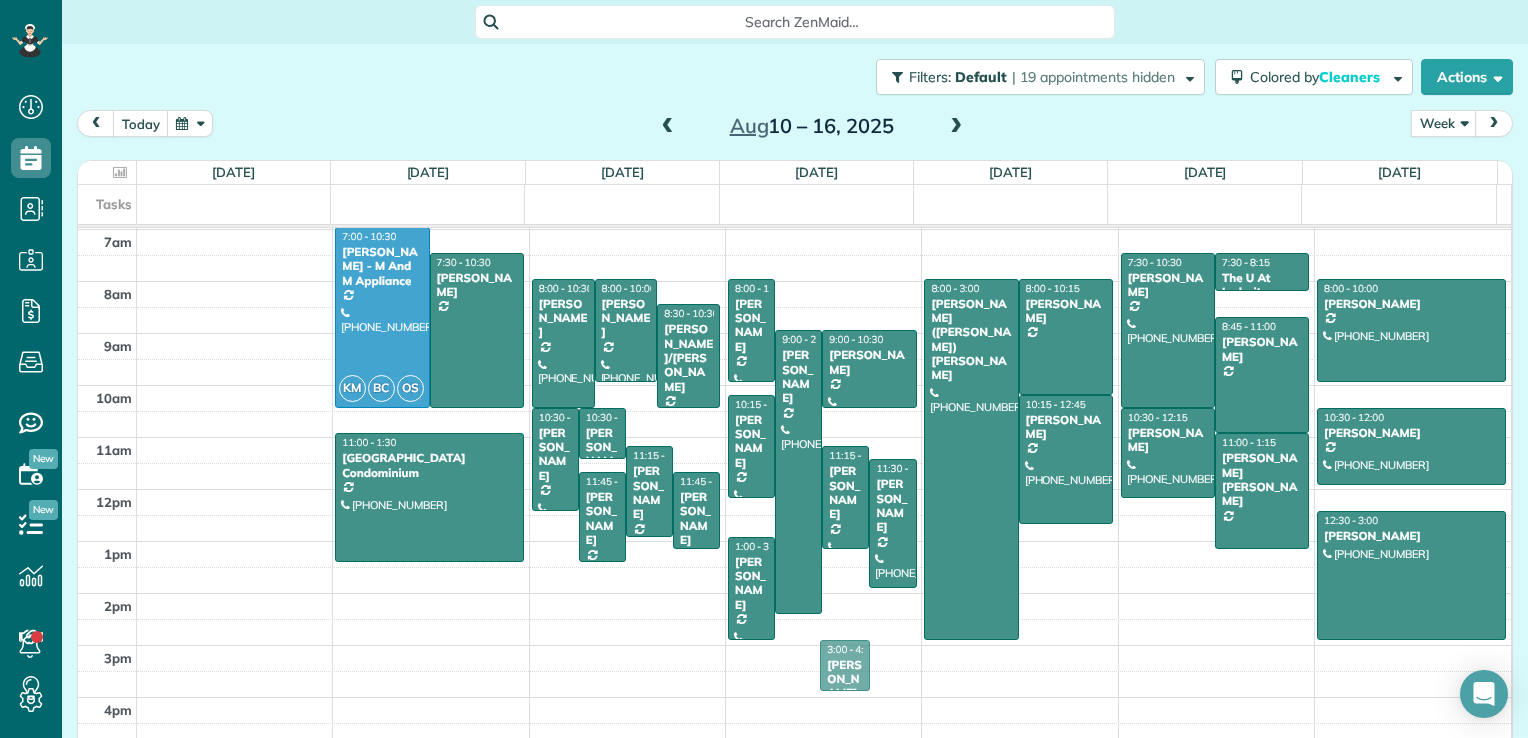 drag, startPoint x: 836, startPoint y: 598, endPoint x: 835, endPoint y: 668, distance: 70.00714 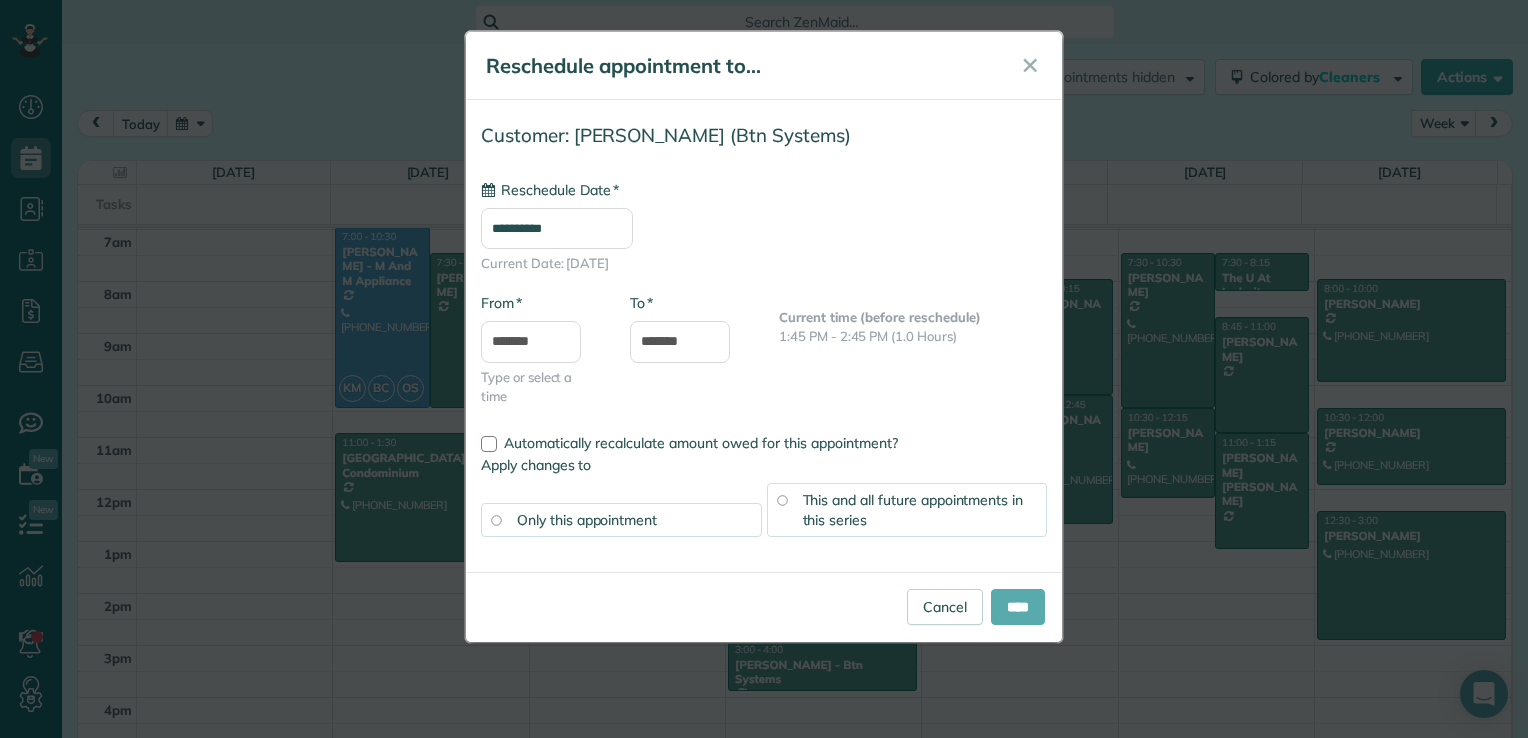 type on "**********" 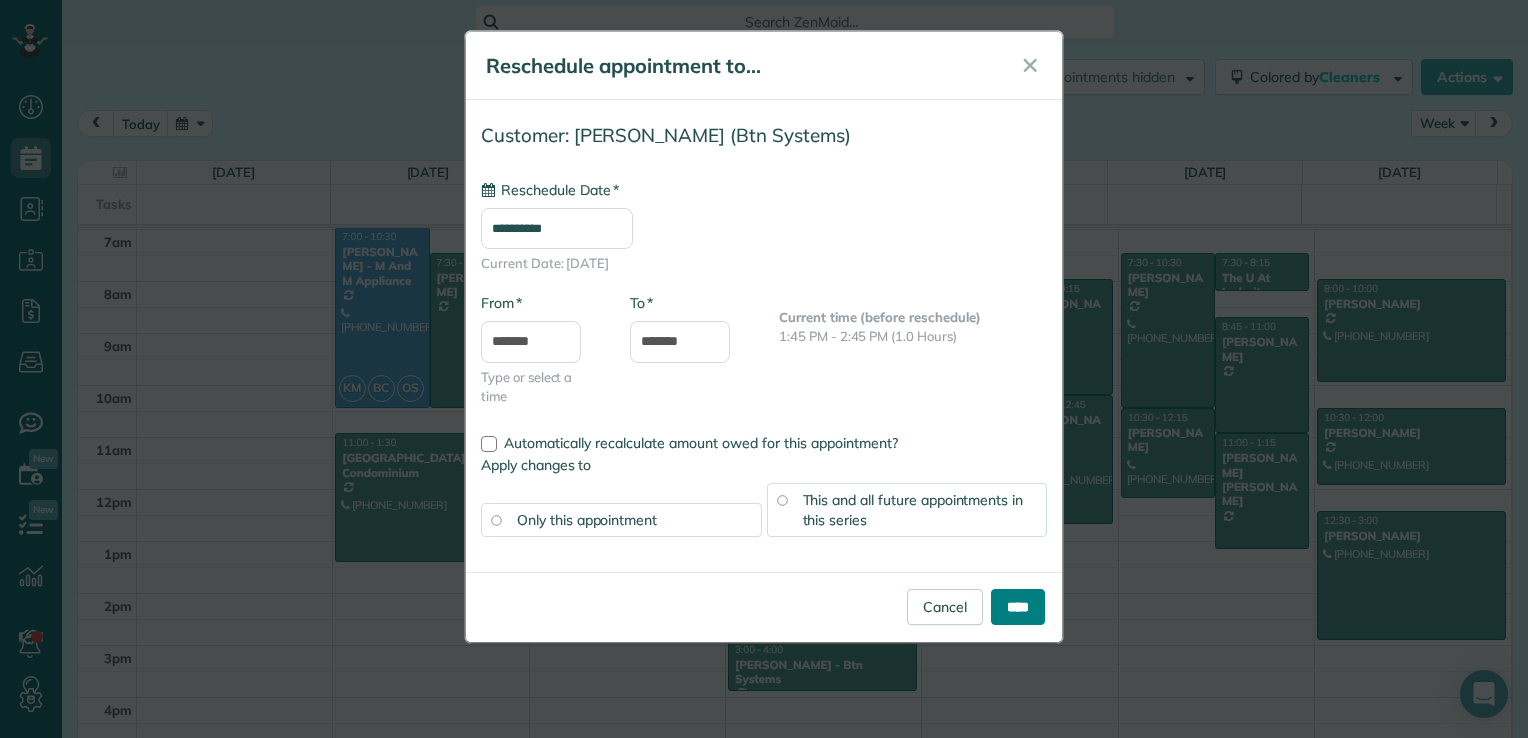 click on "****" at bounding box center [1018, 607] 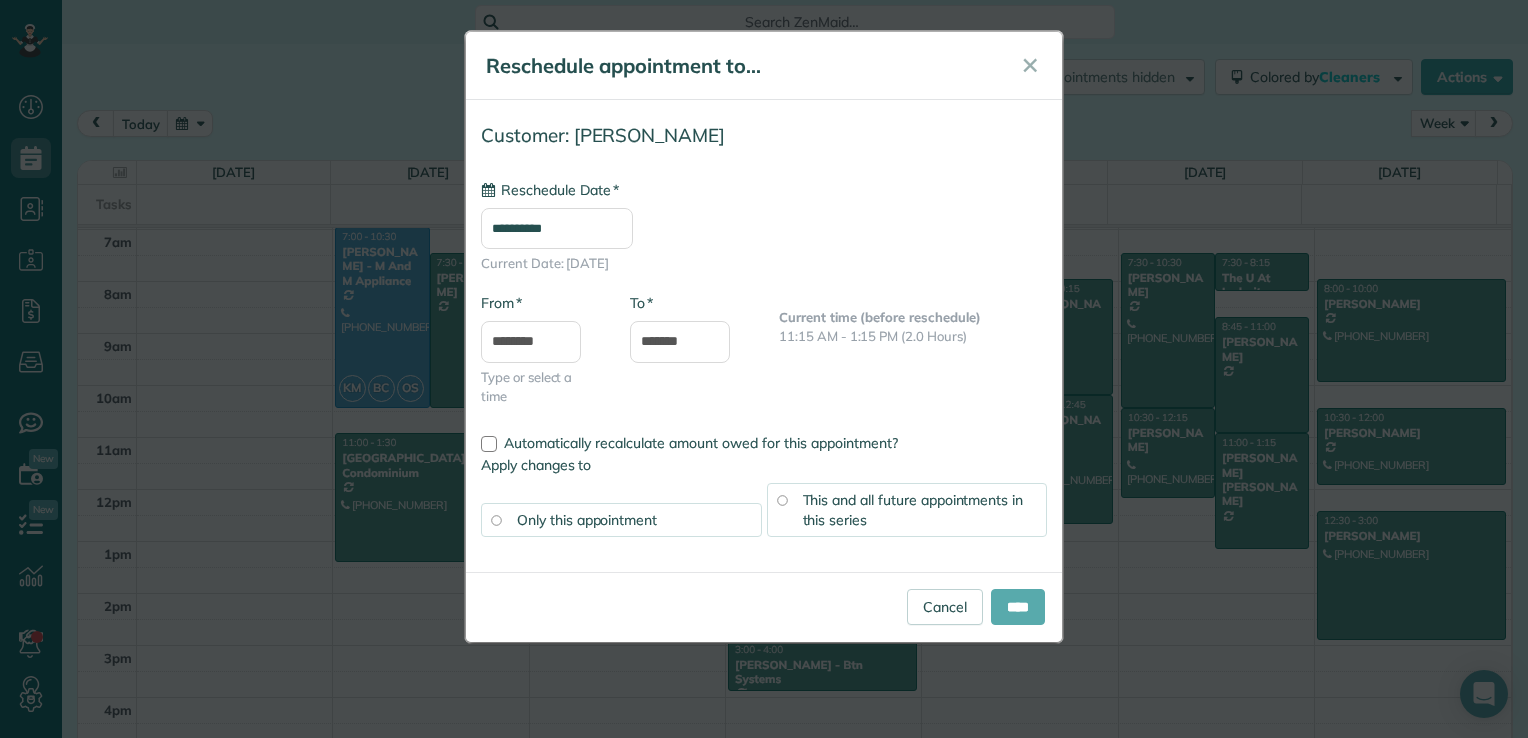type on "**********" 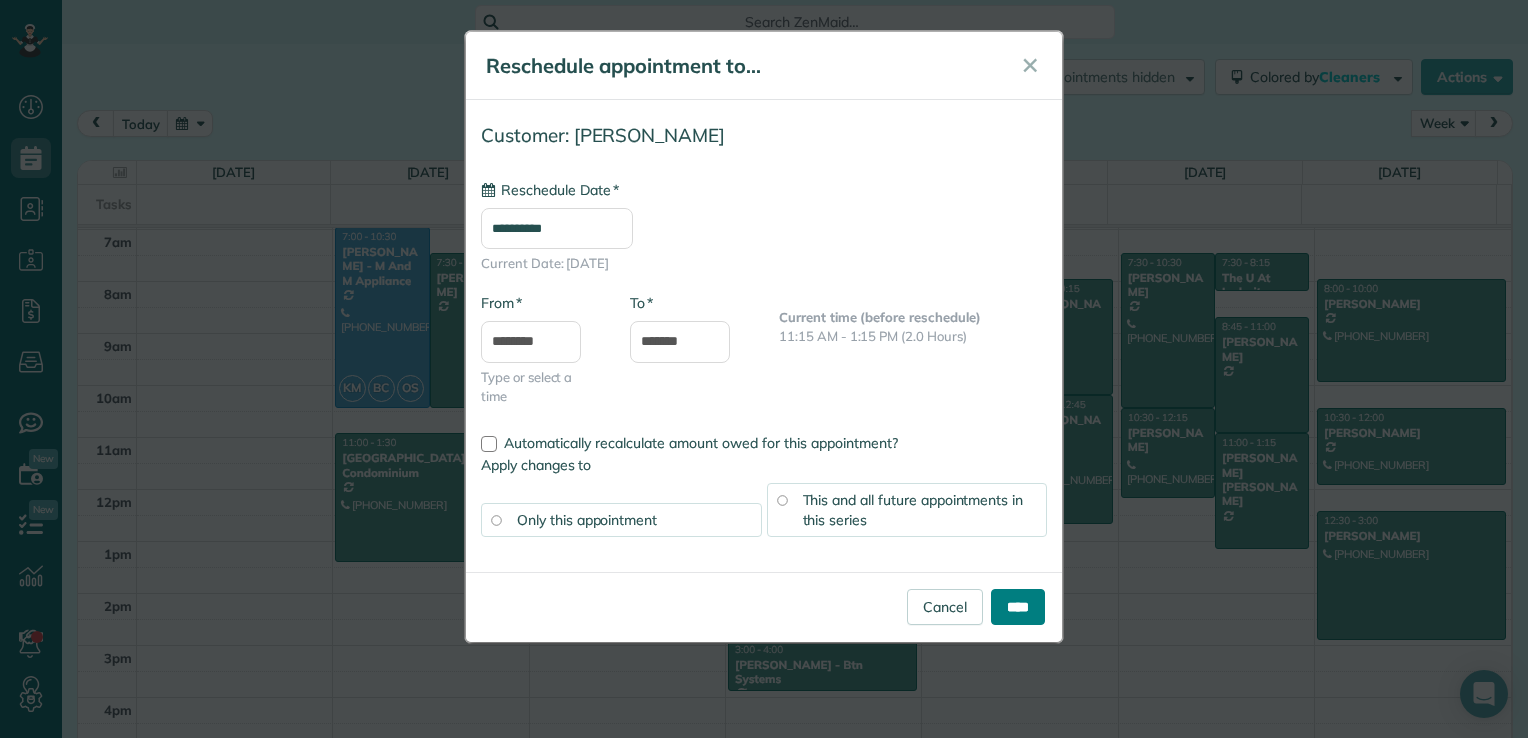 click on "****" at bounding box center (1018, 607) 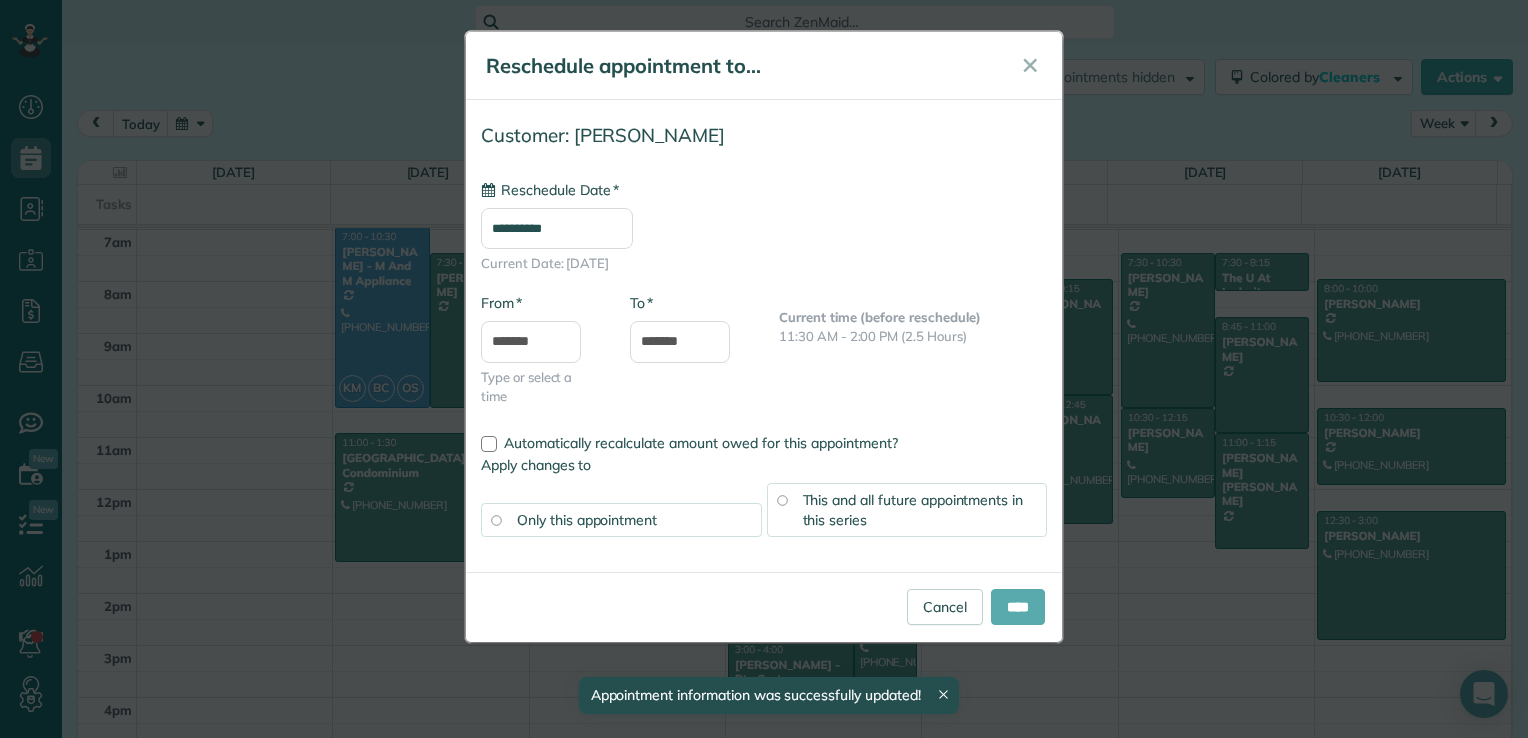 type on "**********" 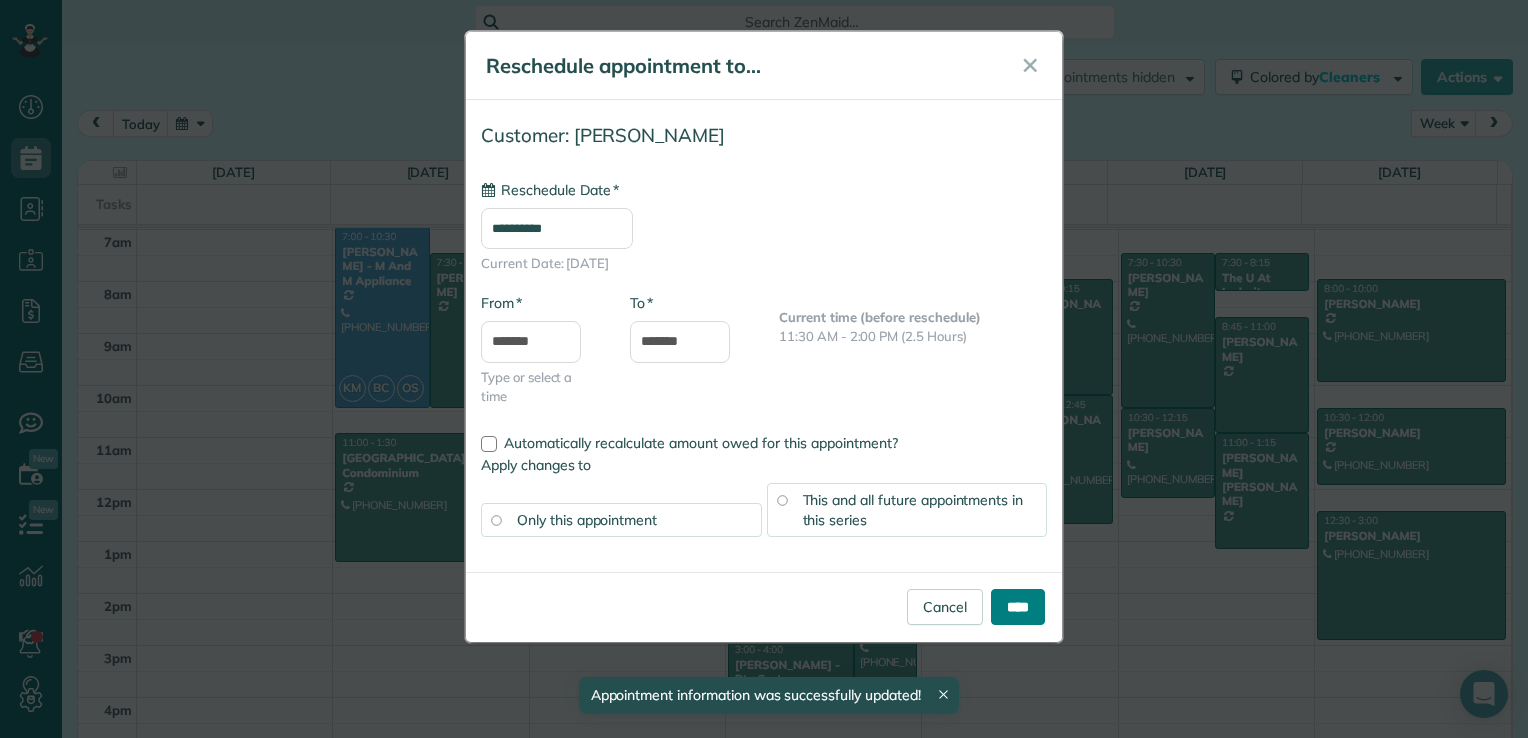 click on "****" at bounding box center (1018, 607) 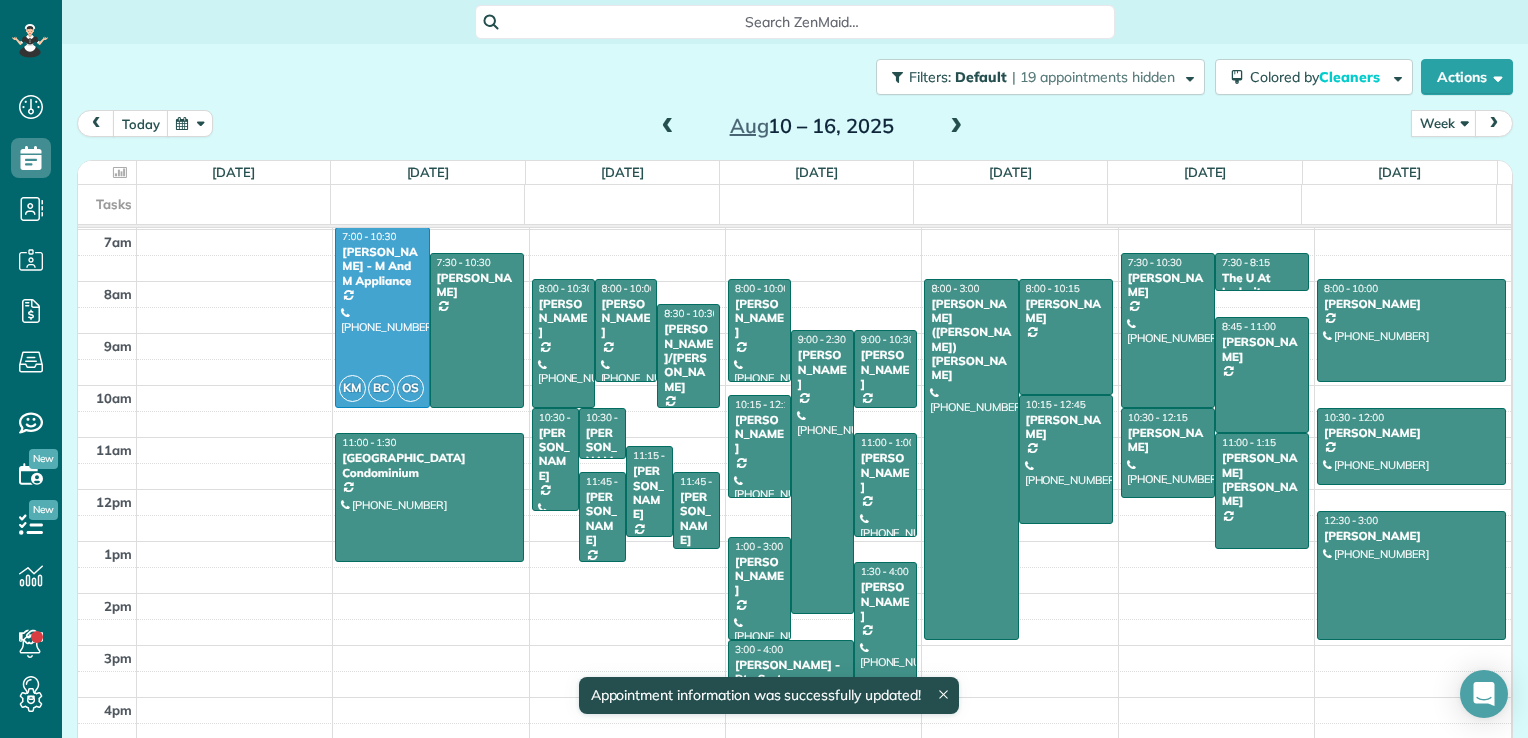 click at bounding box center [668, 127] 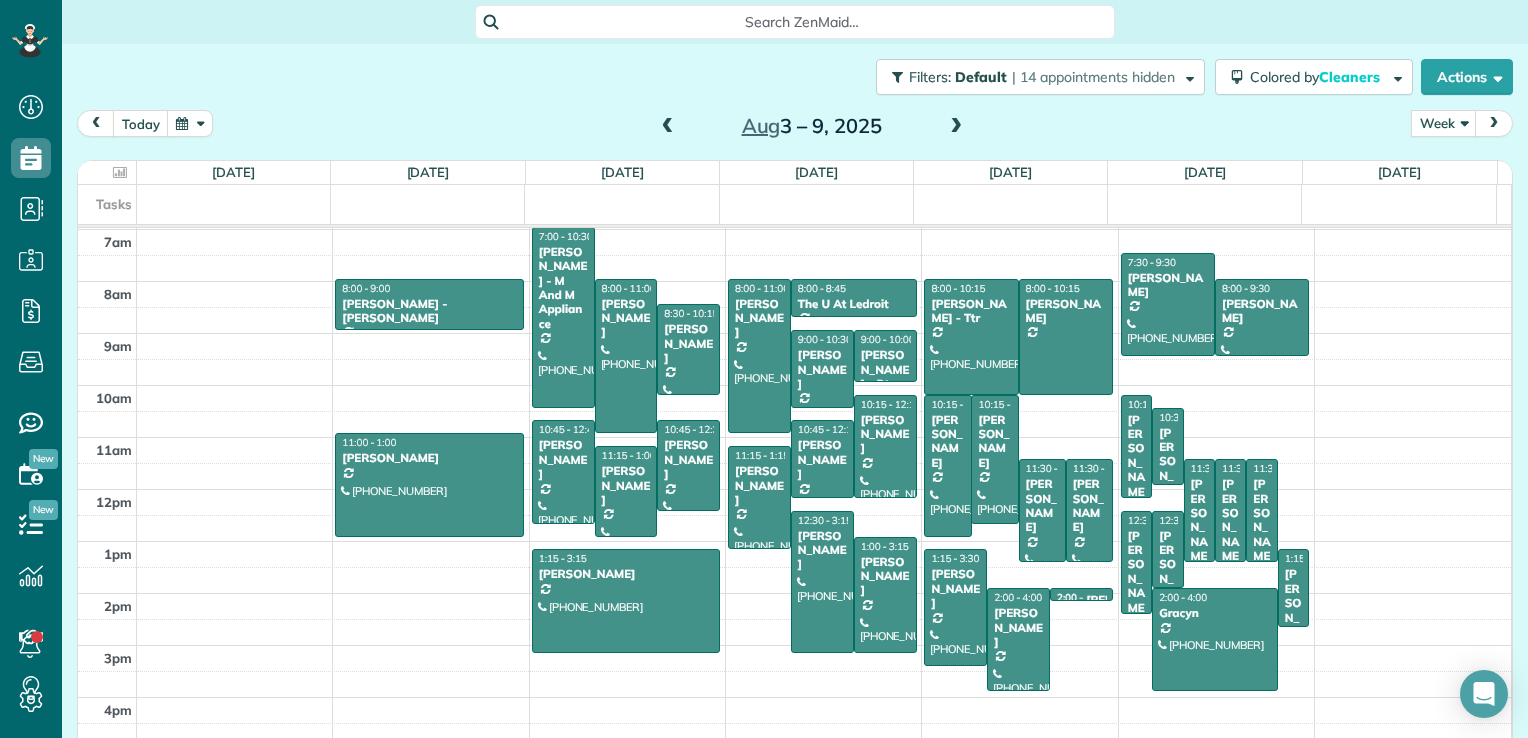 click at bounding box center [668, 127] 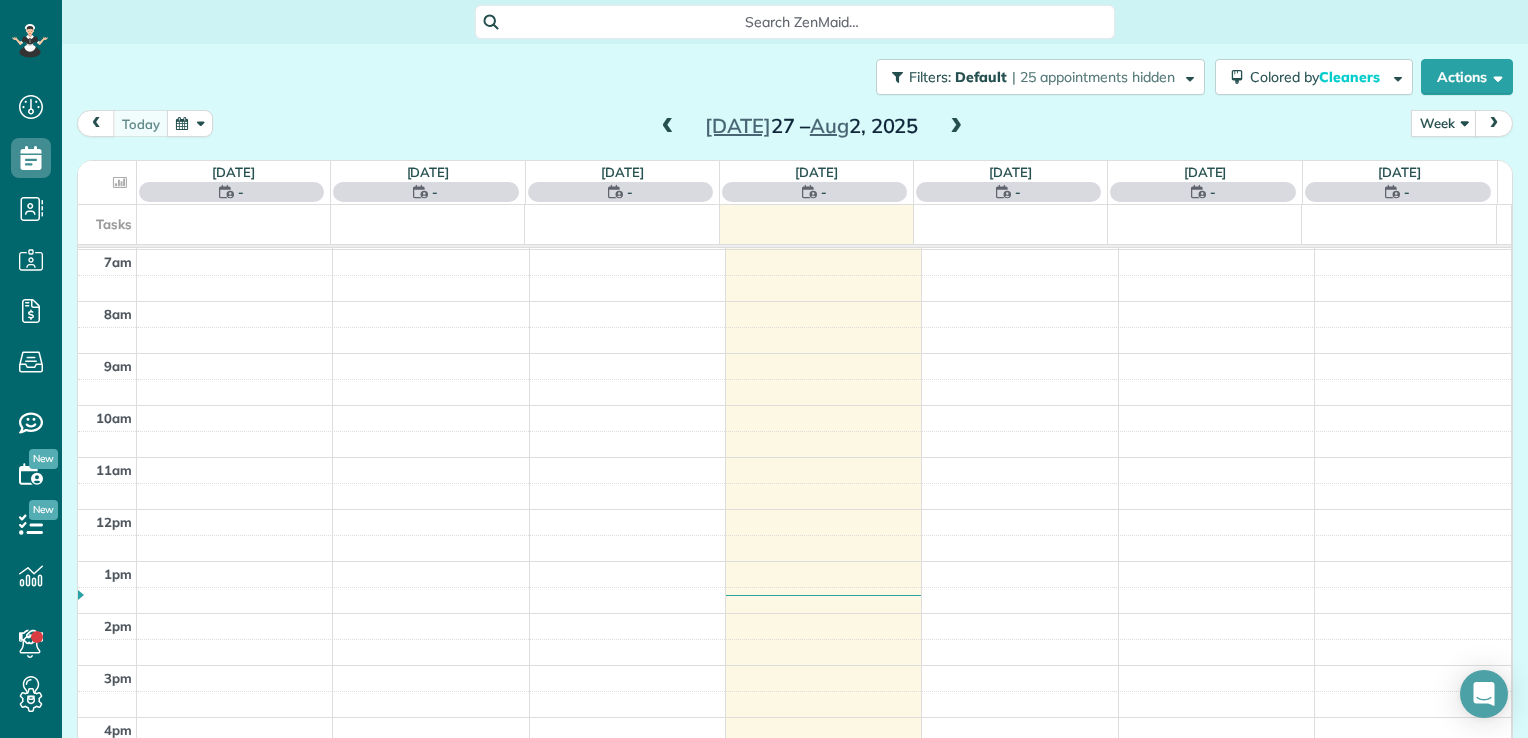 click at bounding box center (668, 127) 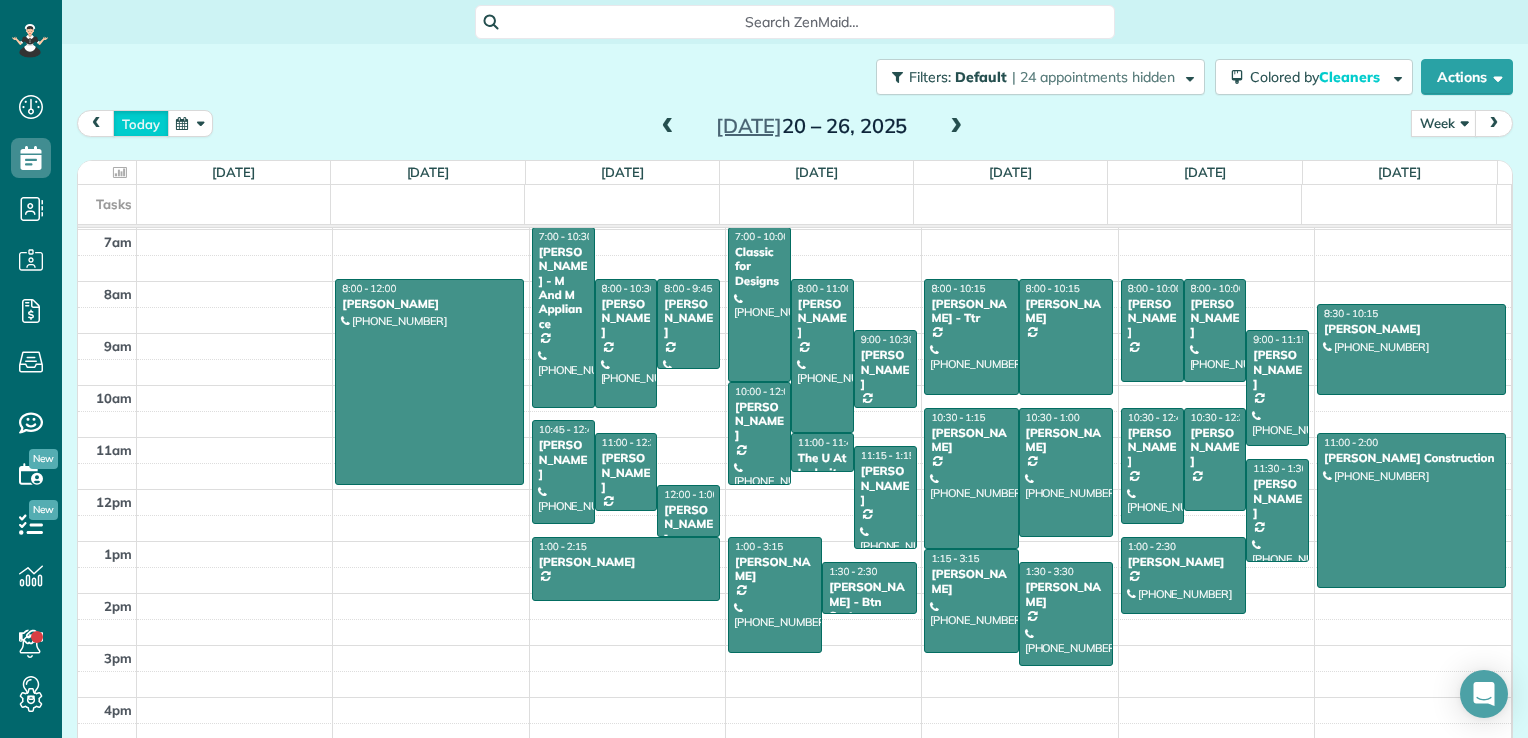 click on "today" at bounding box center [141, 123] 